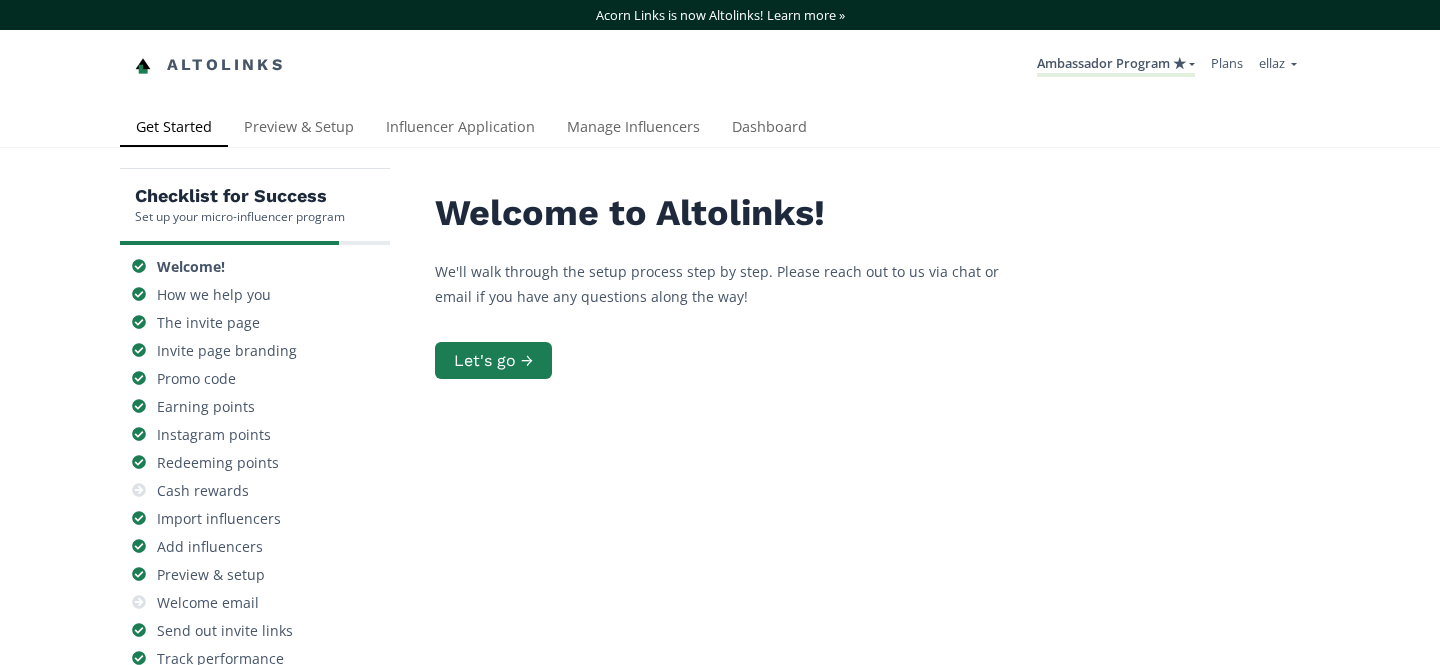 scroll, scrollTop: 0, scrollLeft: 0, axis: both 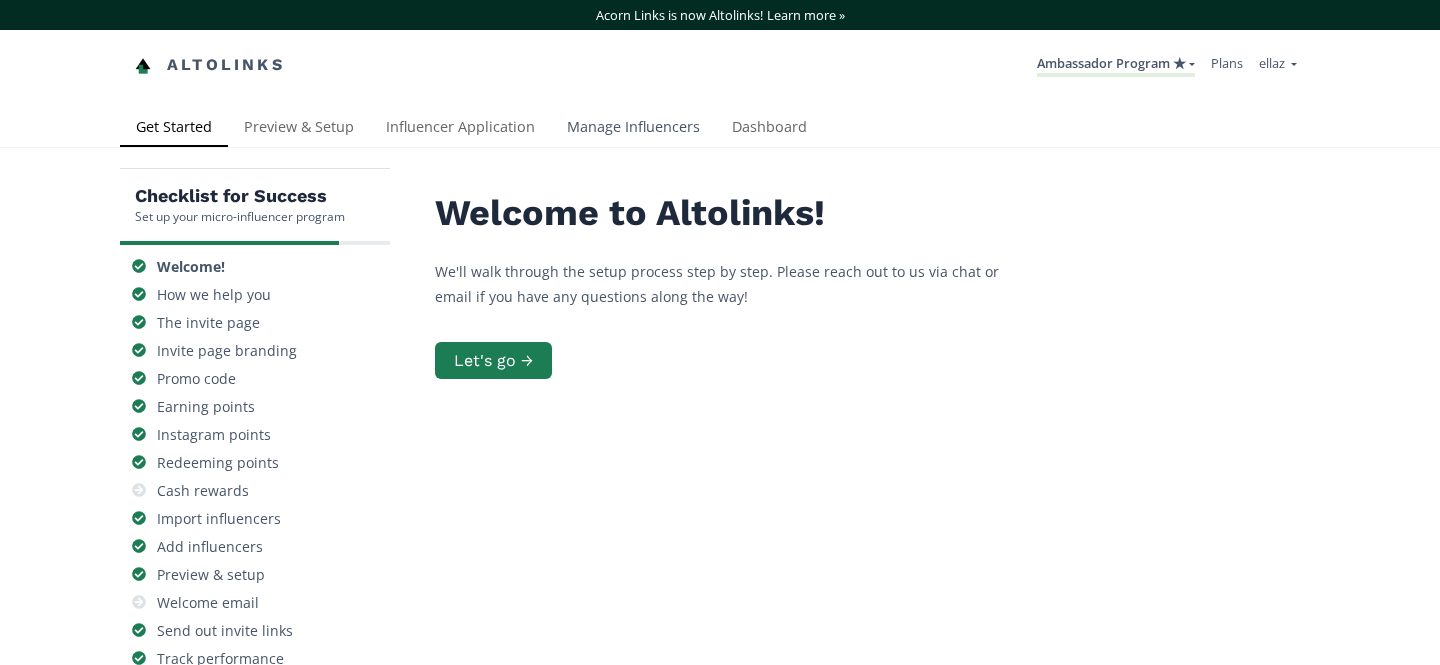 click on "Manage Influencers" at bounding box center (633, 129) 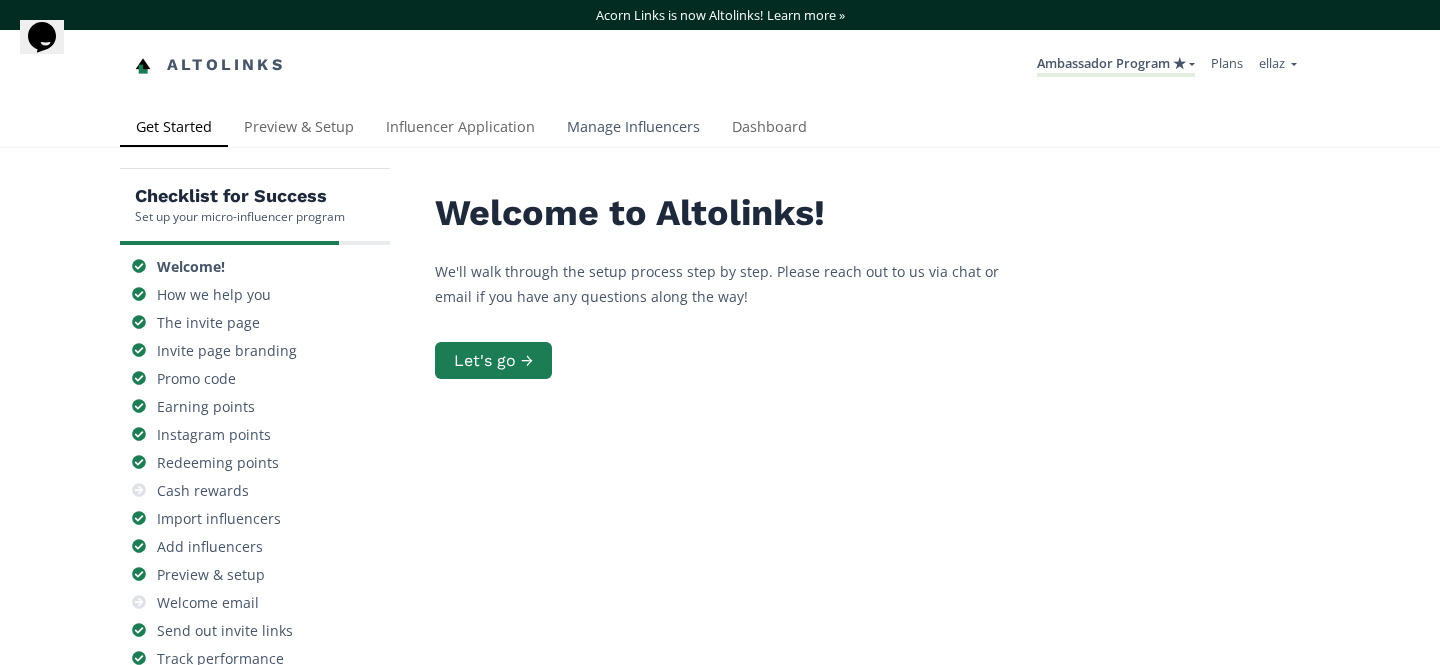 scroll, scrollTop: 0, scrollLeft: 0, axis: both 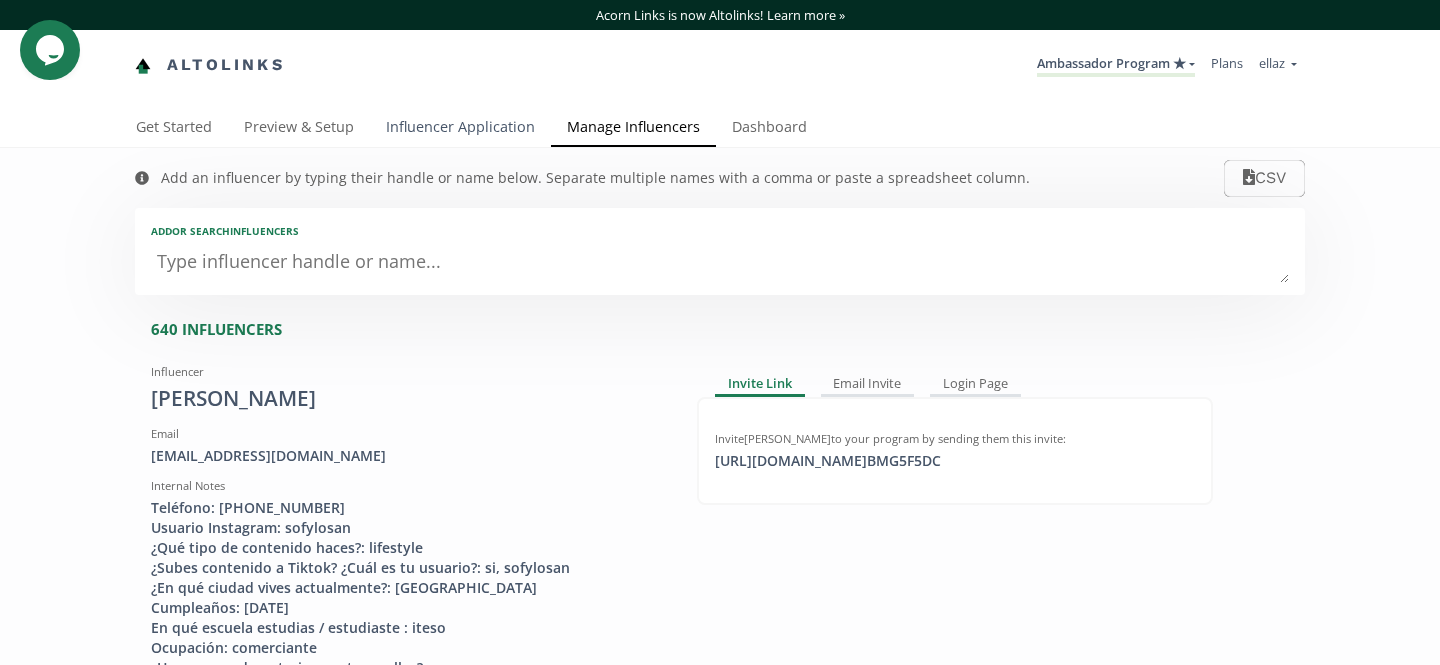 click on "Influencer Application" at bounding box center (460, 129) 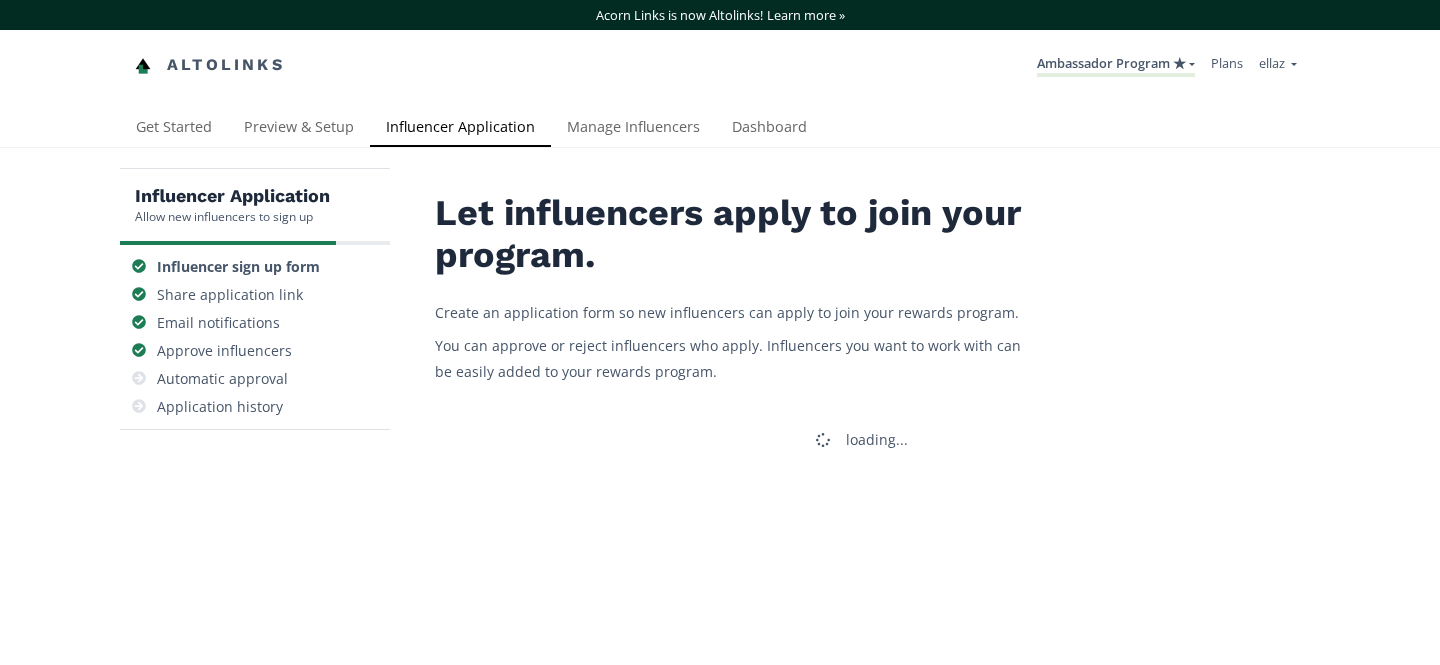 scroll, scrollTop: 0, scrollLeft: 0, axis: both 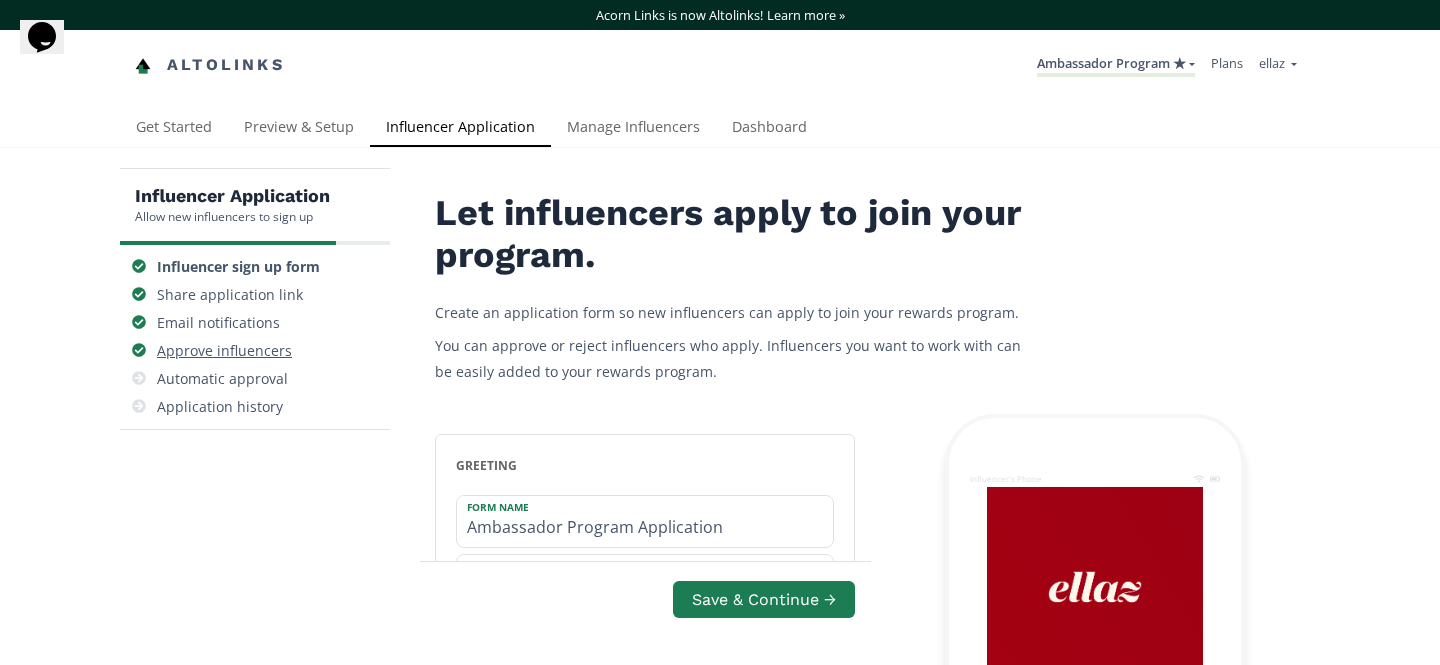 click on "Approve influencers" at bounding box center [224, 351] 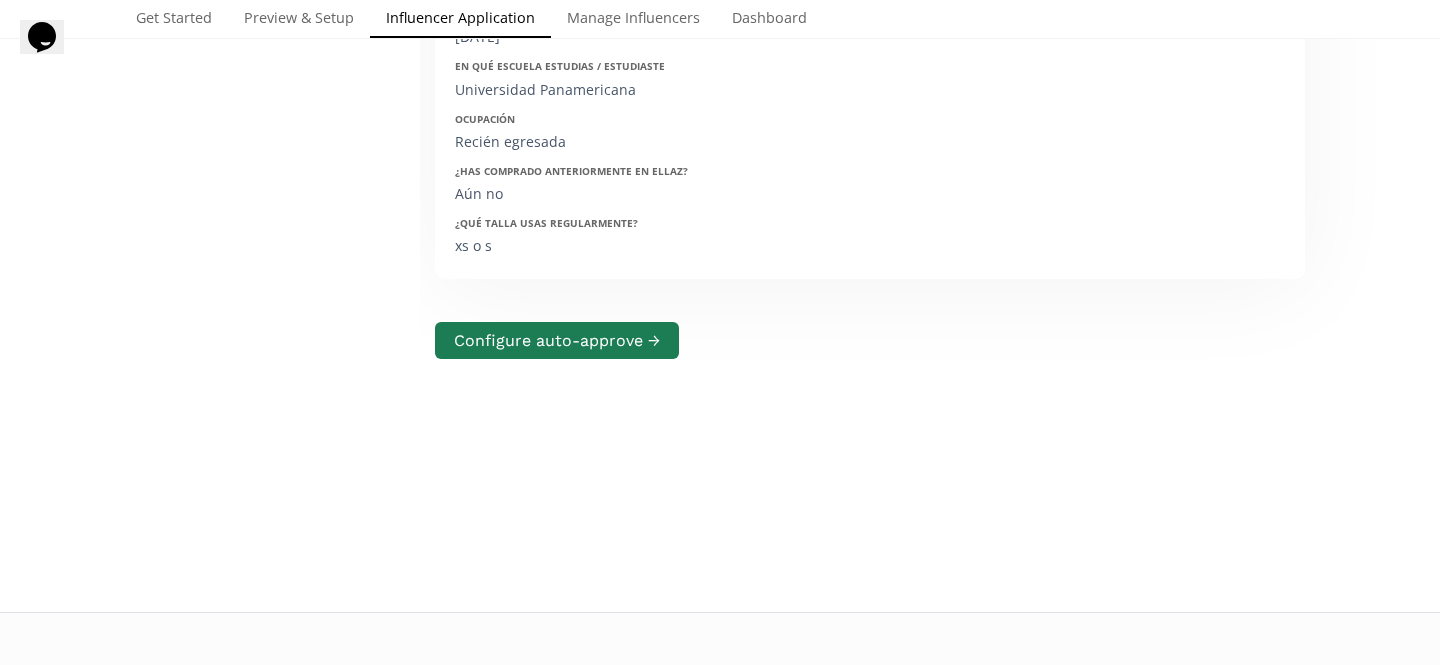 scroll, scrollTop: 235, scrollLeft: 0, axis: vertical 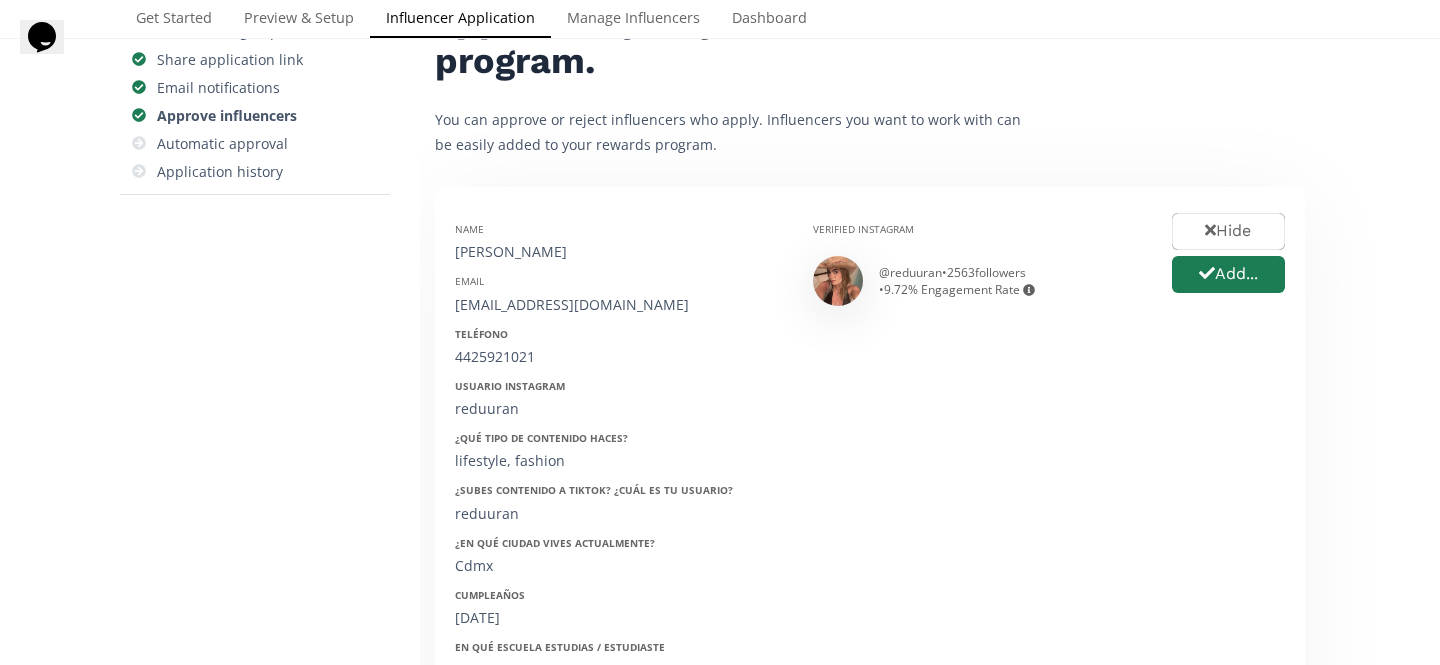click on "@ reduuran  •  2563  followers   •  9.72 % Engagement Rate   Engagement rate = avg. likes divided by follower count" at bounding box center [1010, 281] 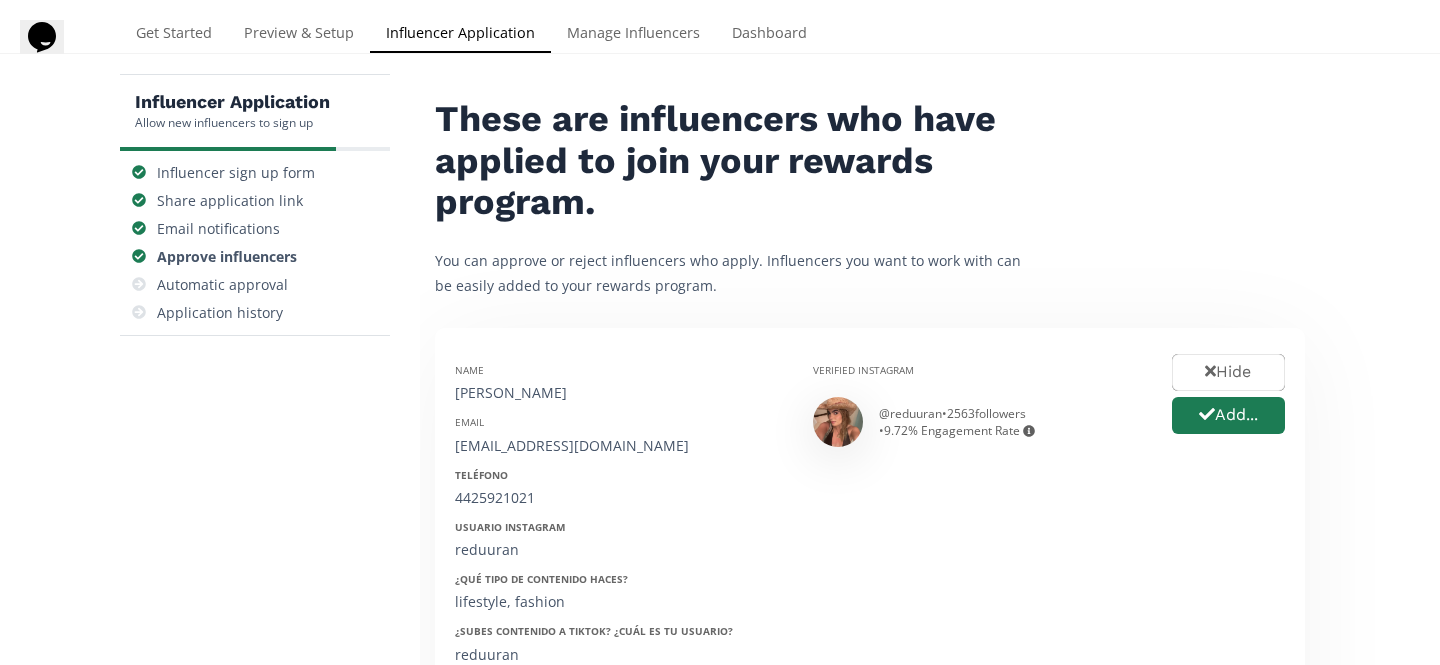 scroll, scrollTop: 0, scrollLeft: 0, axis: both 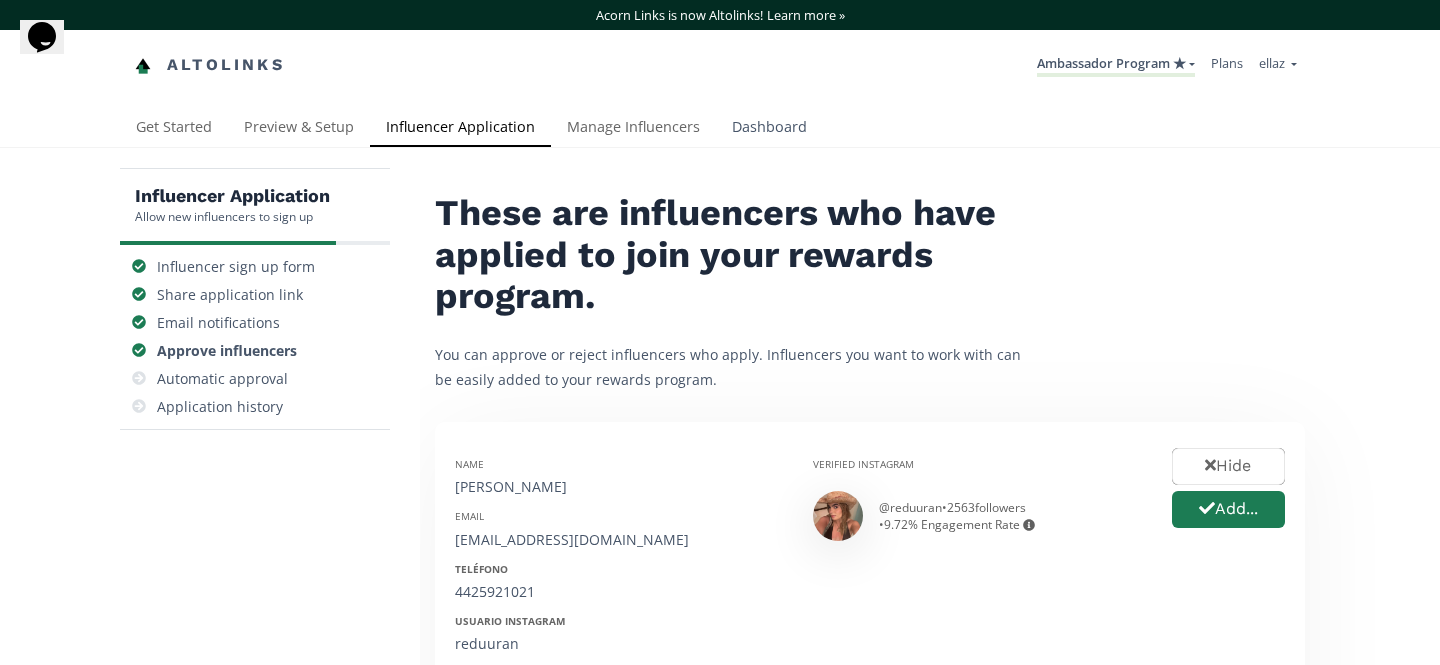click on "Dashboard" at bounding box center (769, 129) 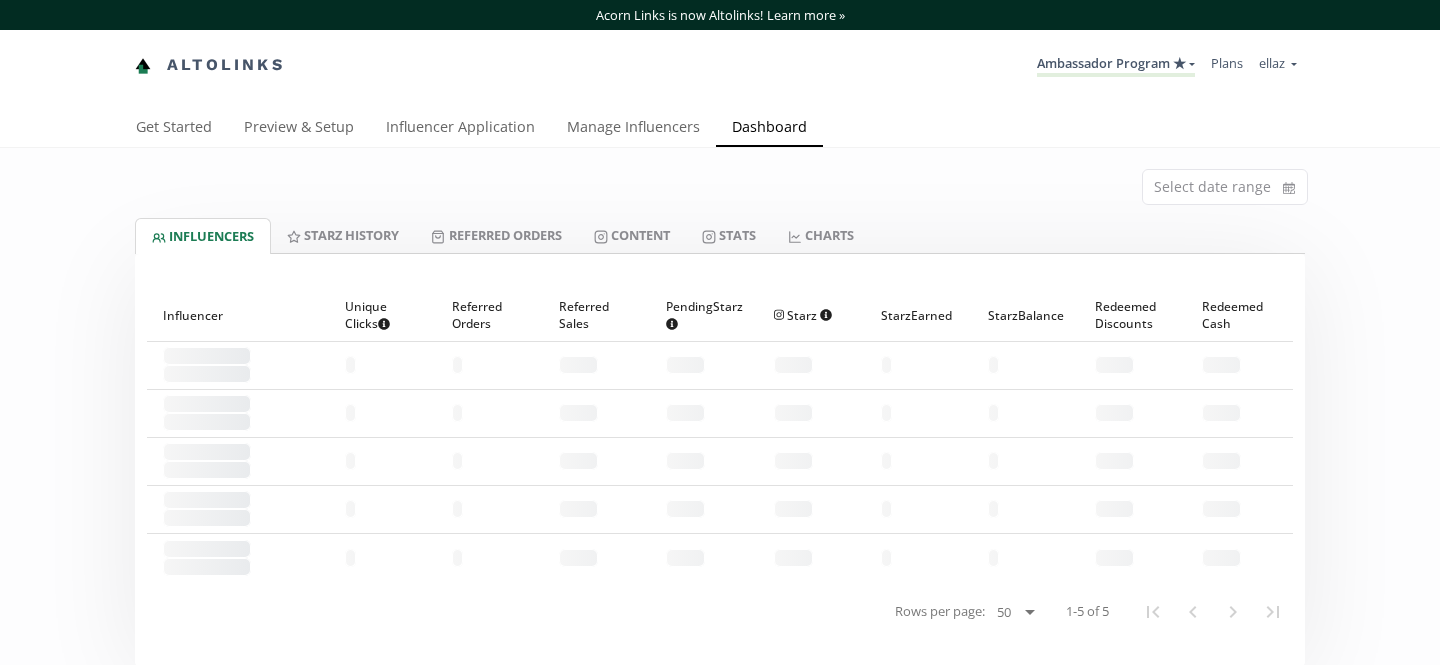 scroll, scrollTop: 0, scrollLeft: 0, axis: both 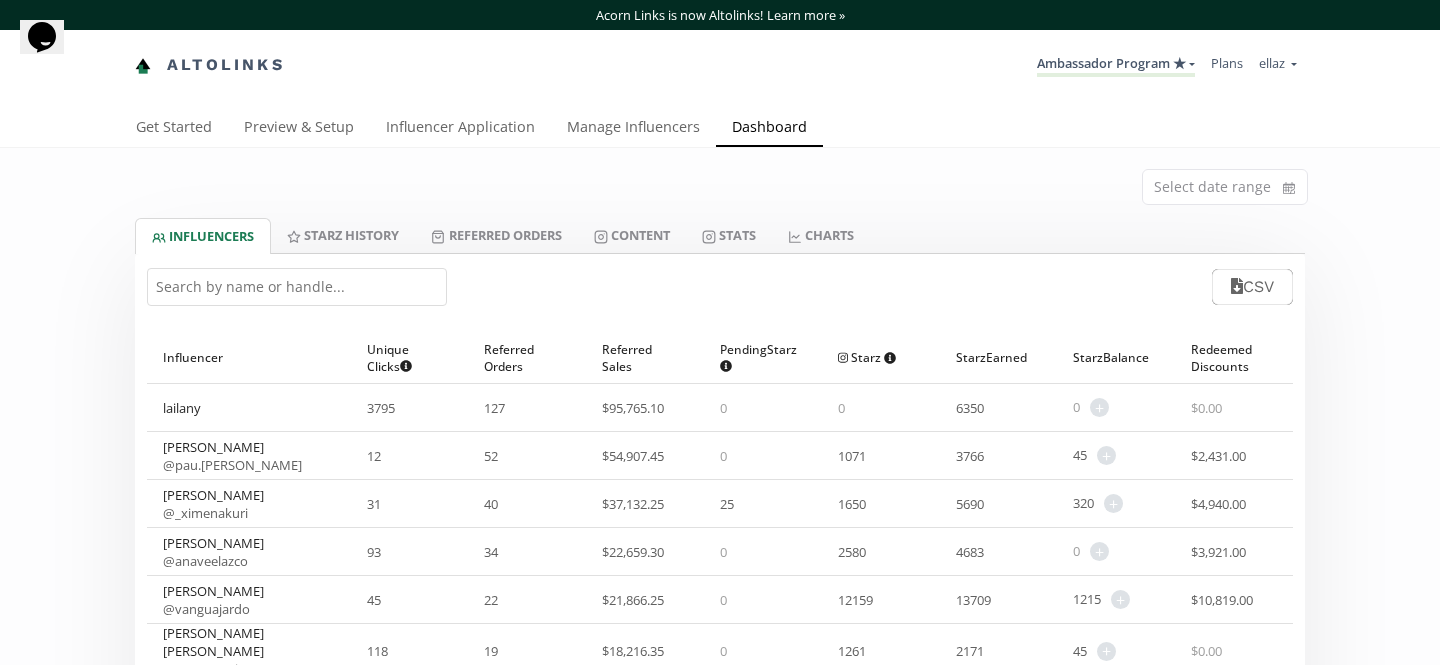 click at bounding box center [297, 287] 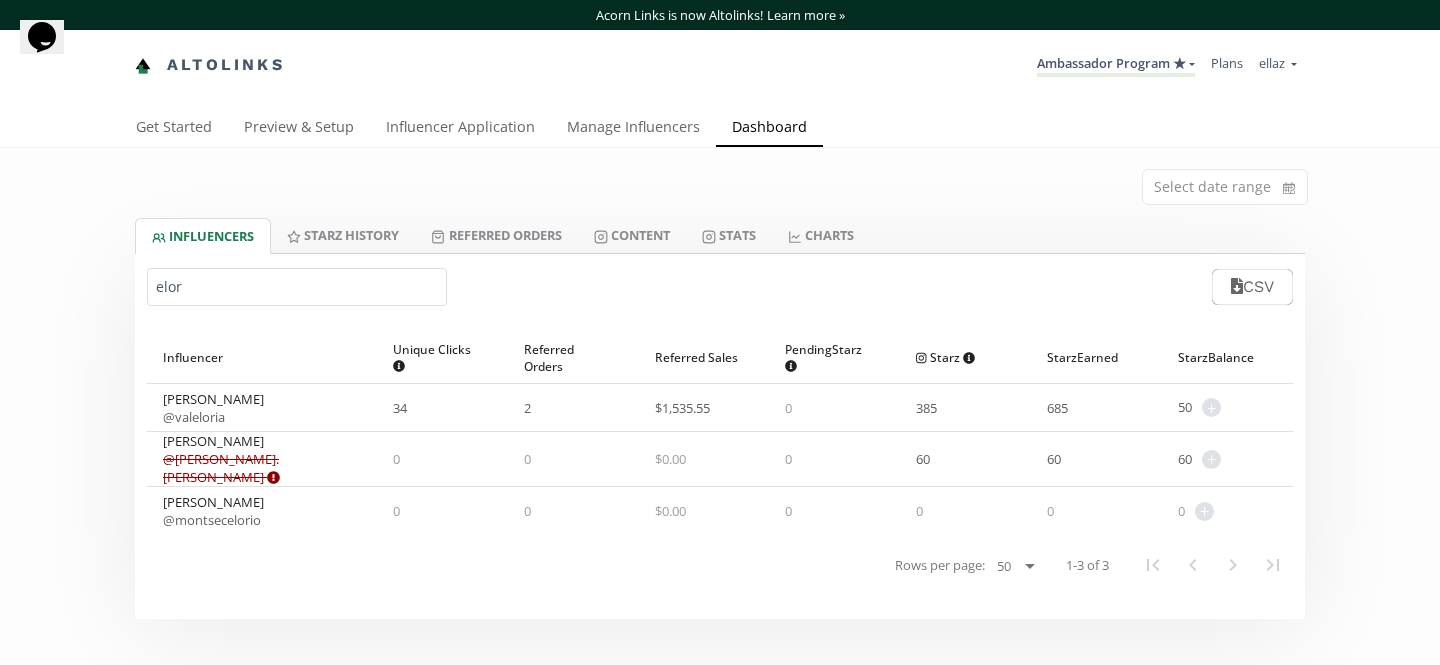 type on "elor" 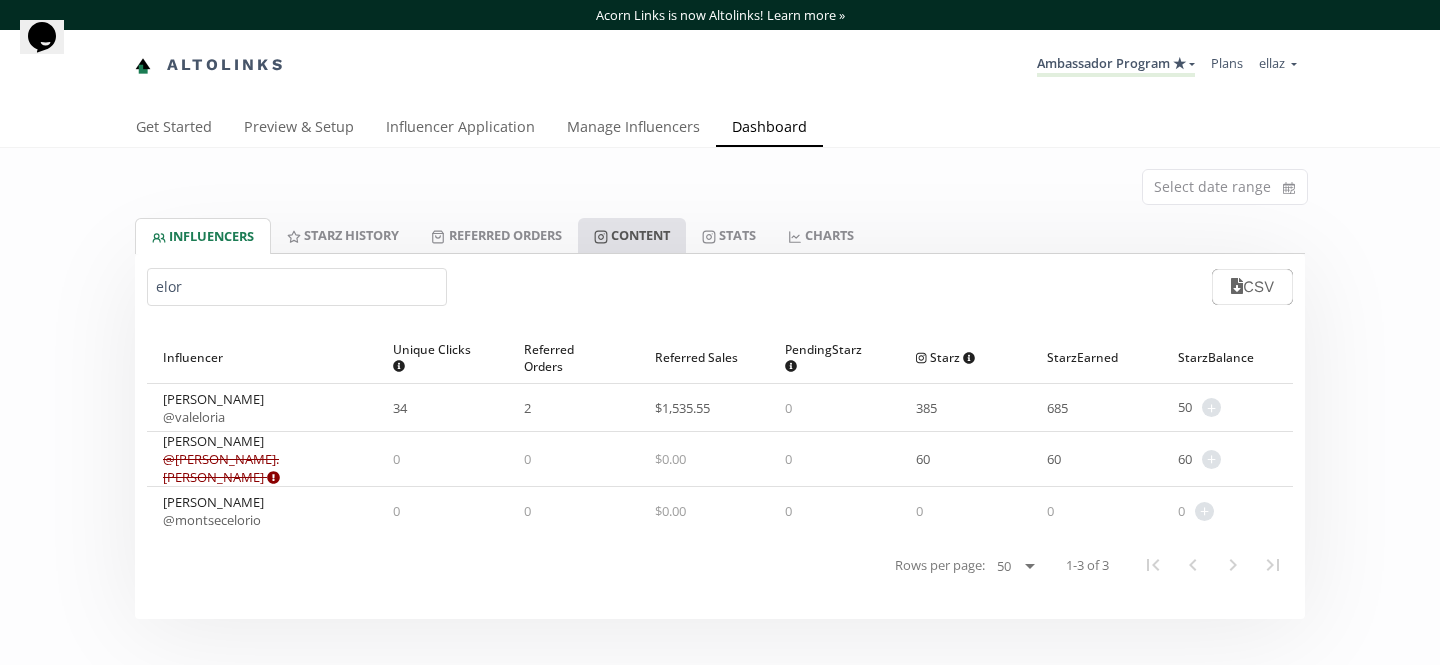 click on "Content" at bounding box center (632, 235) 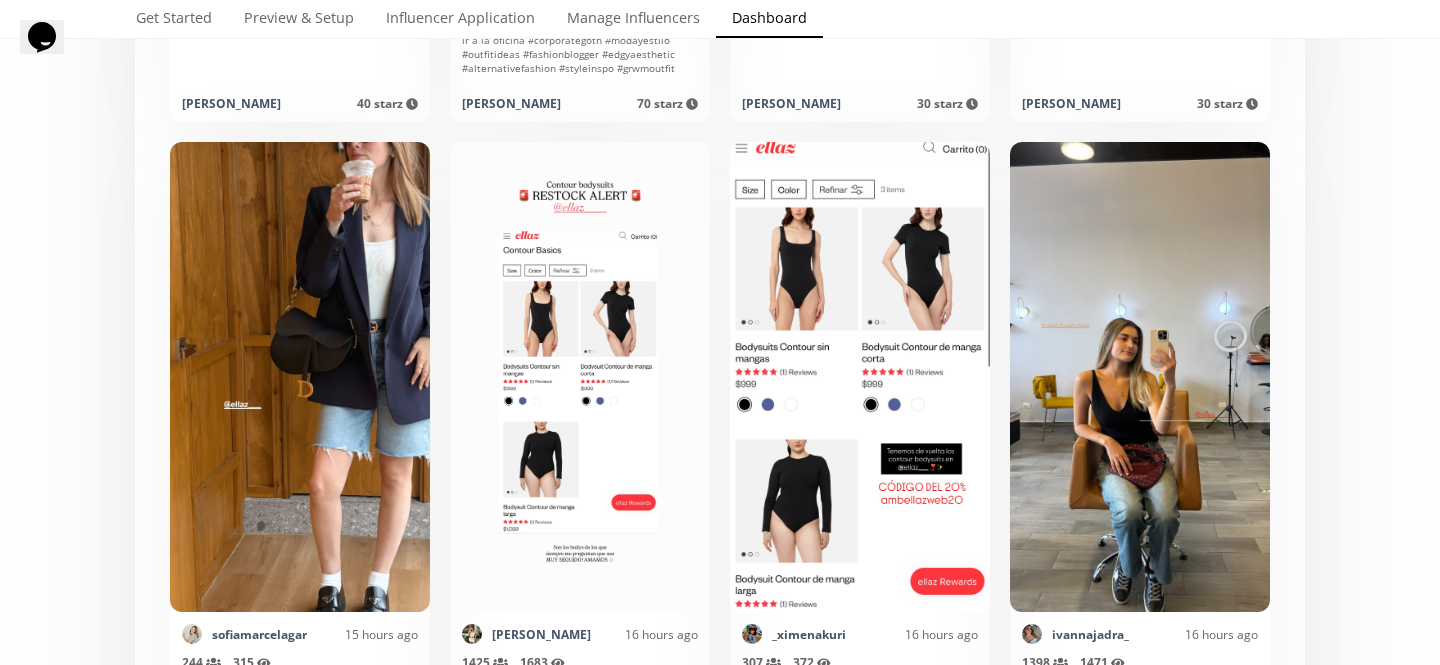 scroll, scrollTop: 1170, scrollLeft: 0, axis: vertical 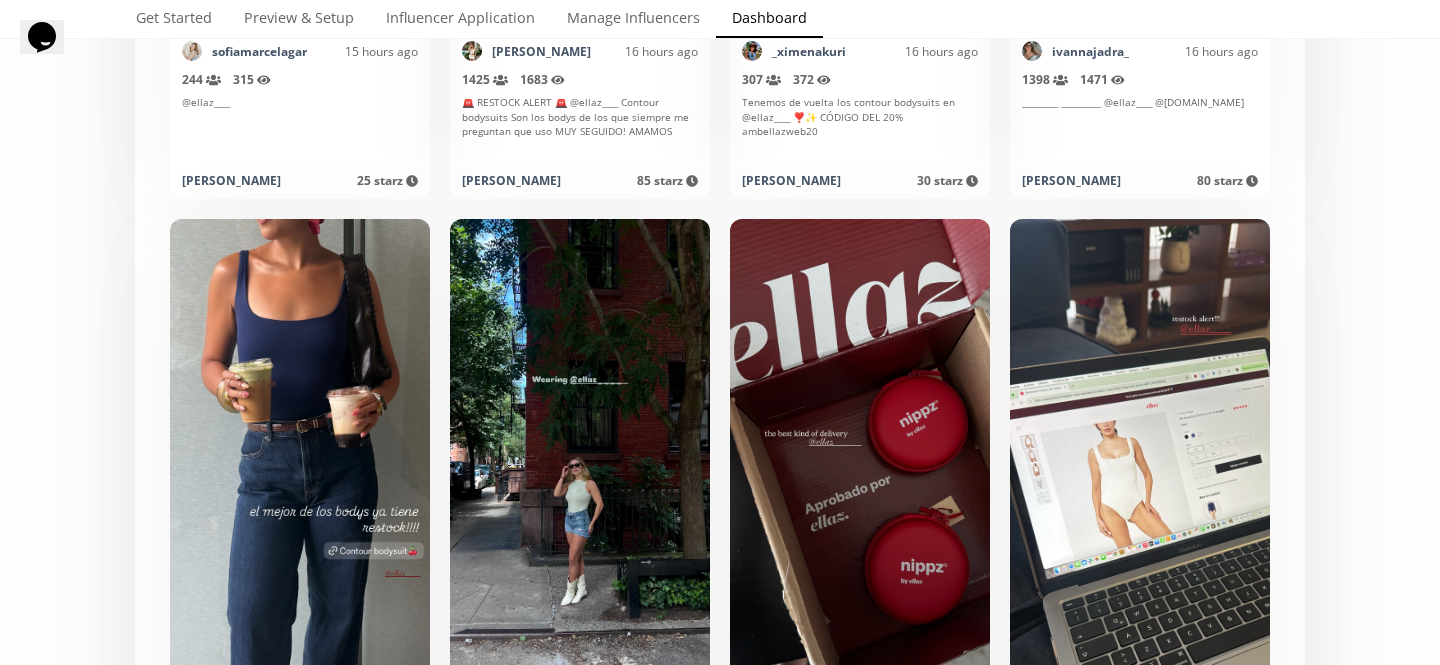 click on "Ximena Kuri" at bounding box center [791, 180] 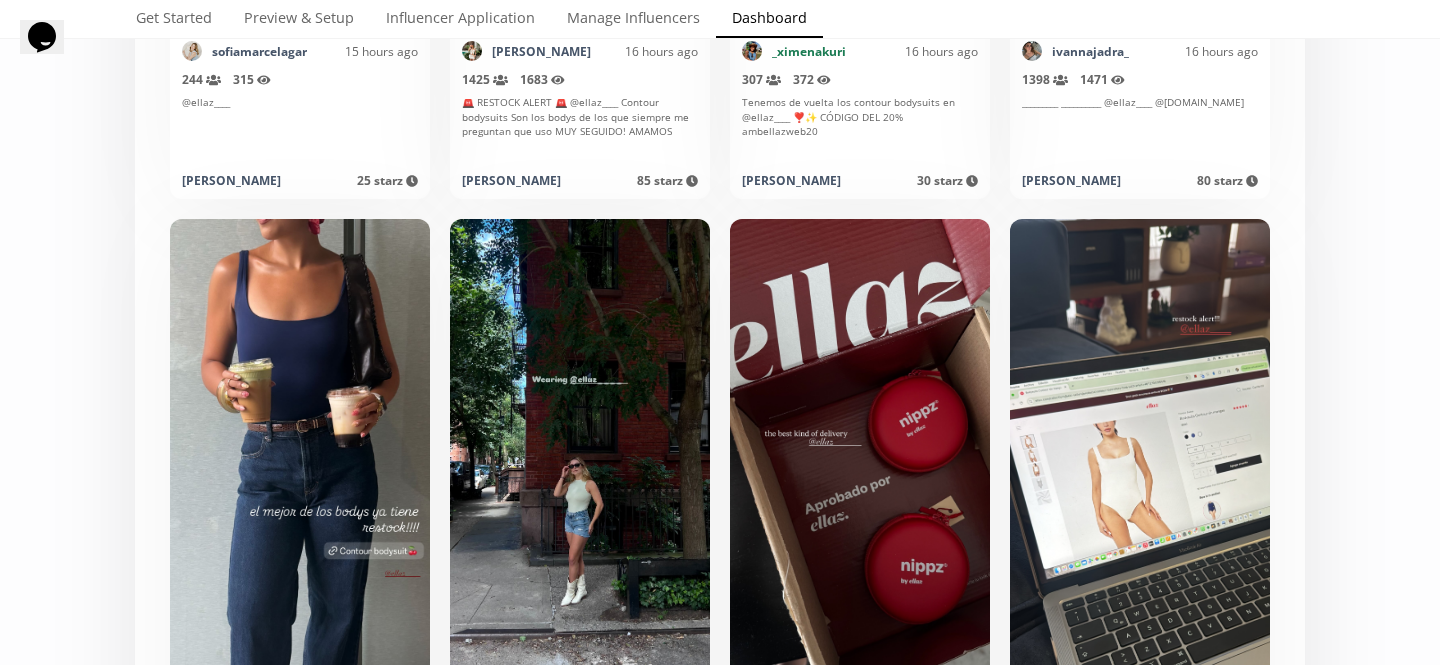 click on "_ximenakuri" at bounding box center (809, 51) 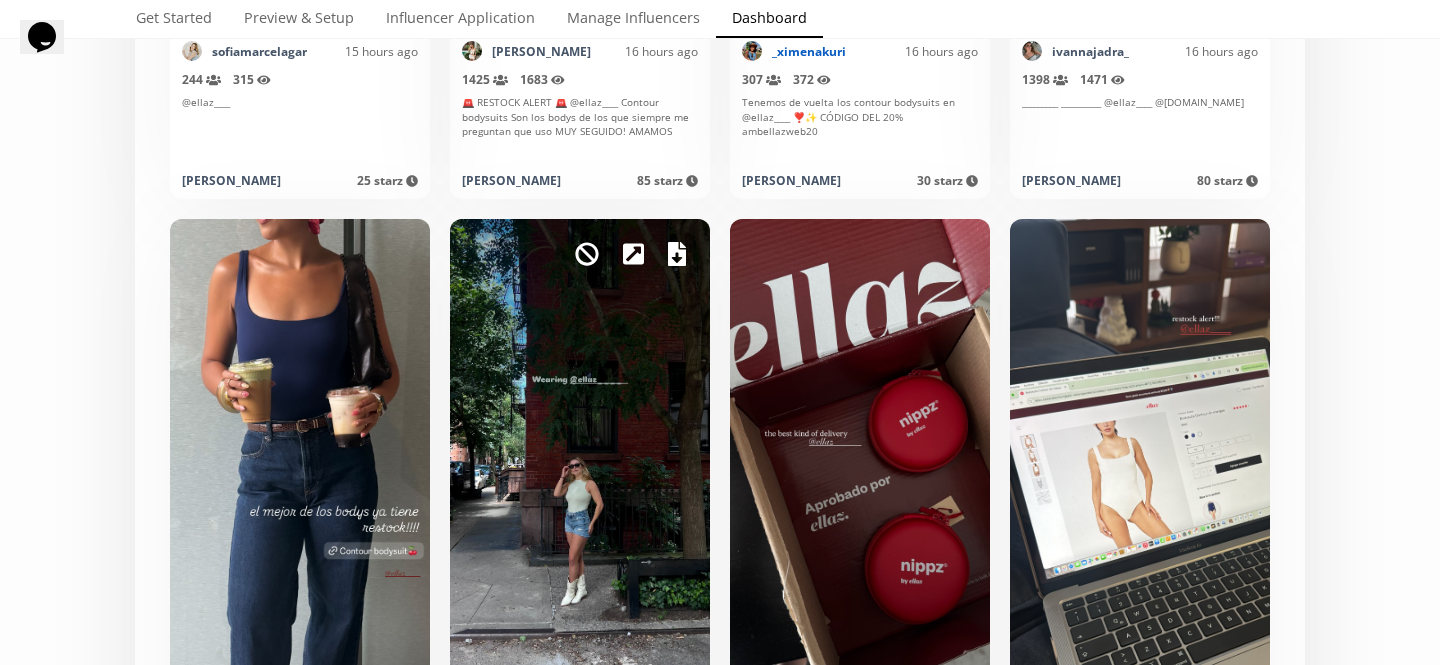 scroll, scrollTop: 0, scrollLeft: 0, axis: both 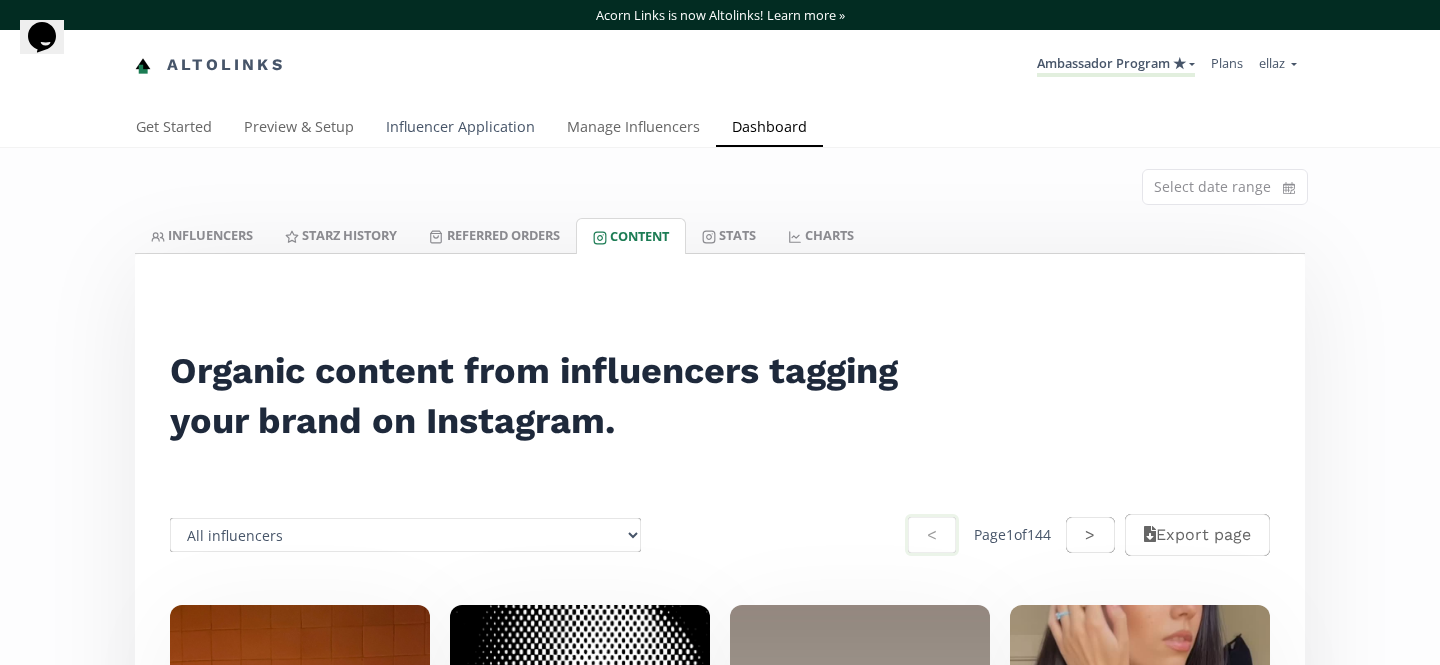click on "Influencer Application" at bounding box center [460, 129] 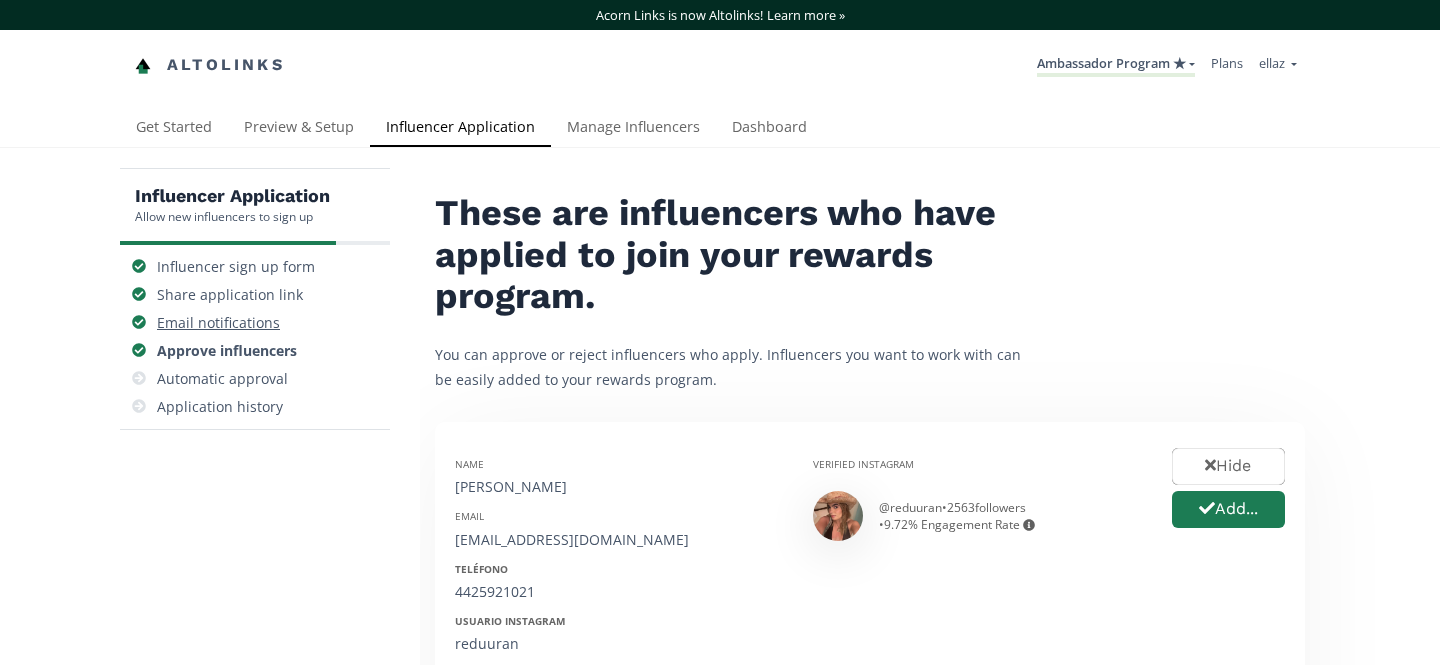 scroll, scrollTop: 0, scrollLeft: 0, axis: both 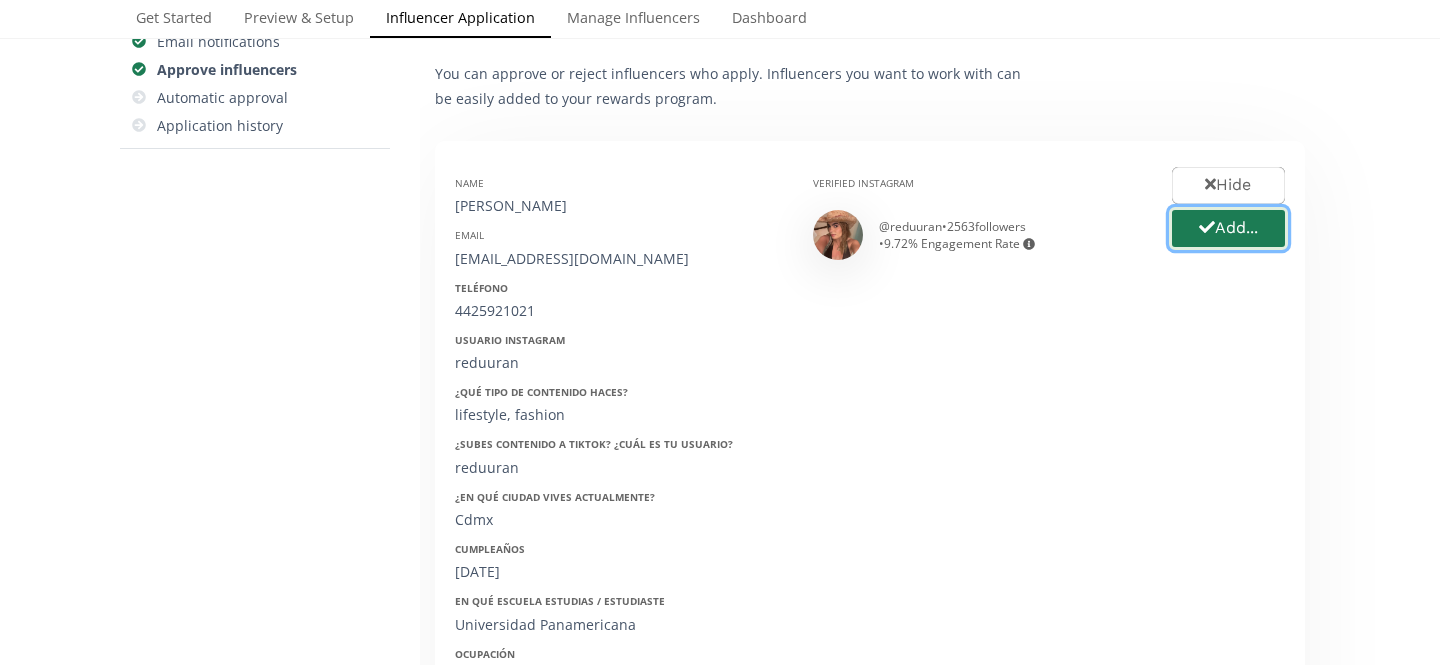click on "Add..." at bounding box center (1228, 228) 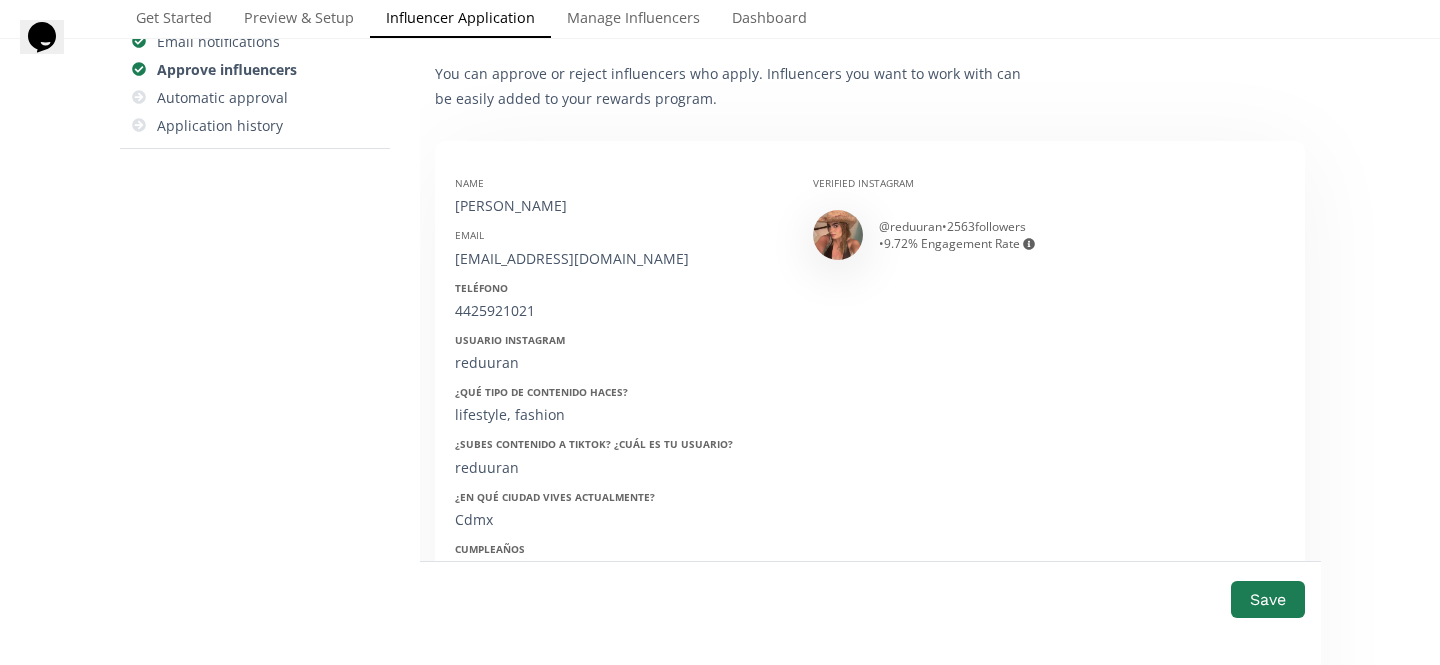 scroll, scrollTop: 0, scrollLeft: 0, axis: both 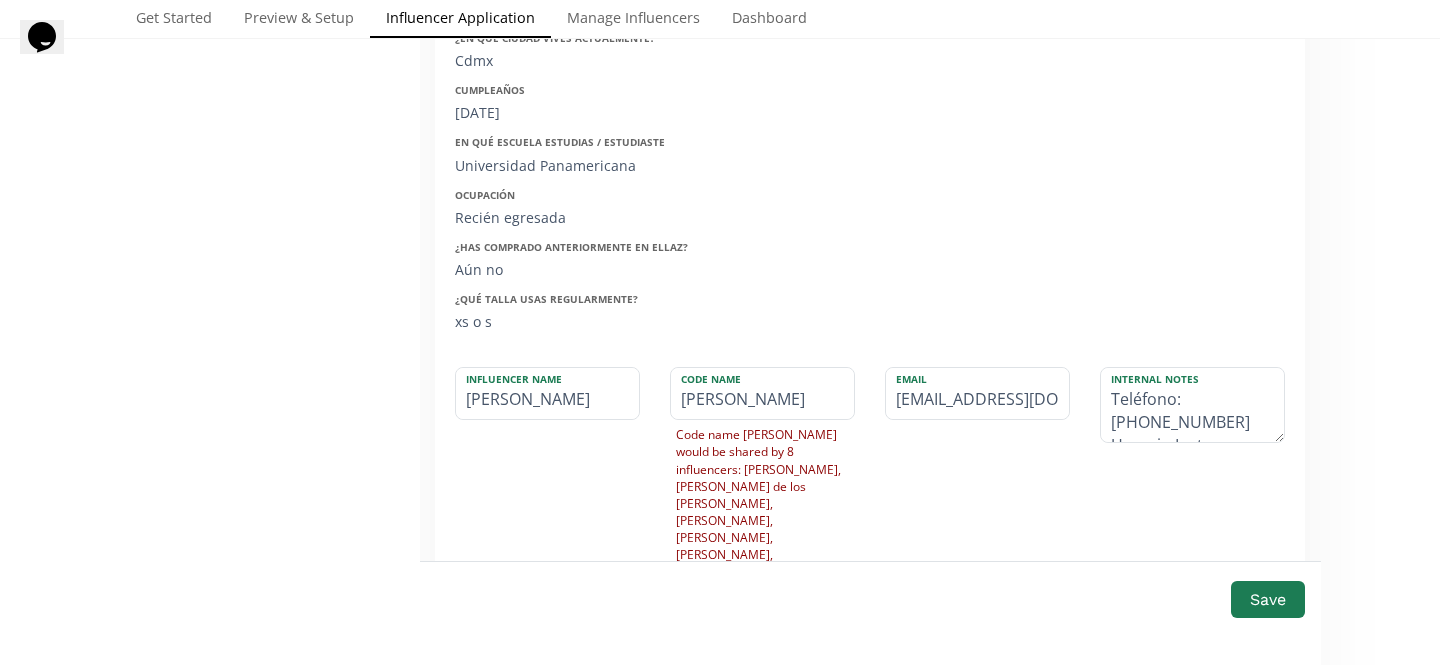 click on "Influencer Name [PERSON_NAME]" at bounding box center [547, 545] 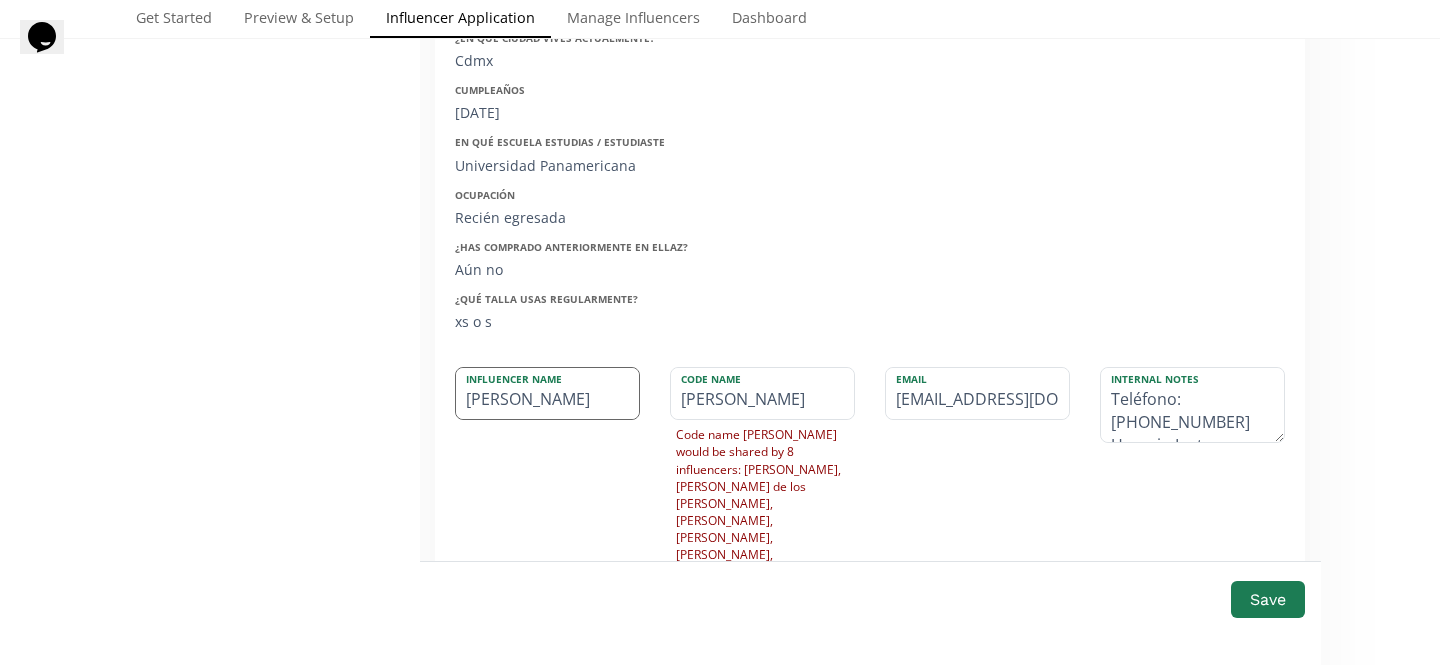 click on "[PERSON_NAME]" at bounding box center [547, 393] 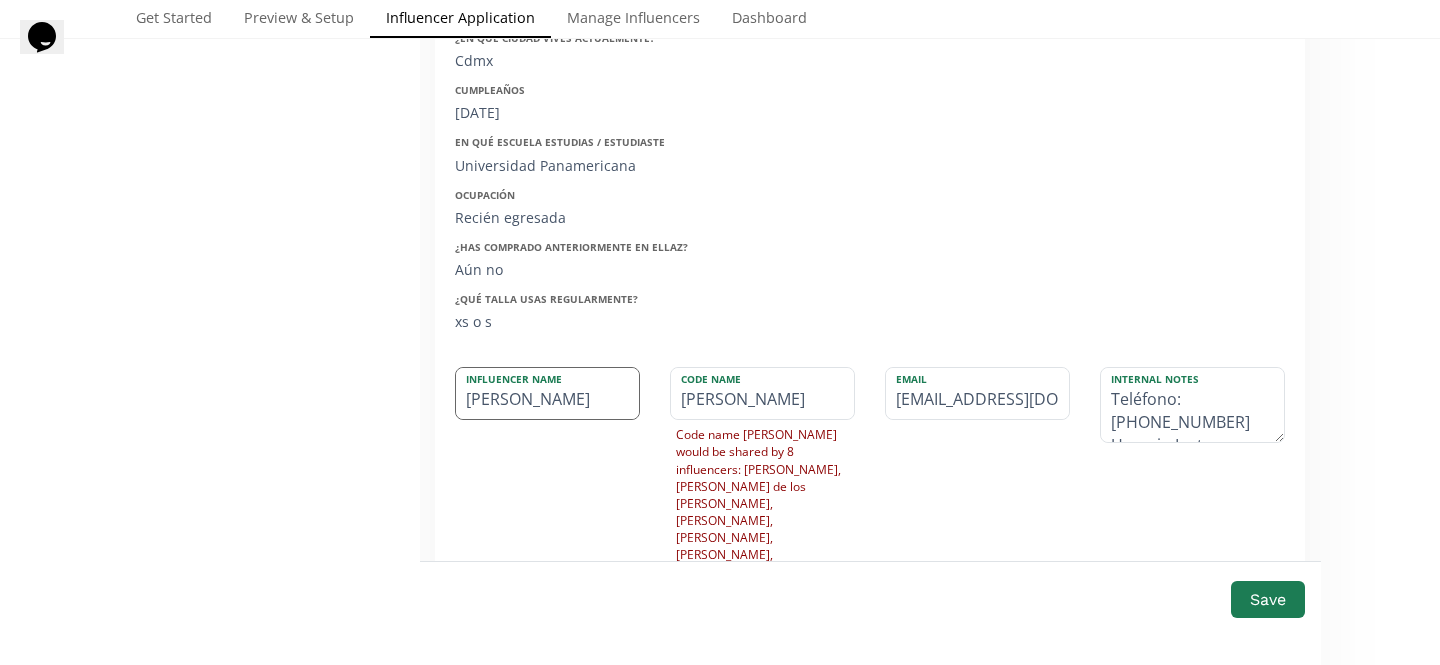 click on "[PERSON_NAME]" at bounding box center (547, 393) 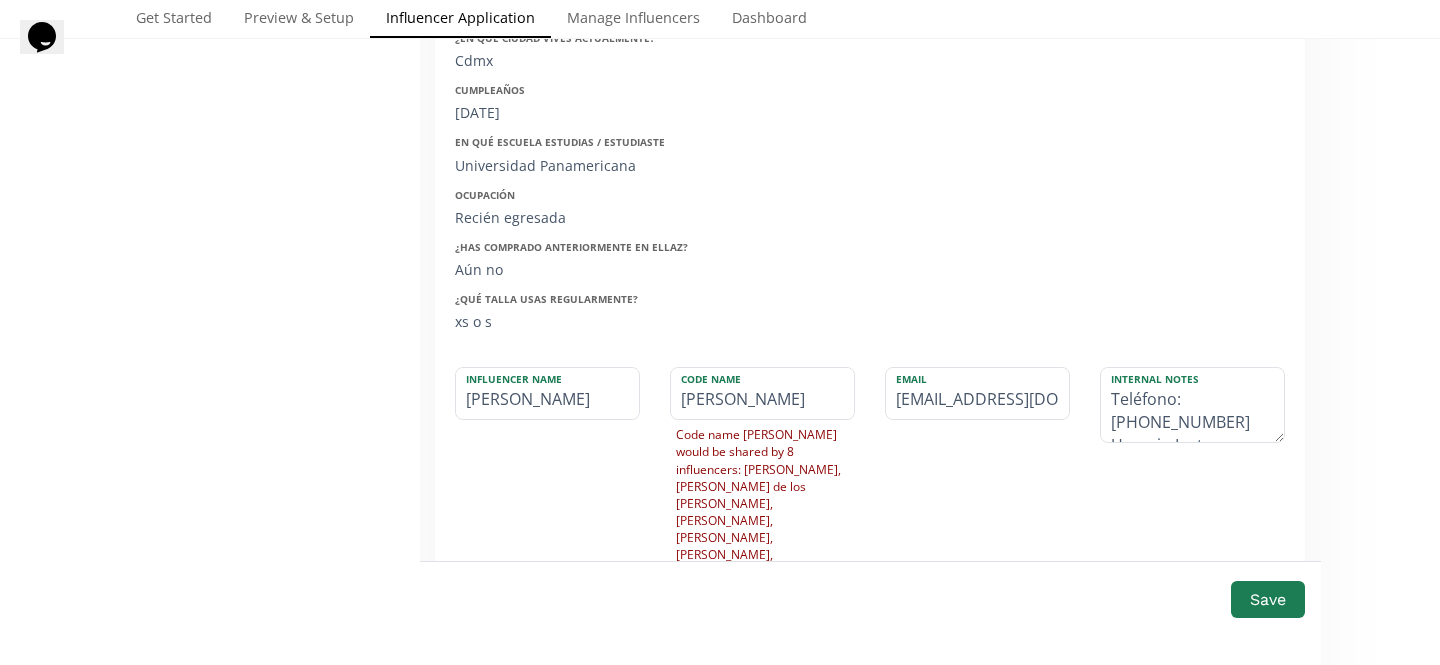 type on "Regina Duran" 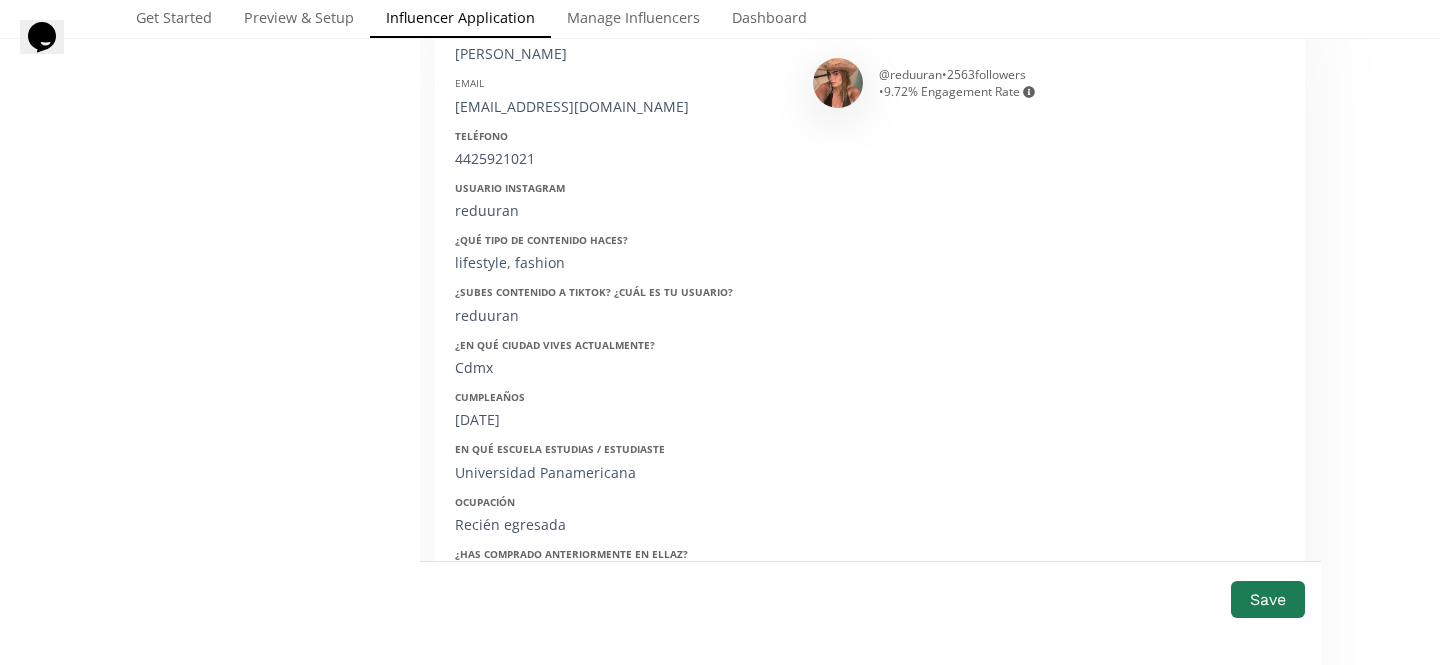 scroll, scrollTop: 432, scrollLeft: 0, axis: vertical 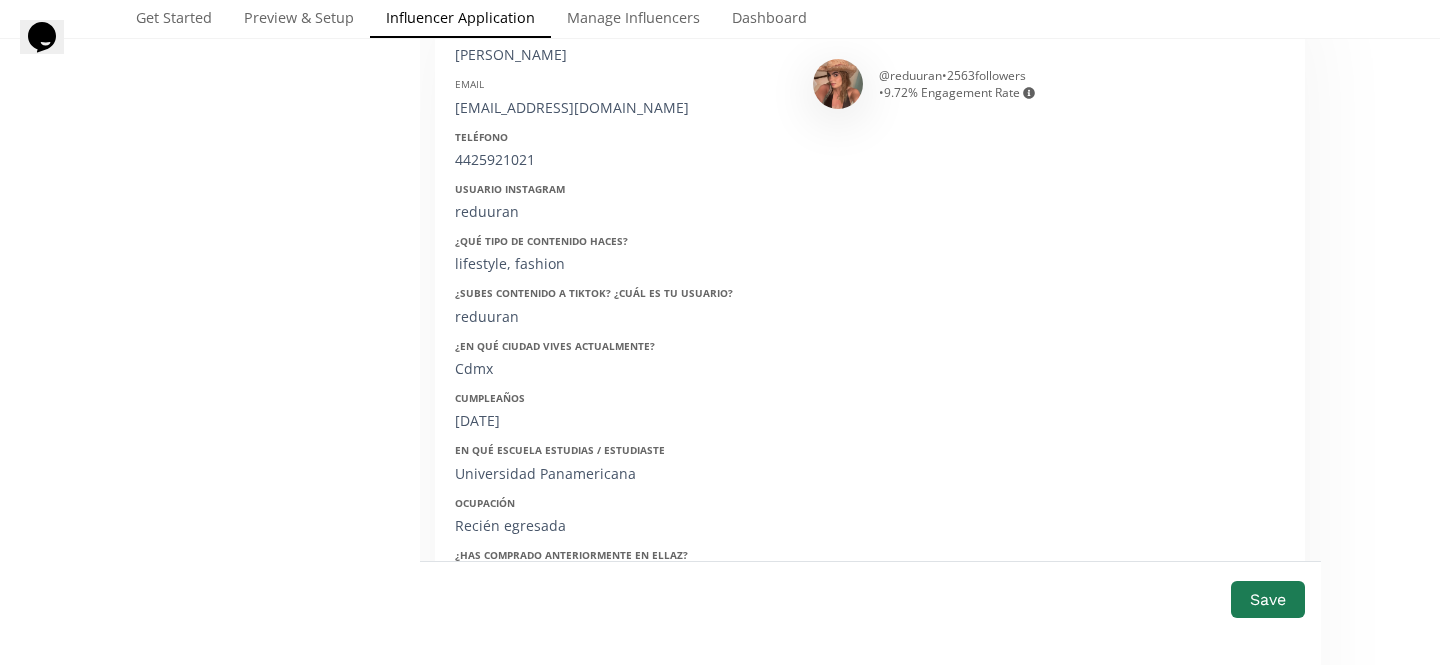 click on "Email reginaduuran@gmail.com" at bounding box center (619, 97) 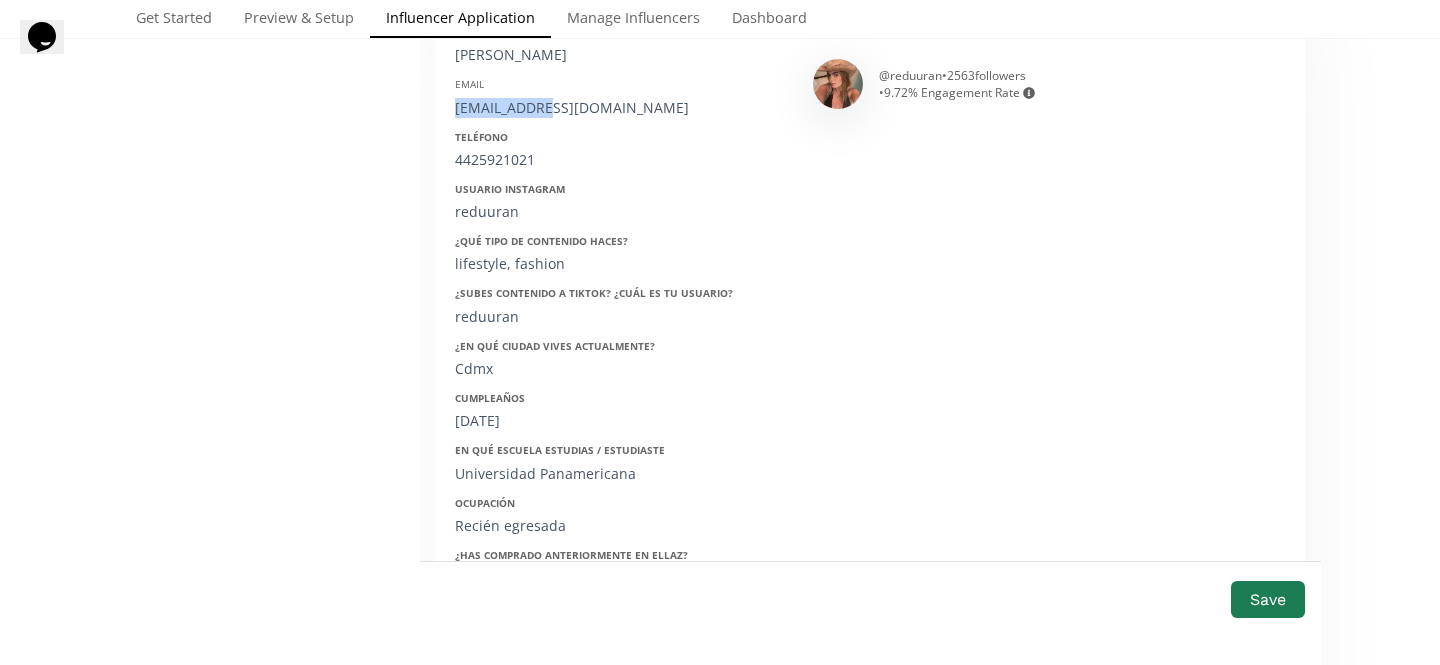 click on "[EMAIL_ADDRESS][DOMAIN_NAME]" at bounding box center [619, 108] 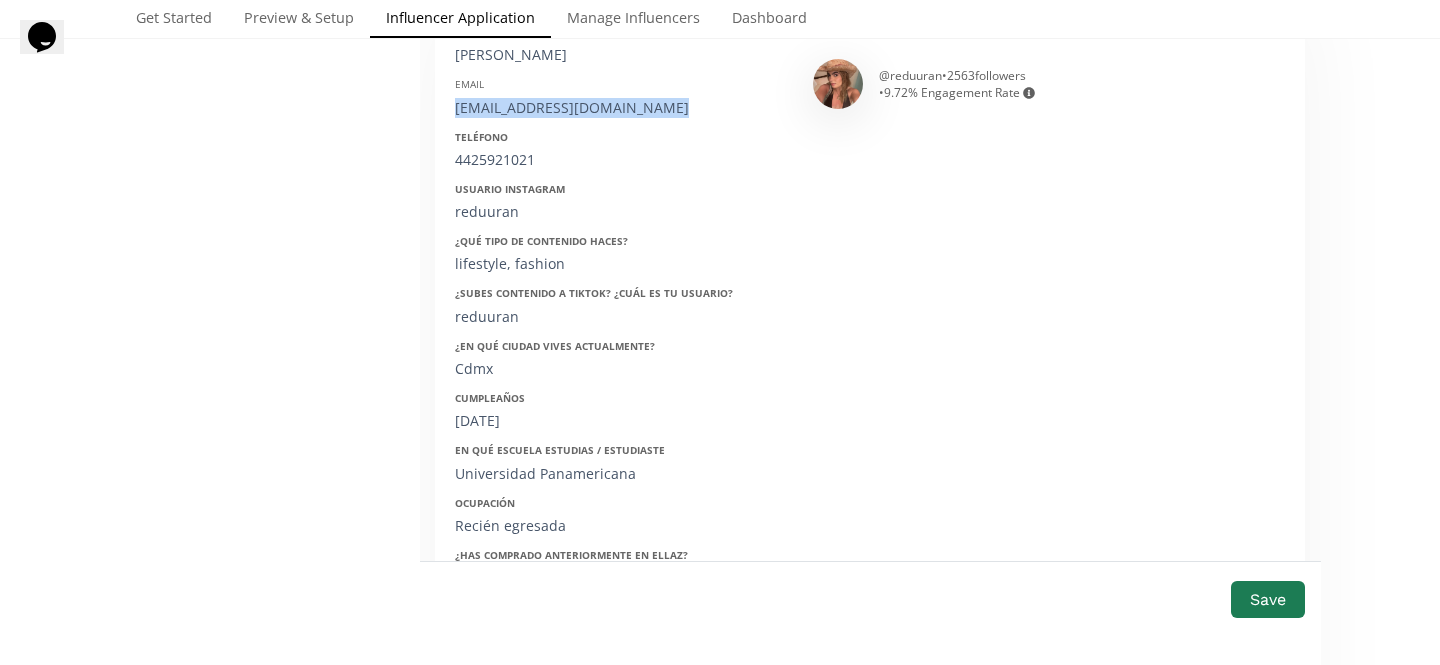 click on "[EMAIL_ADDRESS][DOMAIN_NAME]" at bounding box center [619, 108] 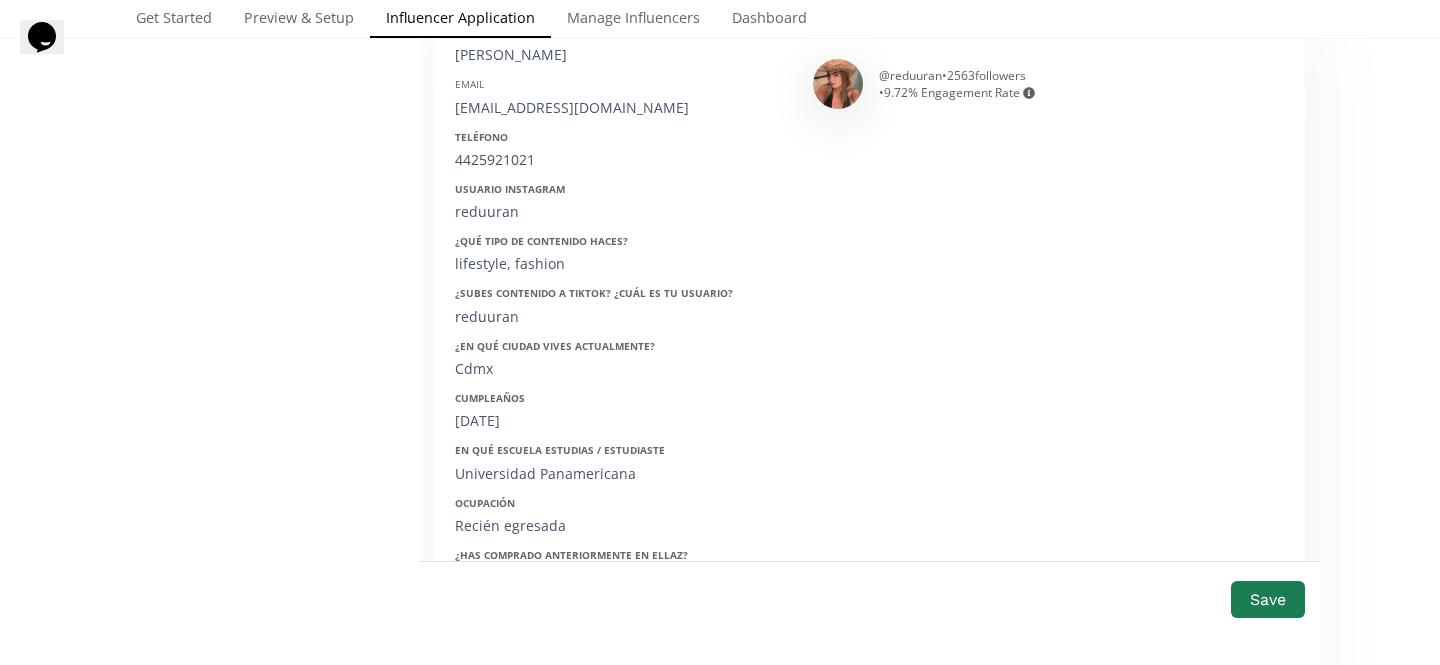 click on "4425921021" at bounding box center (619, 160) 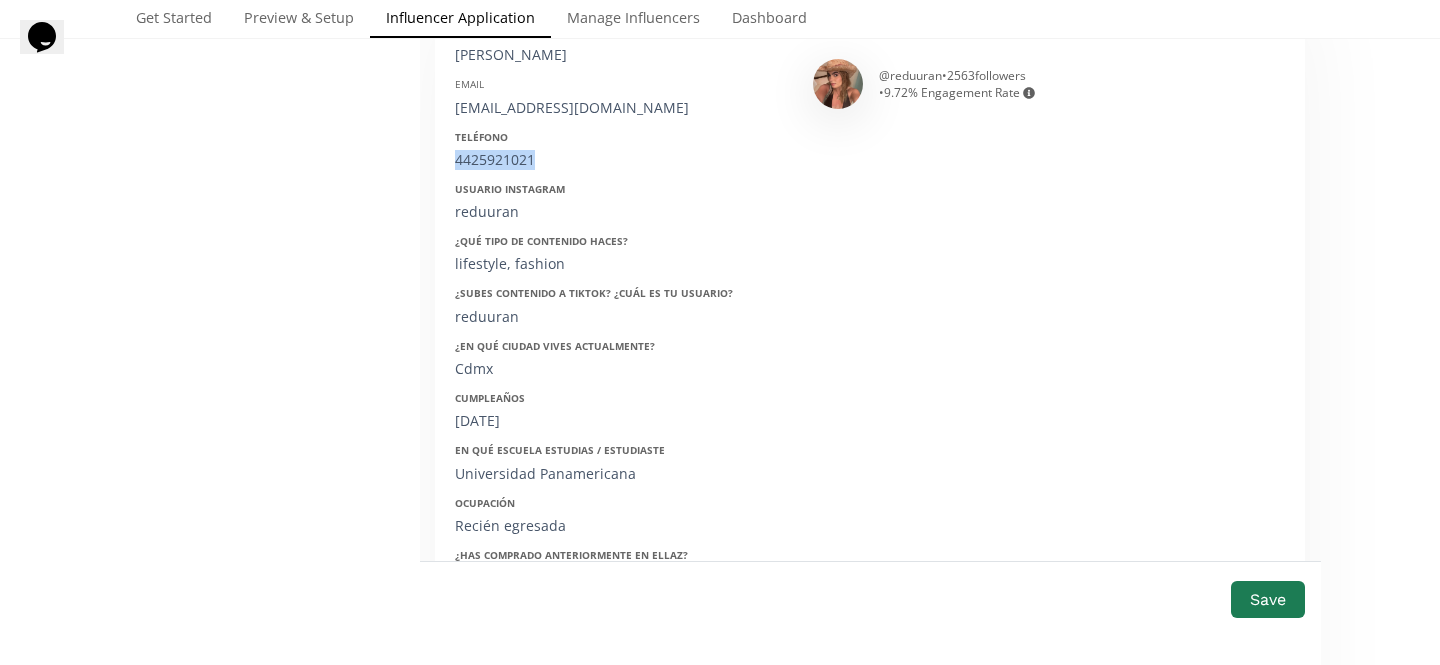 click on "4425921021" at bounding box center [619, 160] 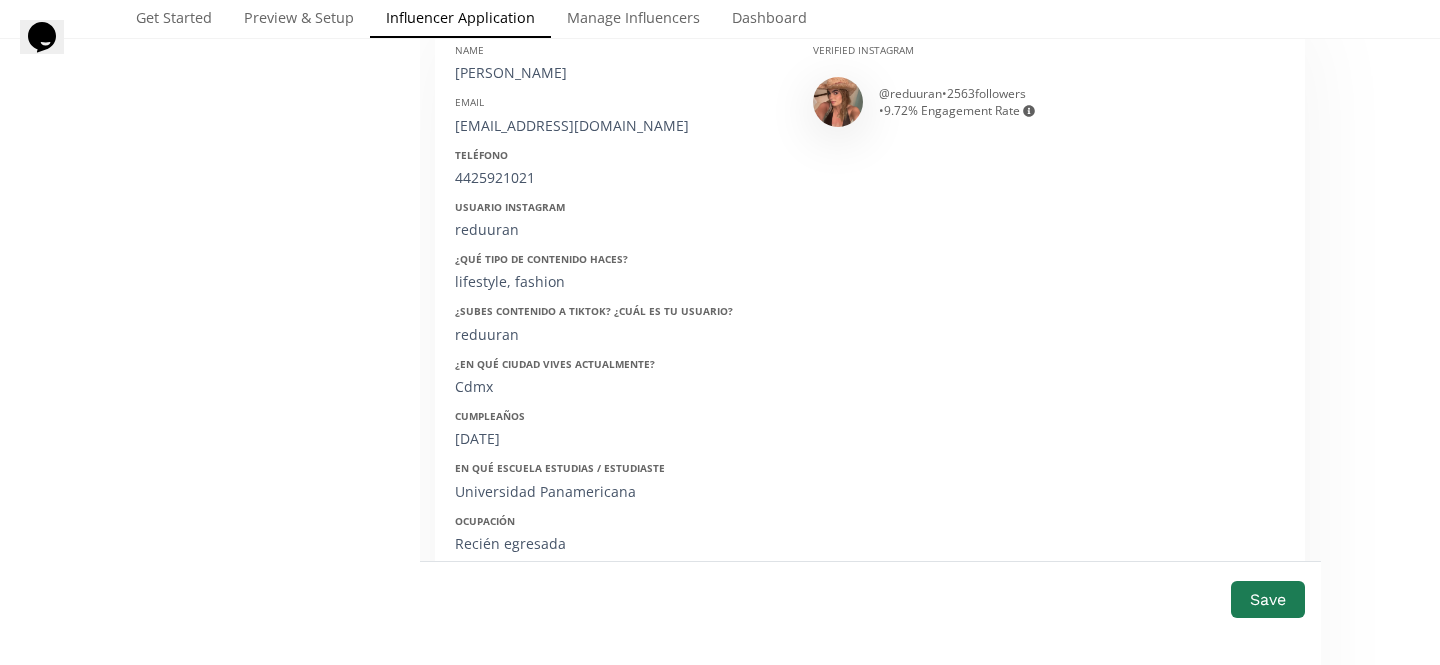 click on "[EMAIL_ADDRESS][DOMAIN_NAME]" at bounding box center [619, 126] 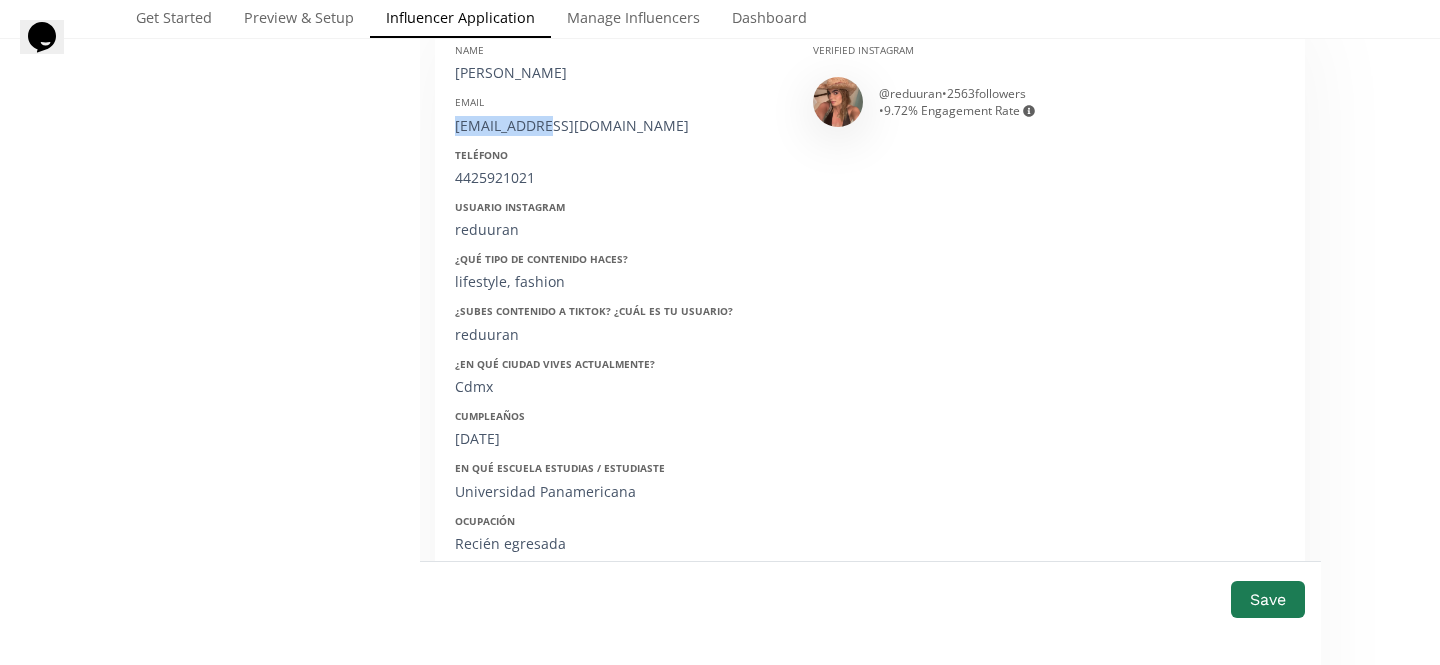 click on "[EMAIL_ADDRESS][DOMAIN_NAME]" at bounding box center (619, 126) 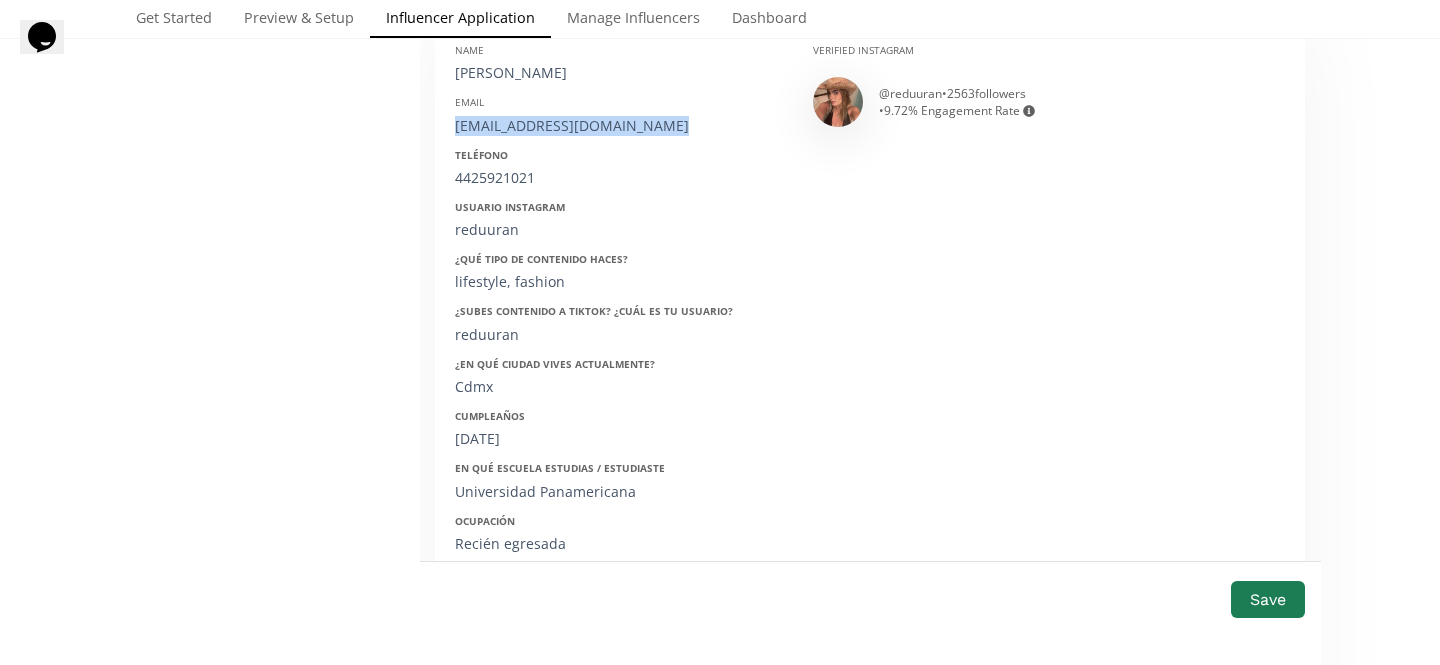 click on "[EMAIL_ADDRESS][DOMAIN_NAME]" at bounding box center (619, 126) 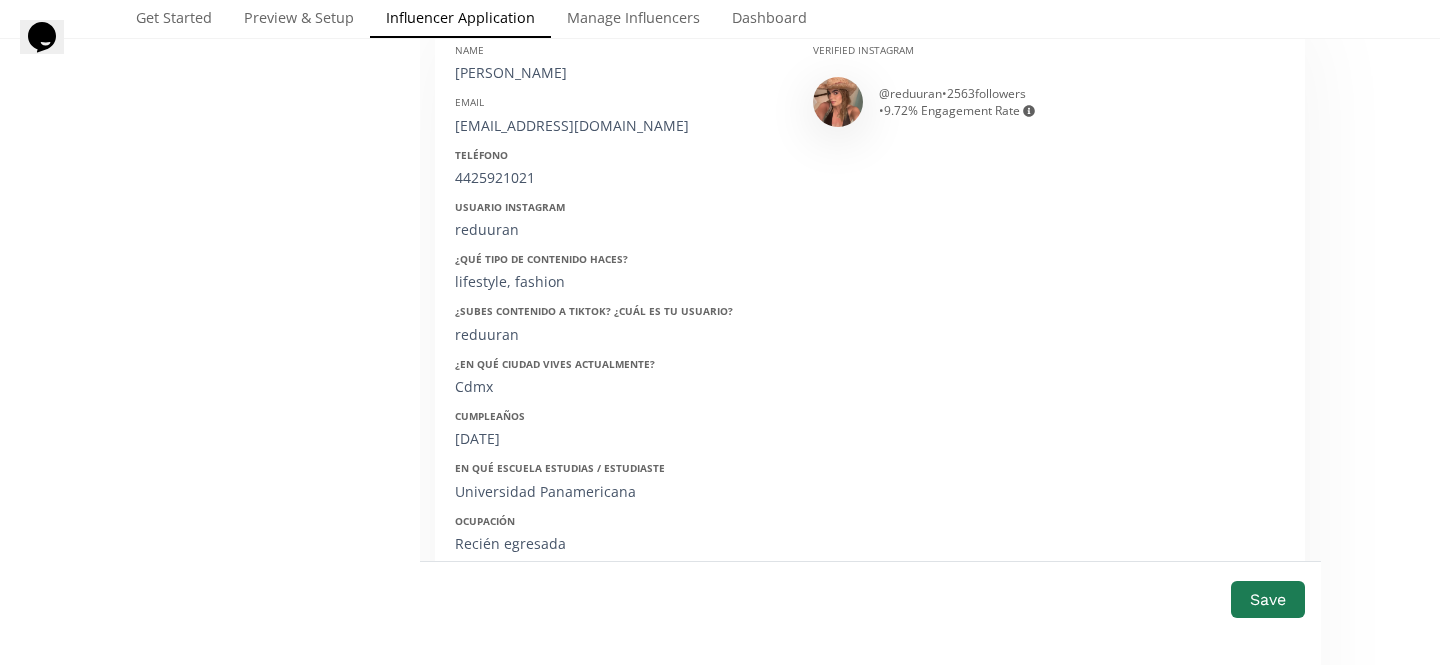 click on "4425921021" at bounding box center (619, 178) 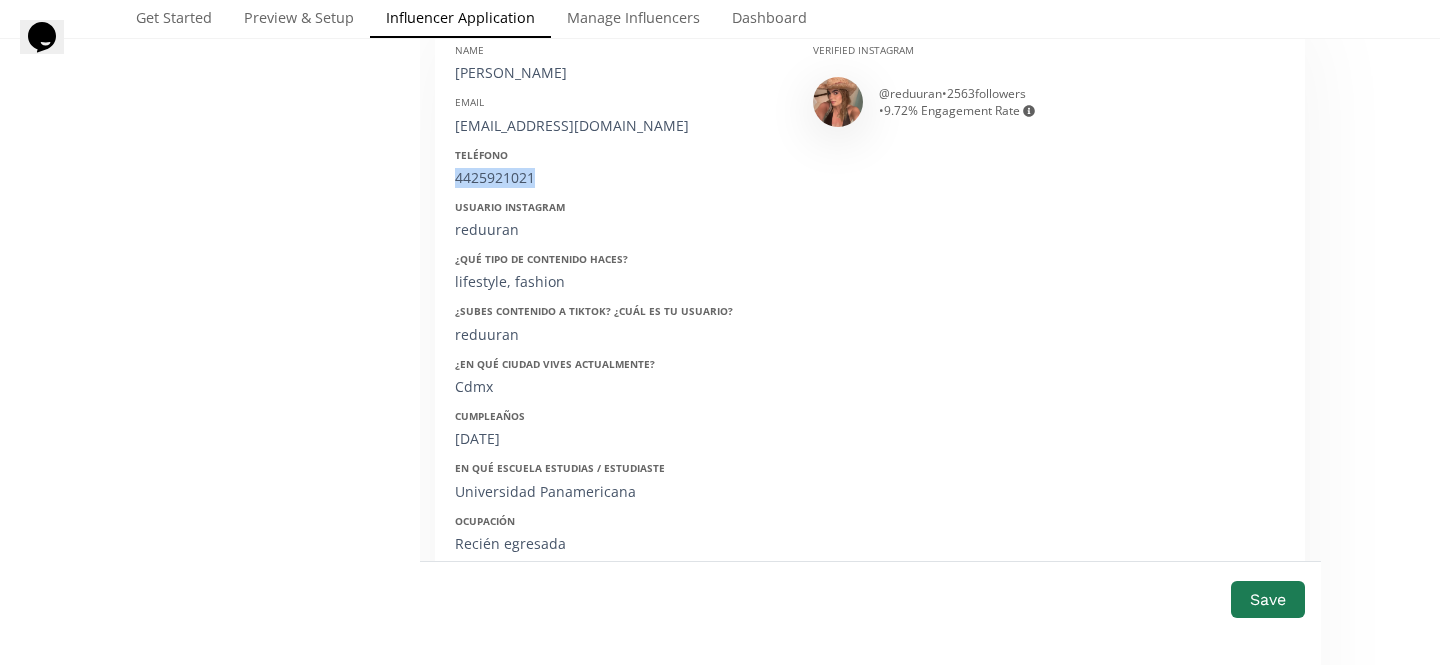 click on "4425921021" at bounding box center [619, 178] 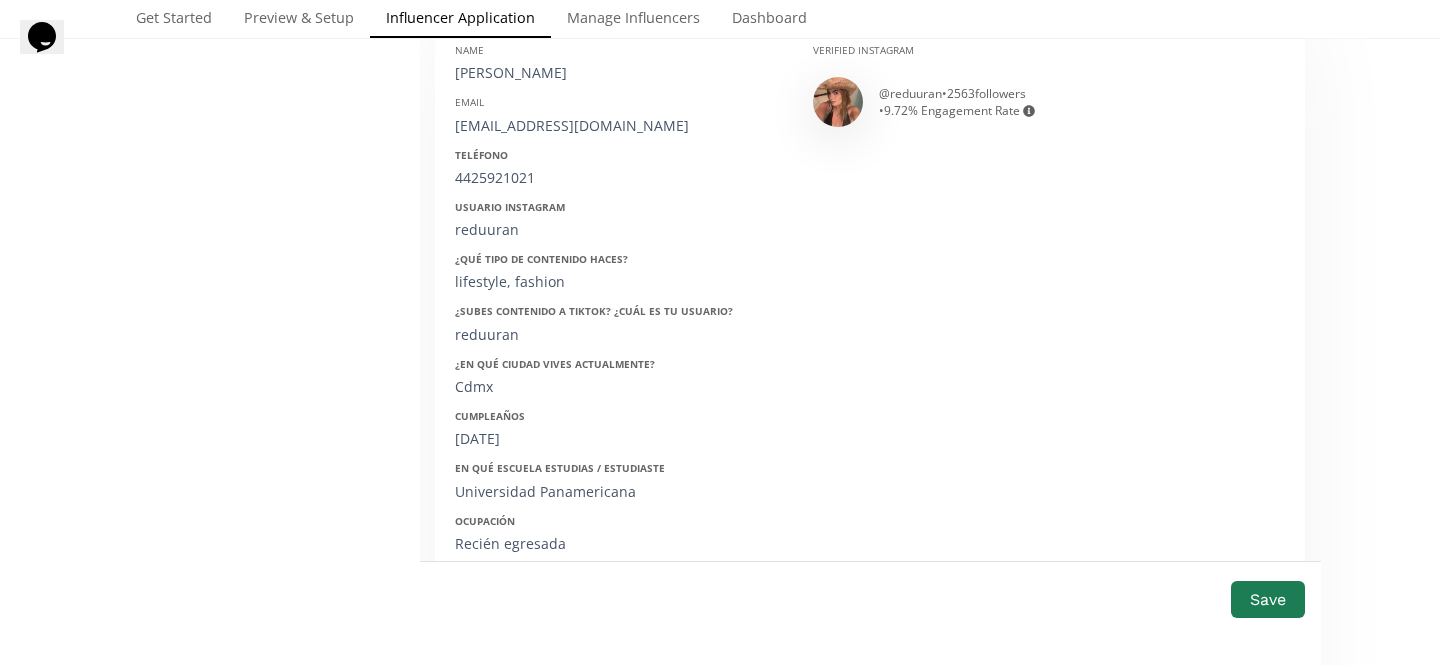 click on "Name Regina Email reginaduuran@gmail.com Teléfono 4425921021 Usuario Instagram reduuran ¿Qué tipo de contenido haces? lifestyle, fashion  ¿Subes contenido a Tiktok? ¿Cuál es tu usuario? reduuran  ¿En qué ciudad vives actualmente? Cdmx Cumpleaños 08/11/2002 En qué escuela estudias / estudiaste  Universidad Panamericana Ocupación Recién egresada  ¿Has comprado anteriormente en ellaz? Aún no  ¿Qué talla usas regularmente?  xs o s" at bounding box center [619, 344] 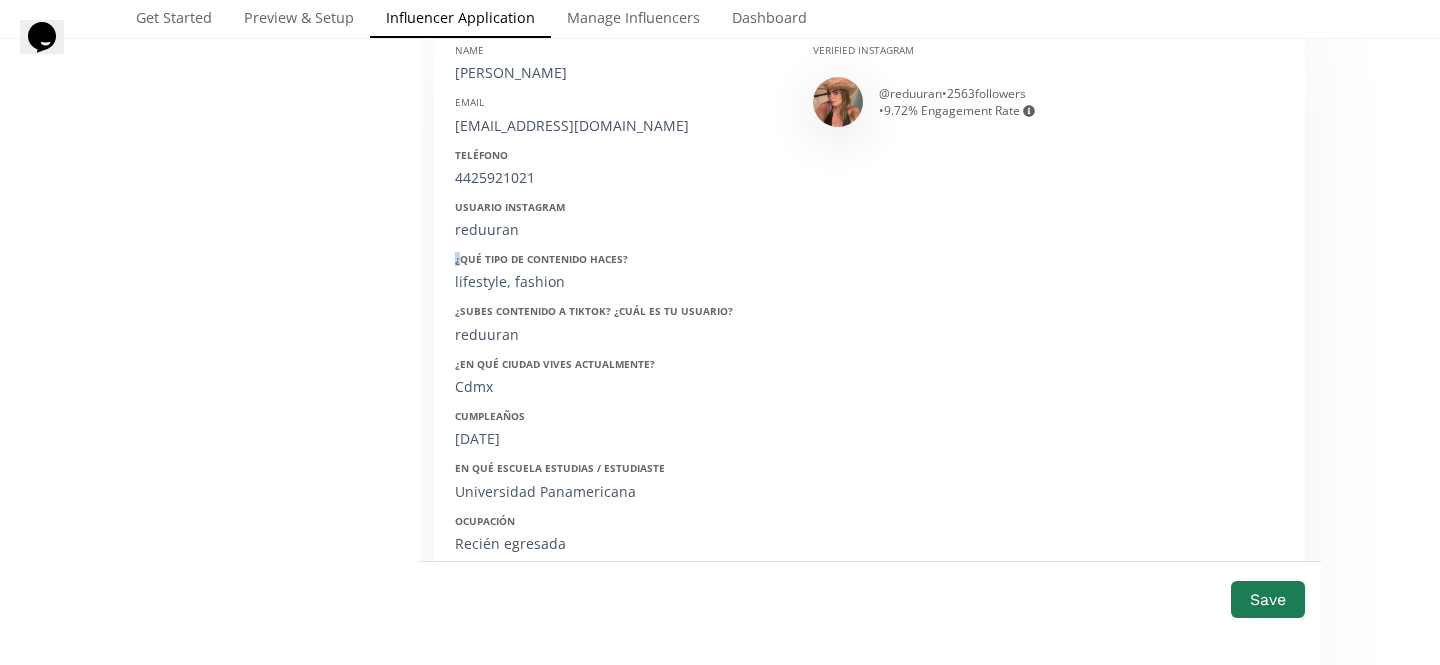 click on "Name Regina Email reginaduuran@gmail.com Teléfono 4425921021 Usuario Instagram reduuran ¿Qué tipo de contenido haces? lifestyle, fashion  ¿Subes contenido a Tiktok? ¿Cuál es tu usuario? reduuran  ¿En qué ciudad vives actualmente? Cdmx Cumpleaños 08/11/2002 En qué escuela estudias / estudiaste  Universidad Panamericana Ocupación Recién egresada  ¿Has comprado anteriormente en ellaz? Aún no  ¿Qué talla usas regularmente?  xs o s" at bounding box center [619, 344] 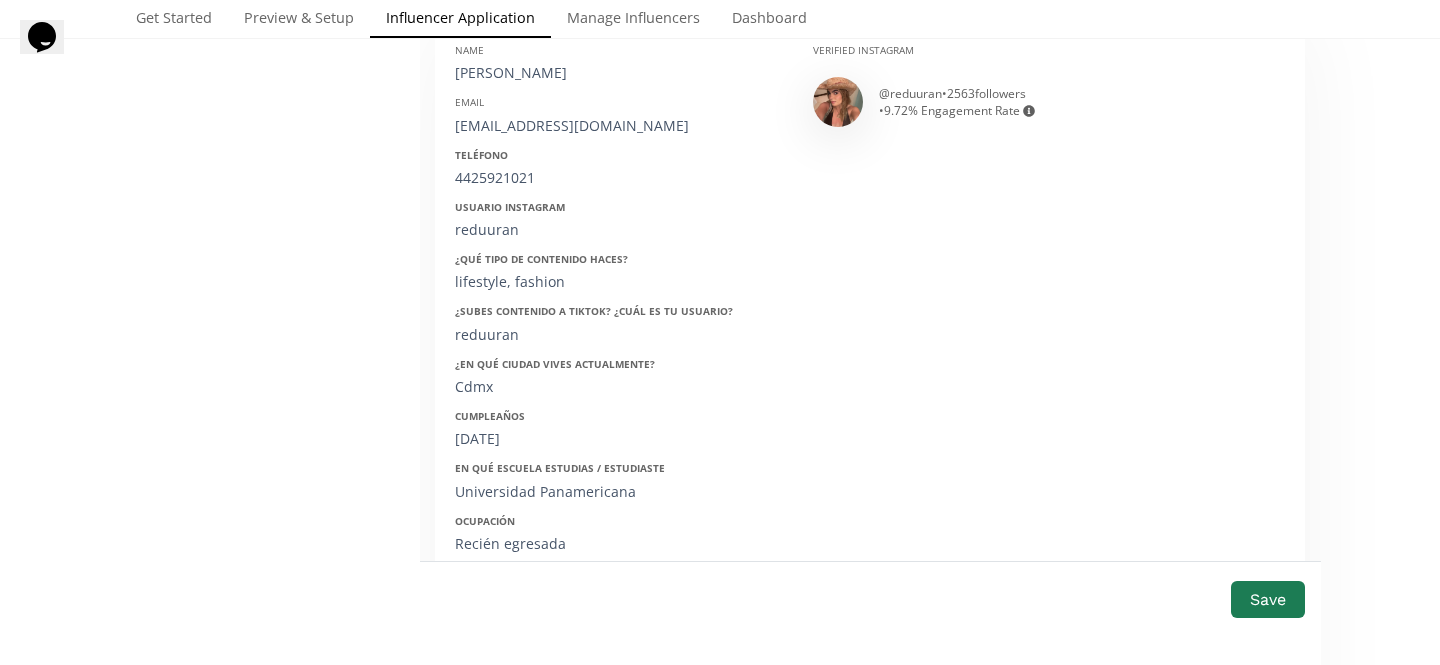 click on "reduuran" at bounding box center [619, 230] 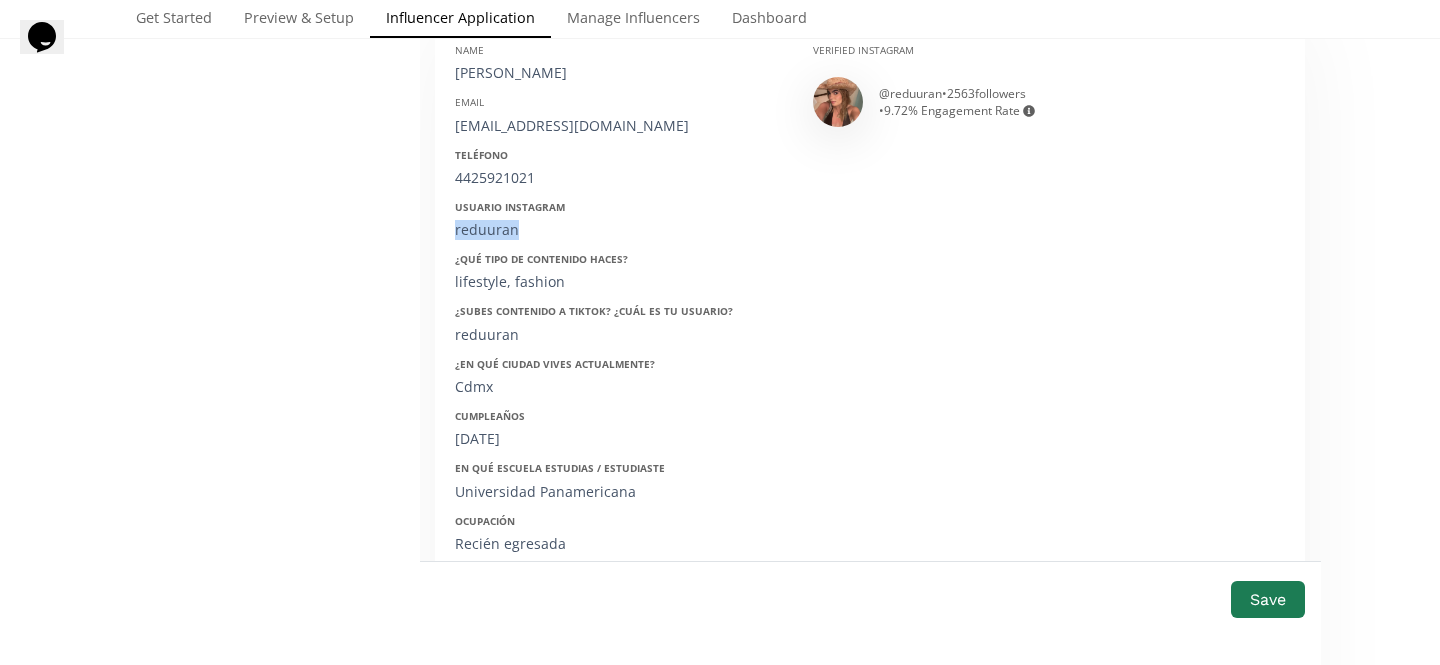 click on "reduuran" at bounding box center (619, 230) 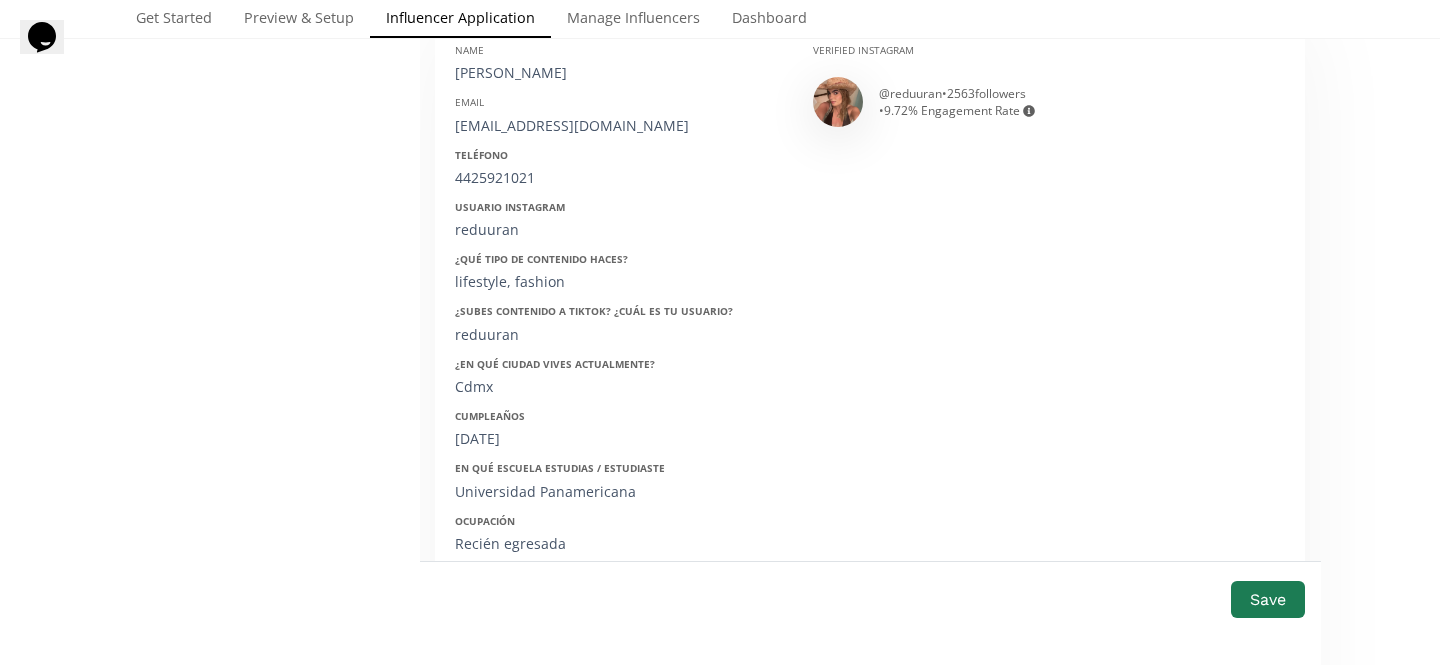 click on "lifestyle, fashion" at bounding box center (619, 282) 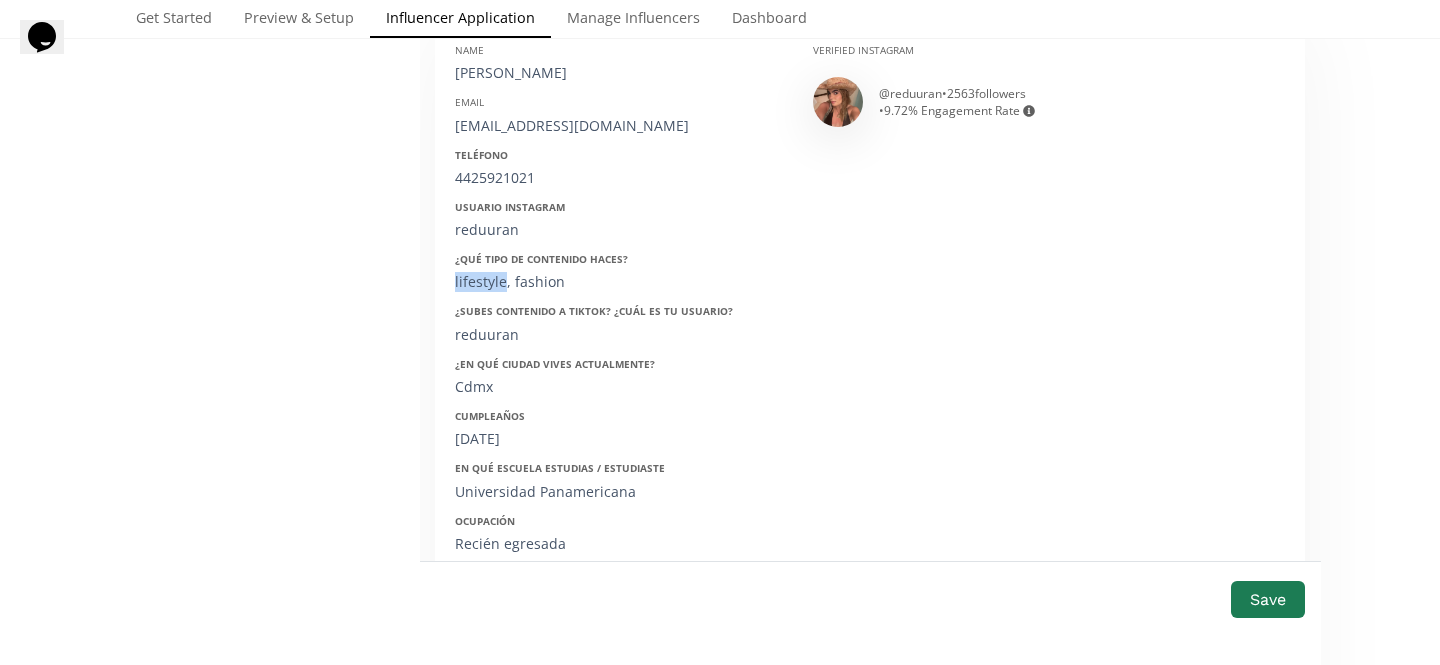 click on "lifestyle, fashion" at bounding box center (619, 282) 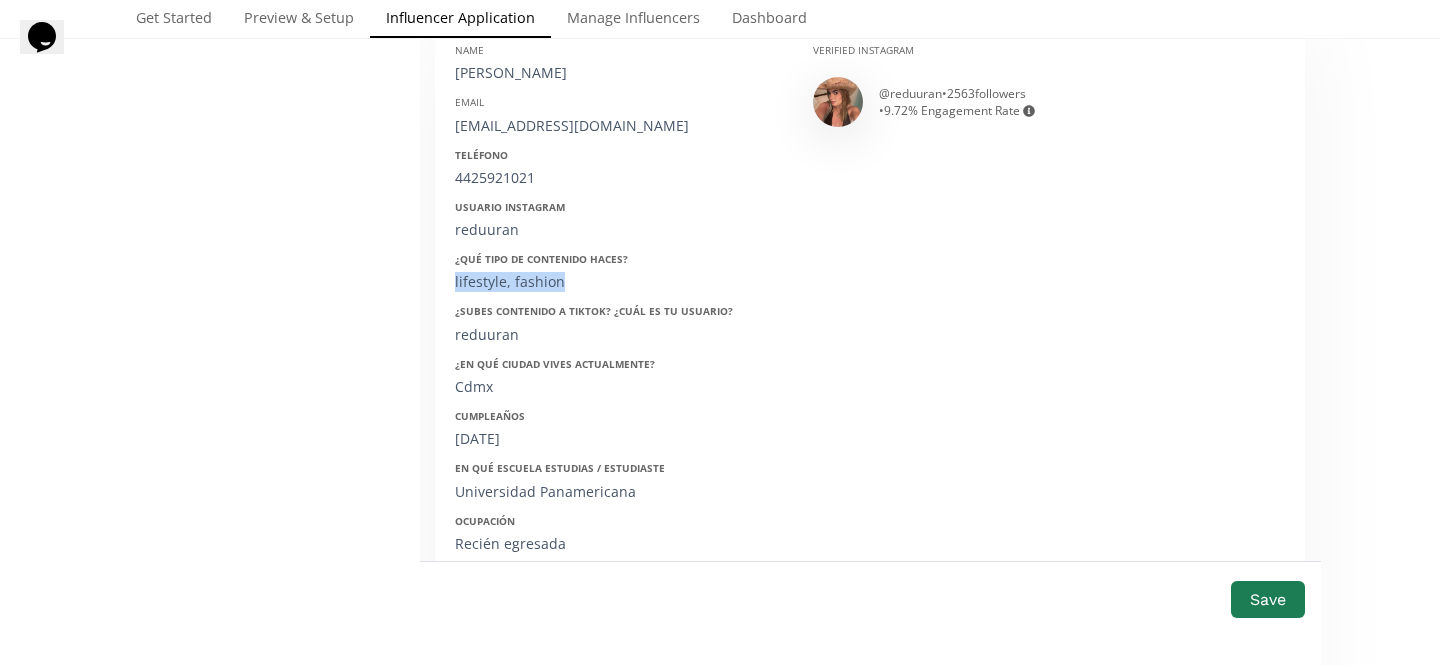 click on "lifestyle, fashion" at bounding box center (619, 282) 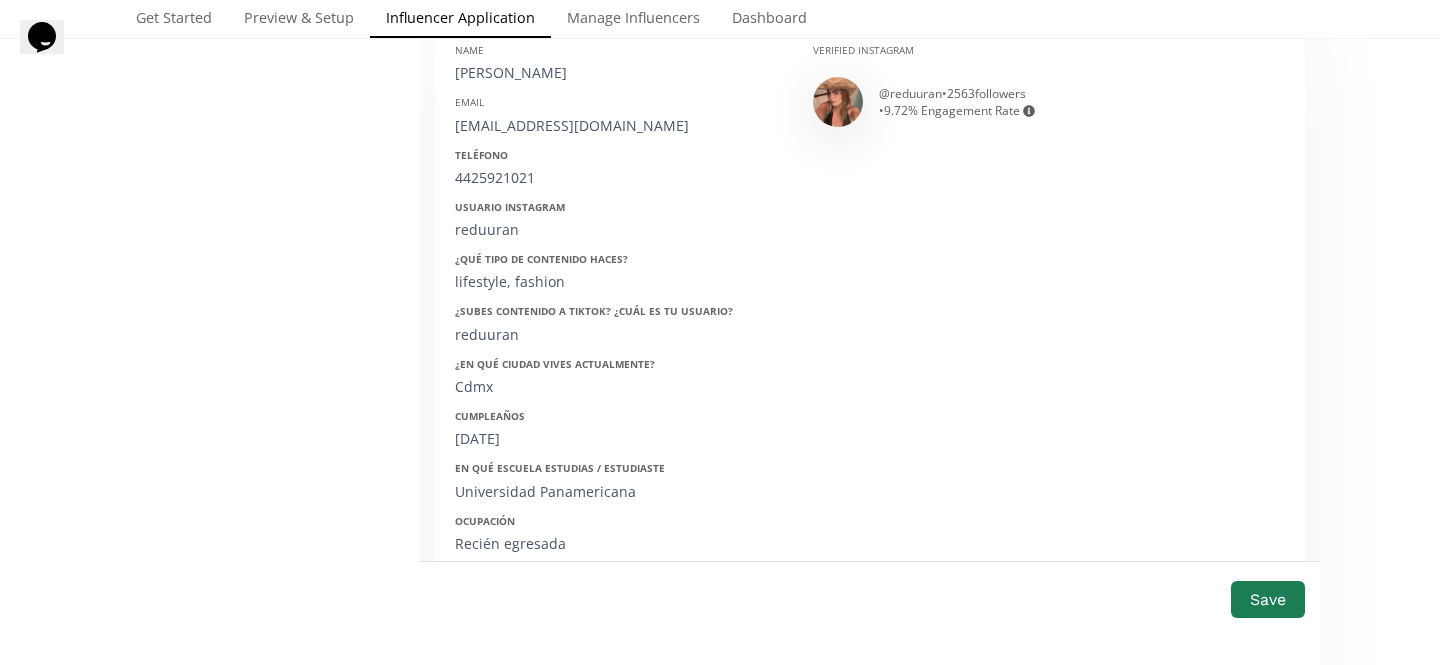 click on "reduuran" at bounding box center [619, 335] 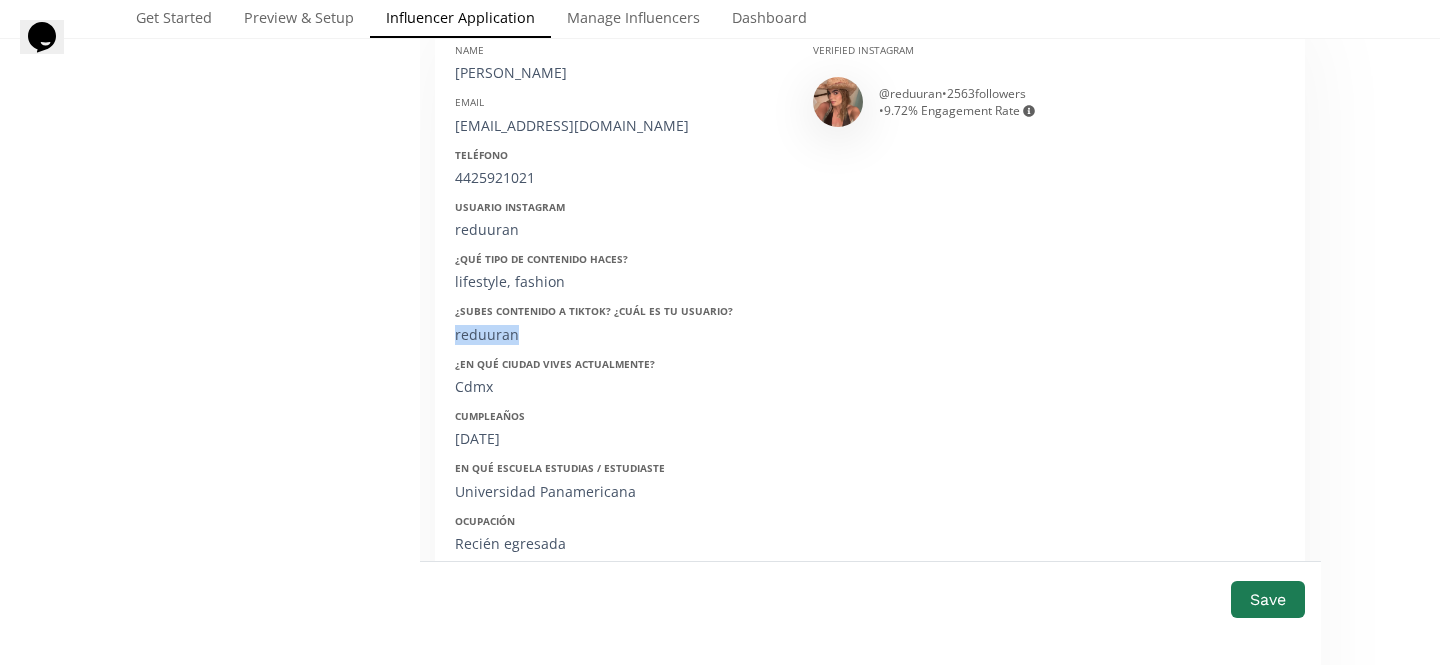 click on "reduuran" at bounding box center (619, 335) 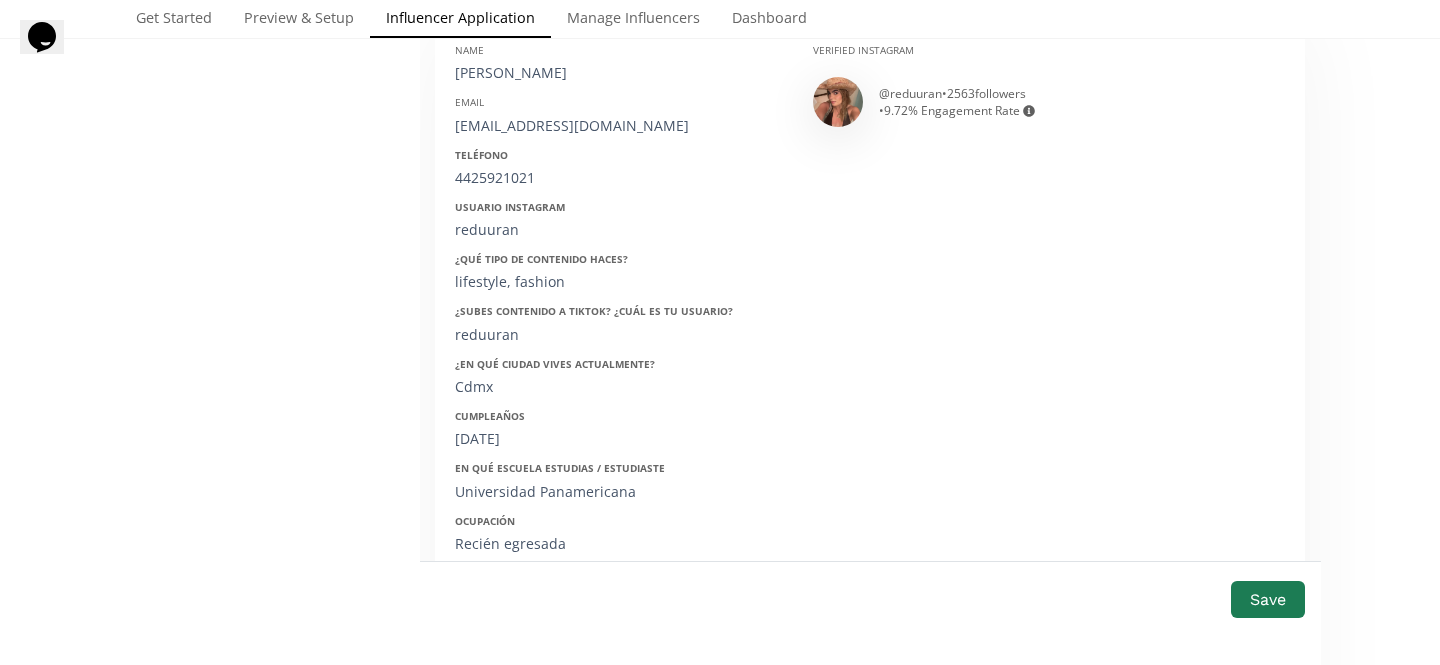 click on "08/11/2002" at bounding box center (619, 439) 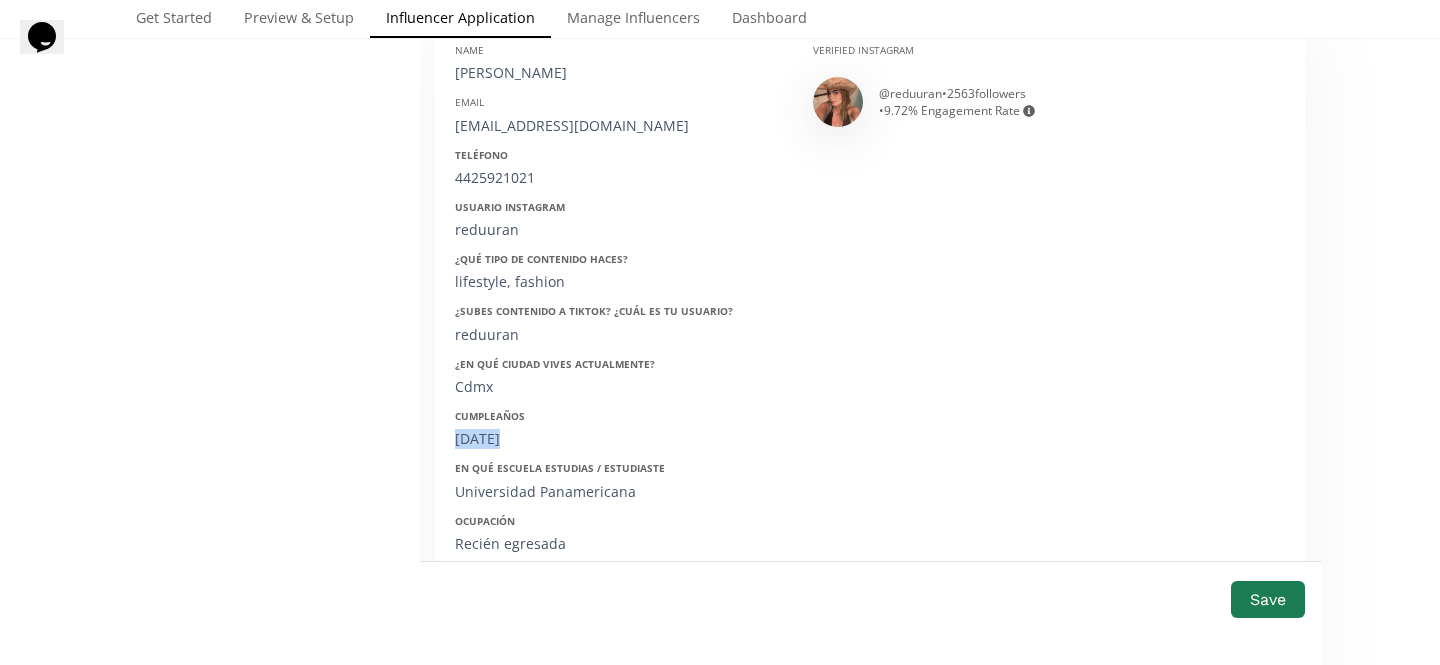 click on "08/11/2002" at bounding box center (619, 439) 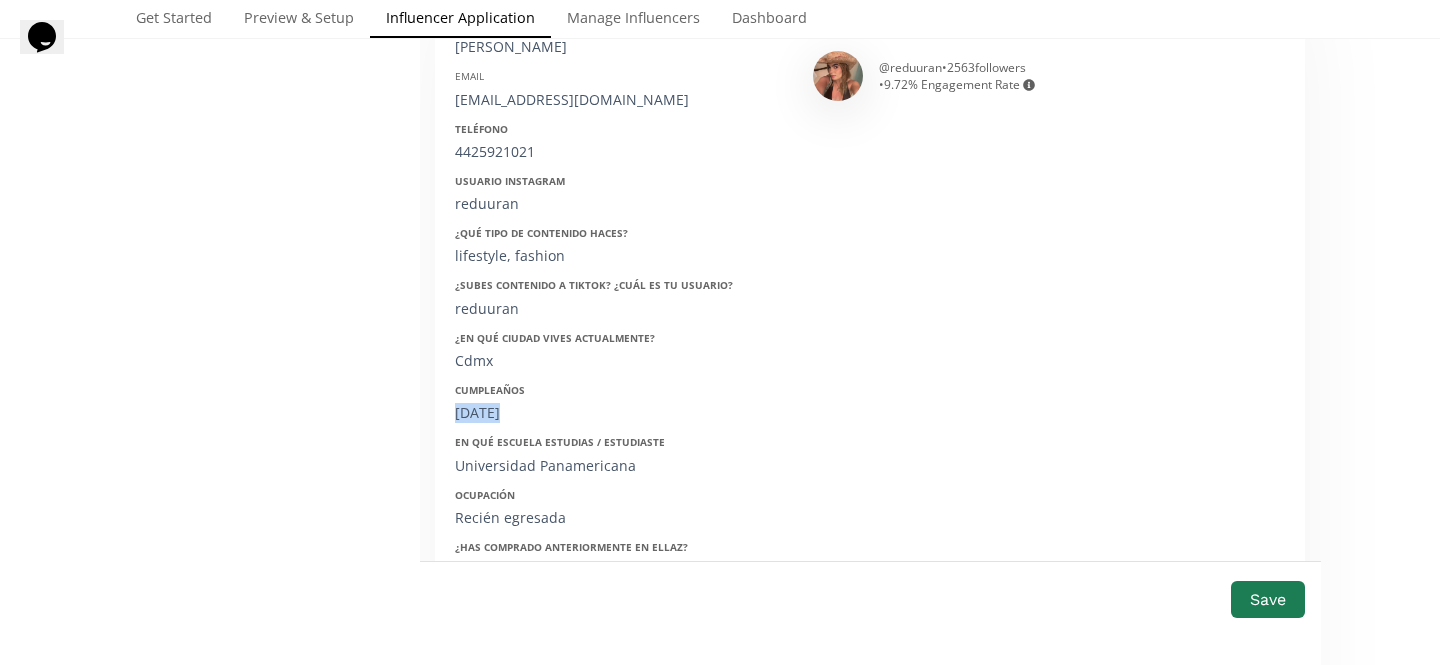 scroll, scrollTop: 442, scrollLeft: 0, axis: vertical 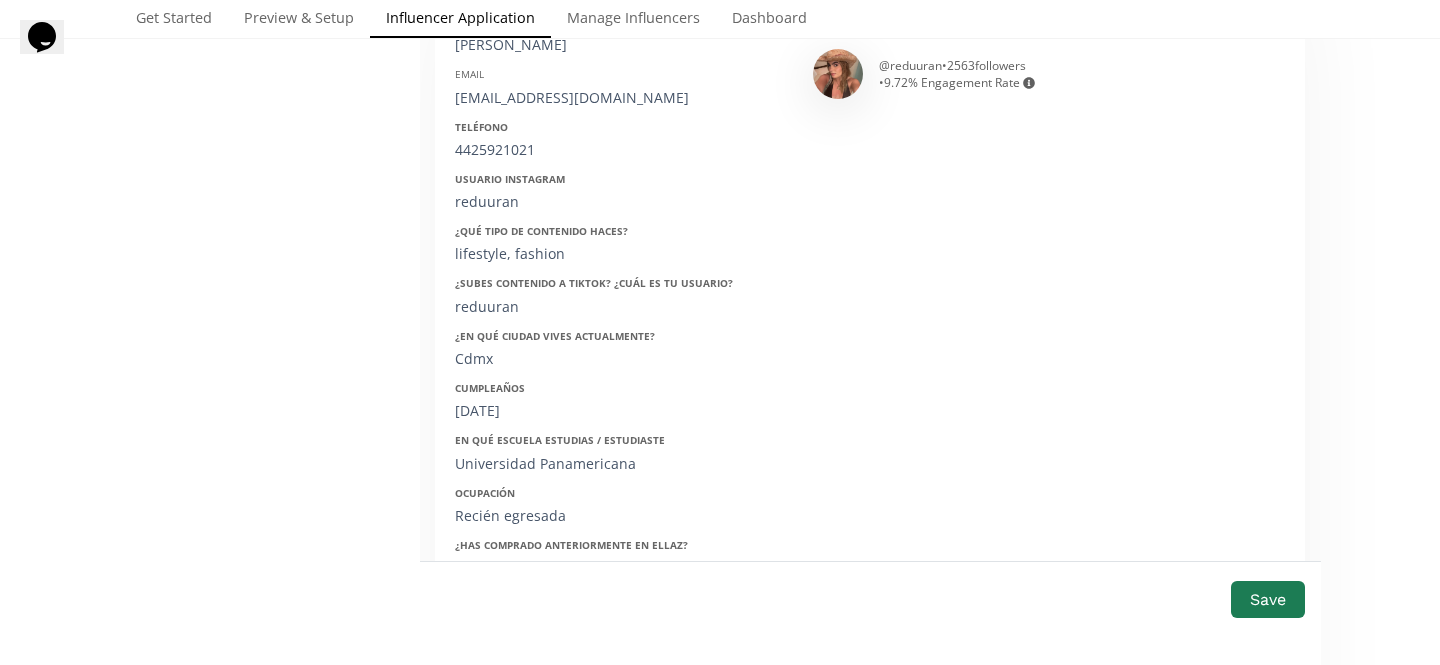 click on "Universidad Panamericana" at bounding box center (619, 464) 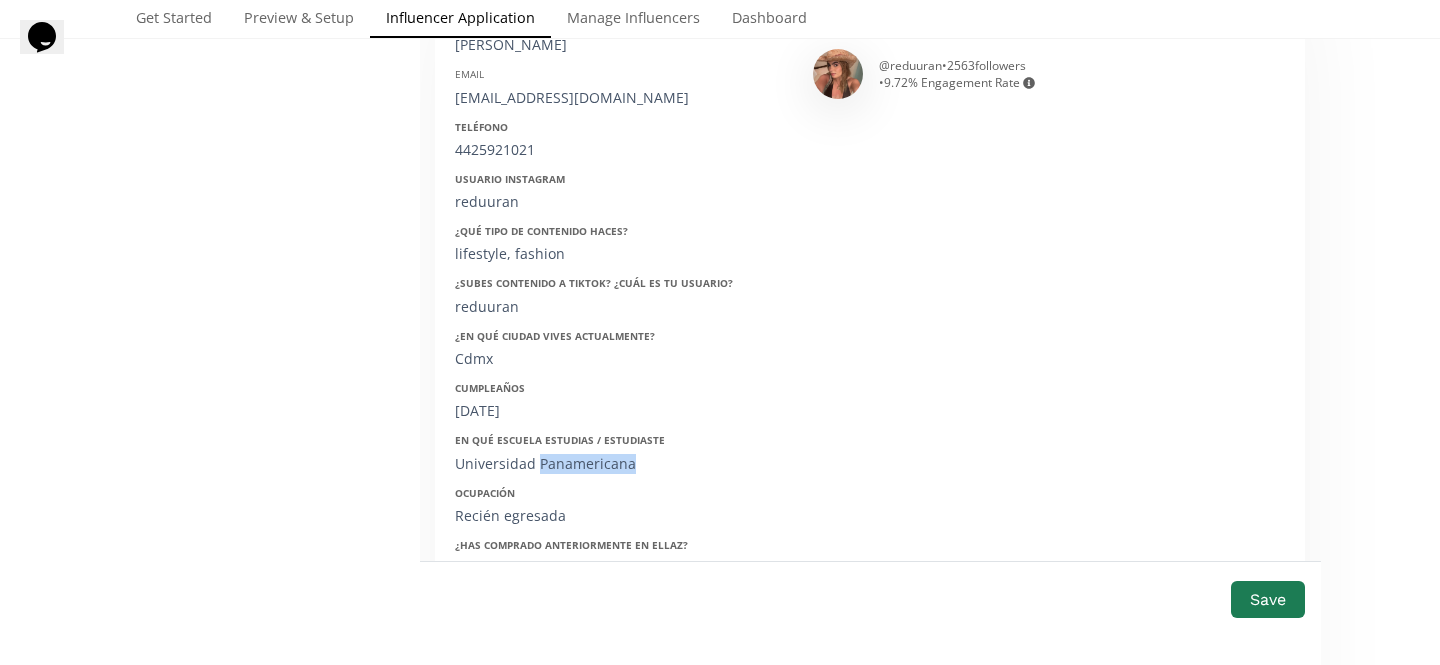 click on "Universidad Panamericana" at bounding box center (619, 464) 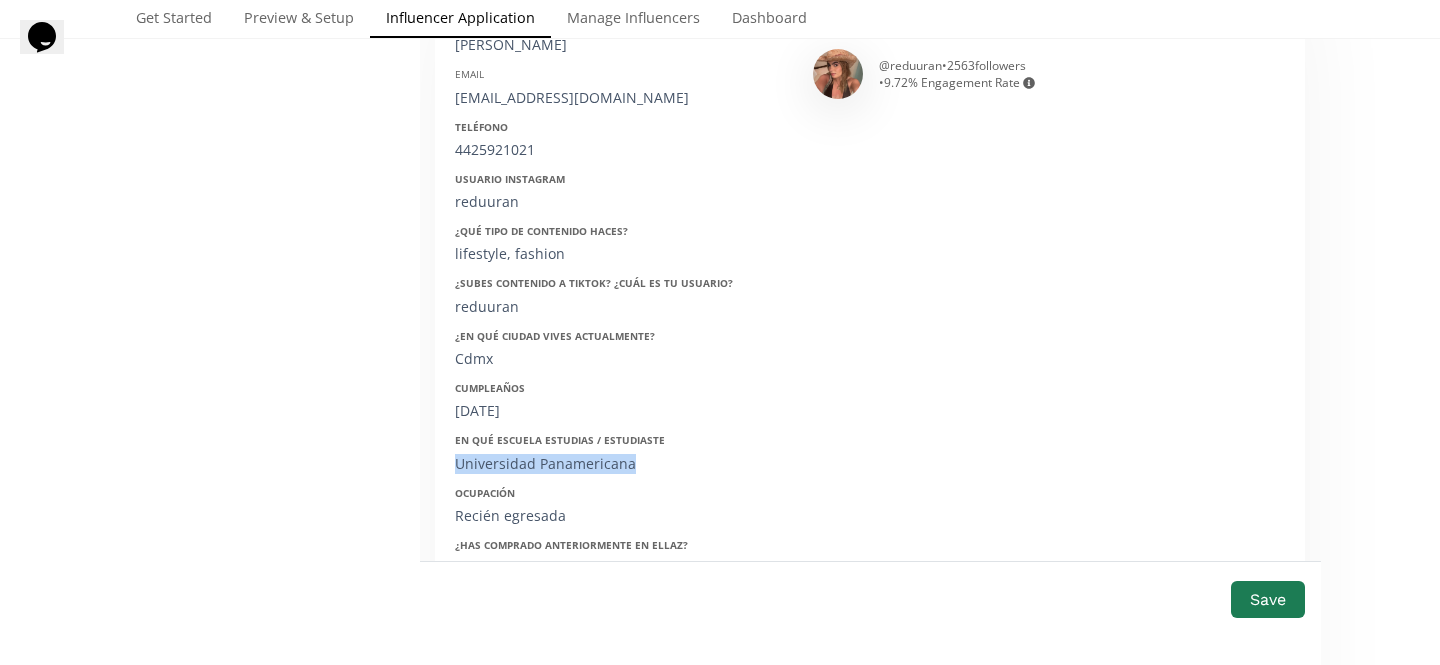 click on "Universidad Panamericana" at bounding box center [619, 464] 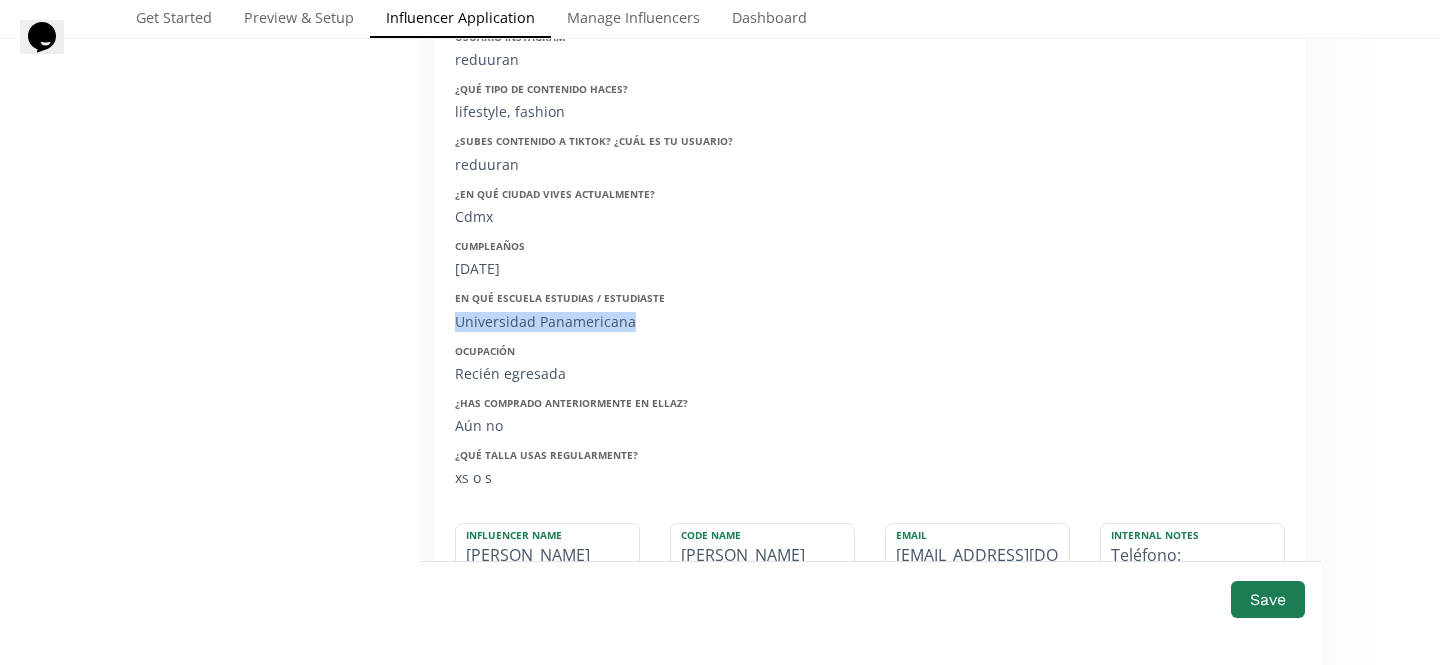 scroll, scrollTop: 592, scrollLeft: 0, axis: vertical 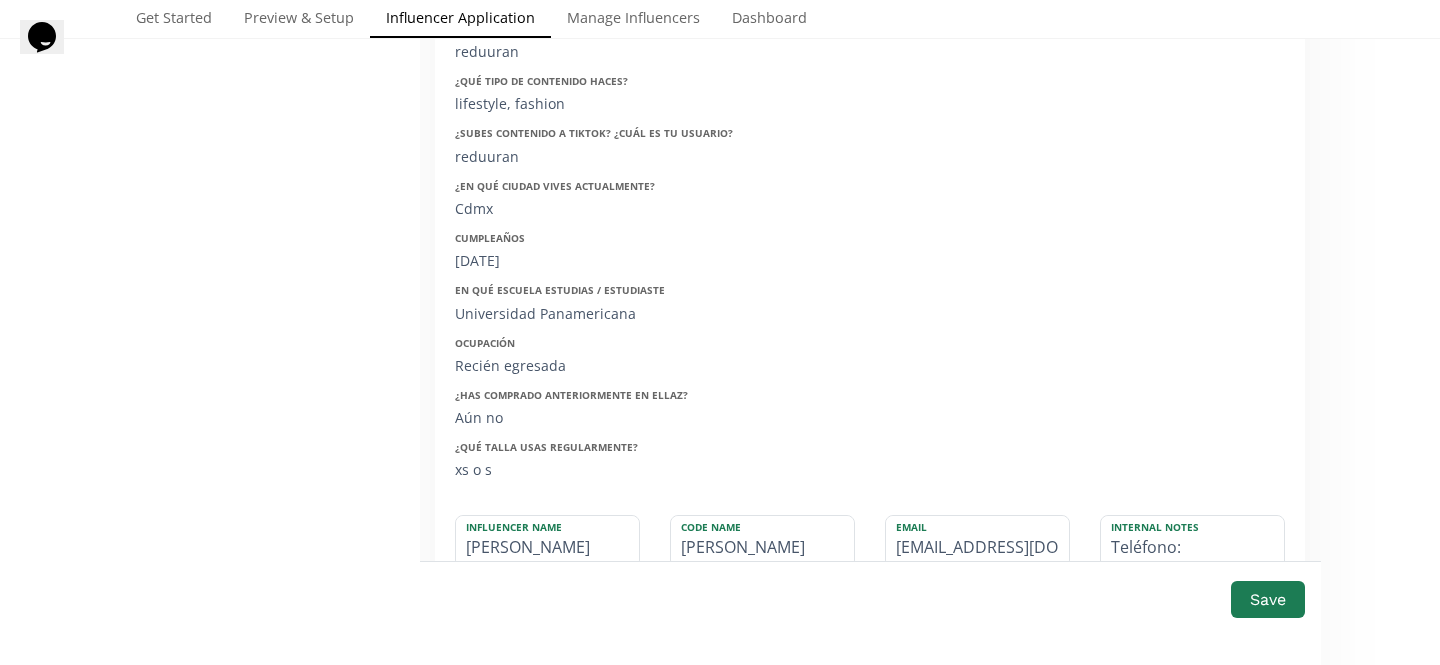 click on "Recién egresada" at bounding box center (619, 366) 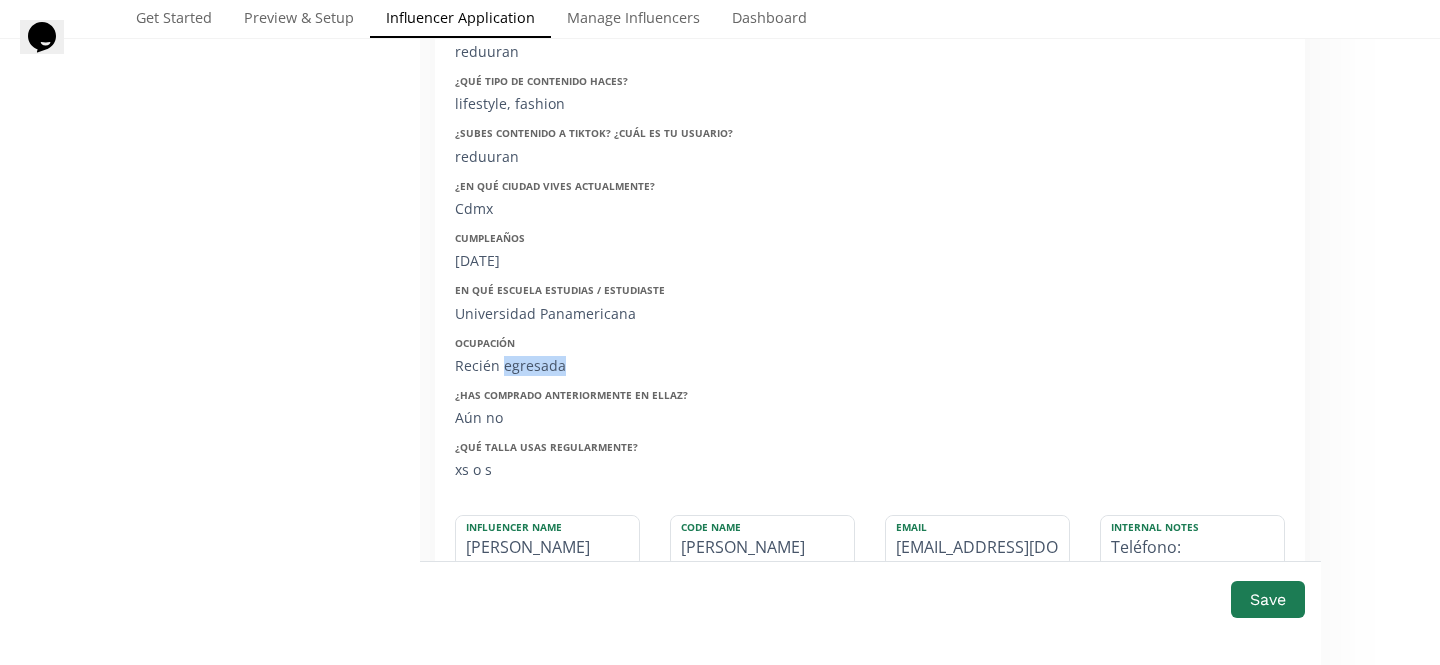 click on "Recién egresada" at bounding box center [619, 366] 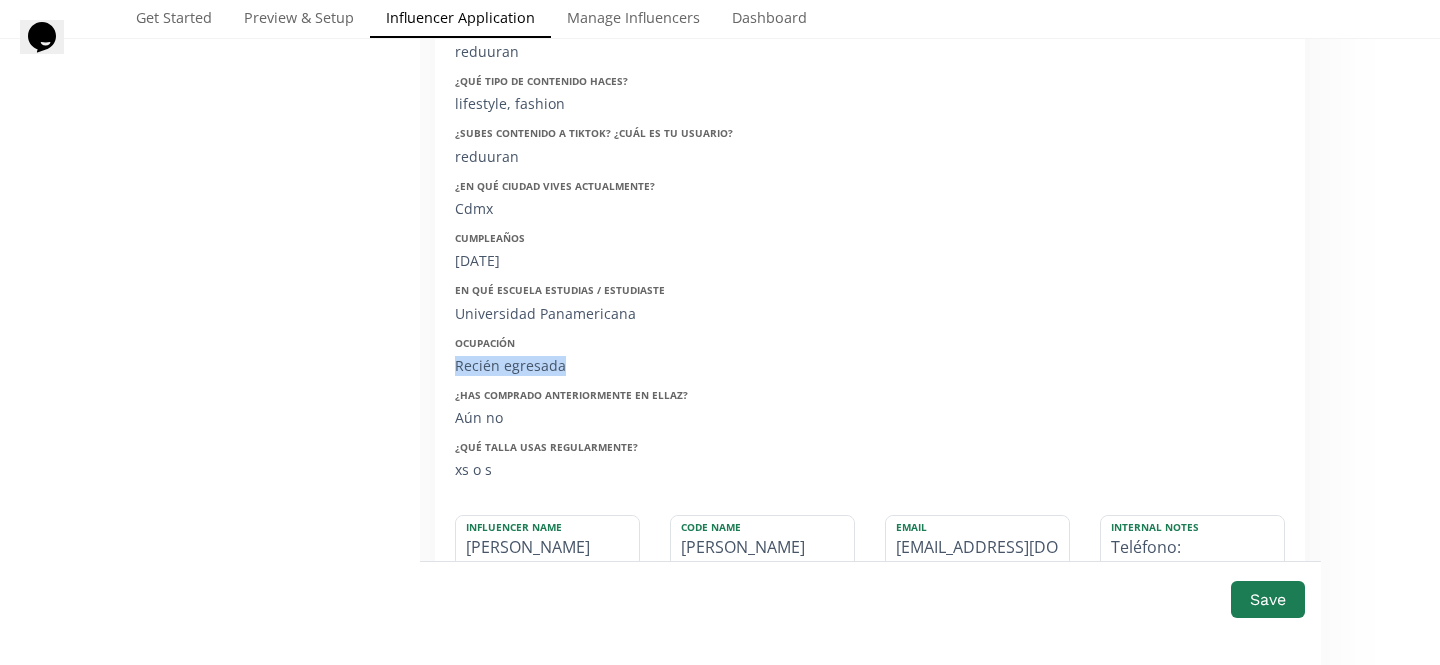 click on "Recién egresada" at bounding box center (619, 366) 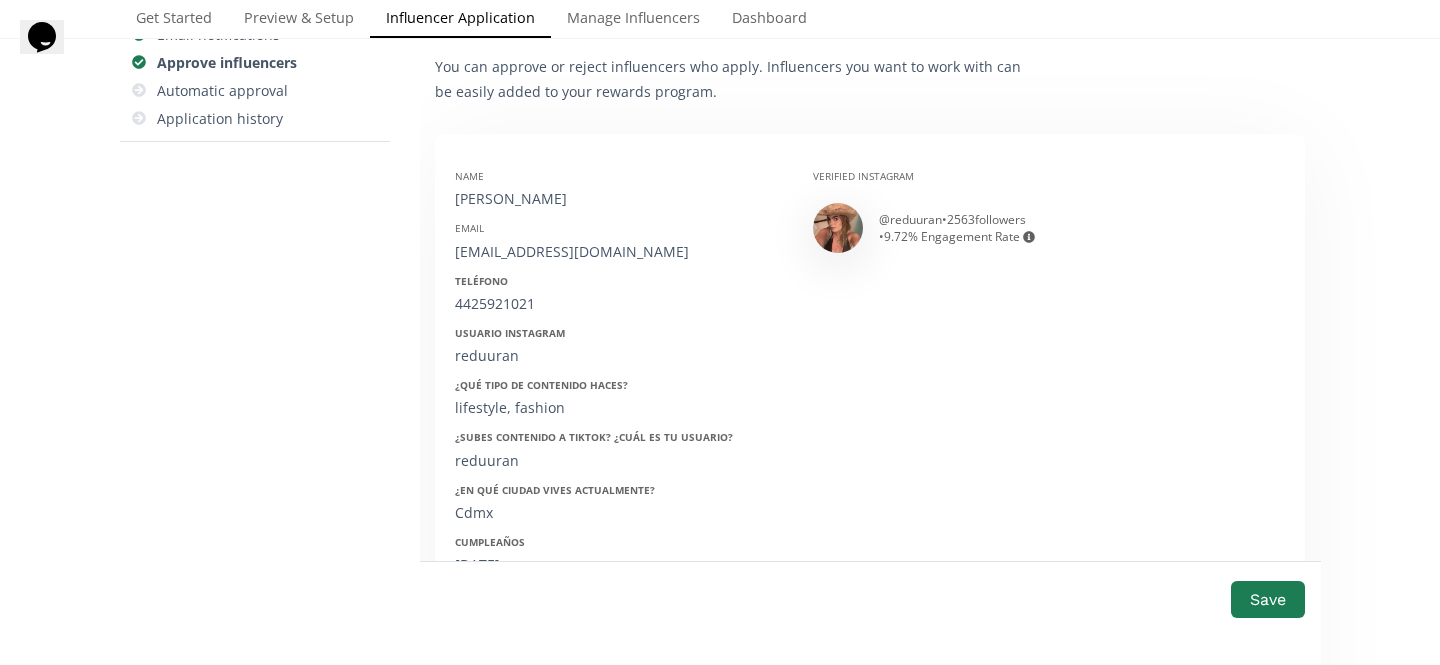 scroll, scrollTop: 287, scrollLeft: 0, axis: vertical 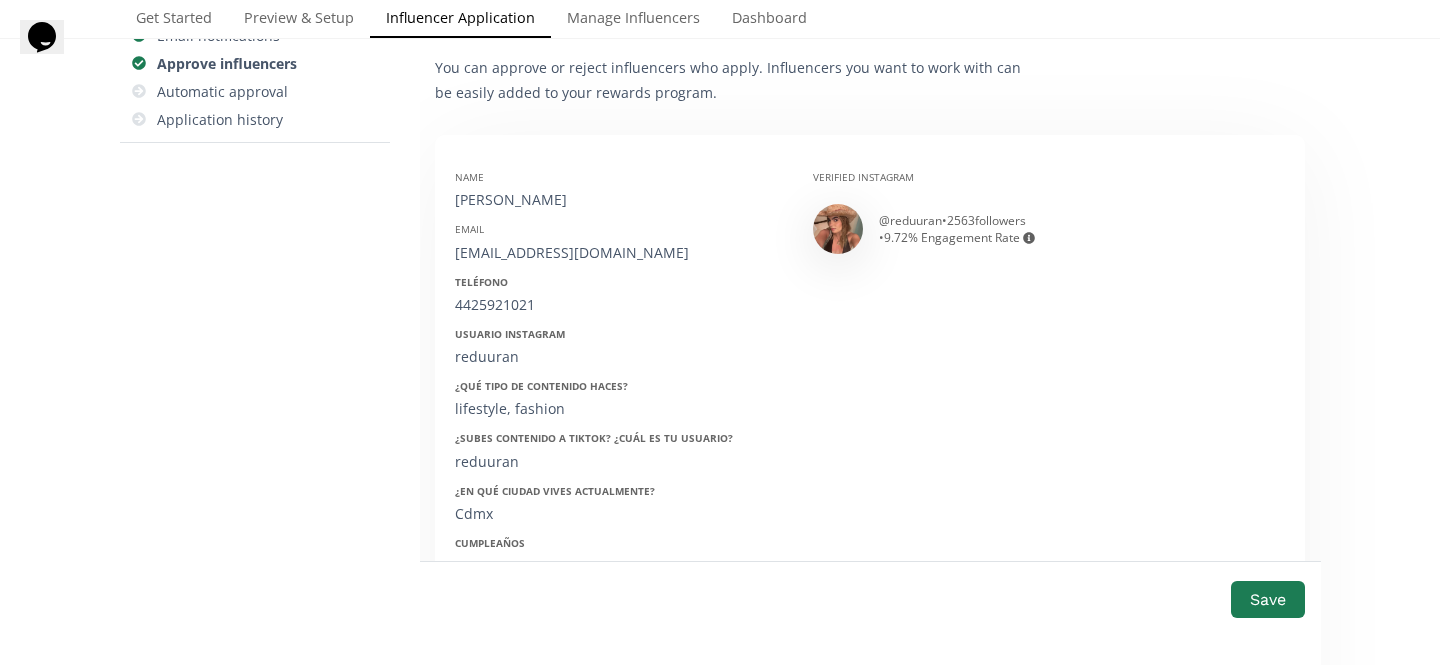 click on "reginaduuran@gmail.com" at bounding box center [619, 253] 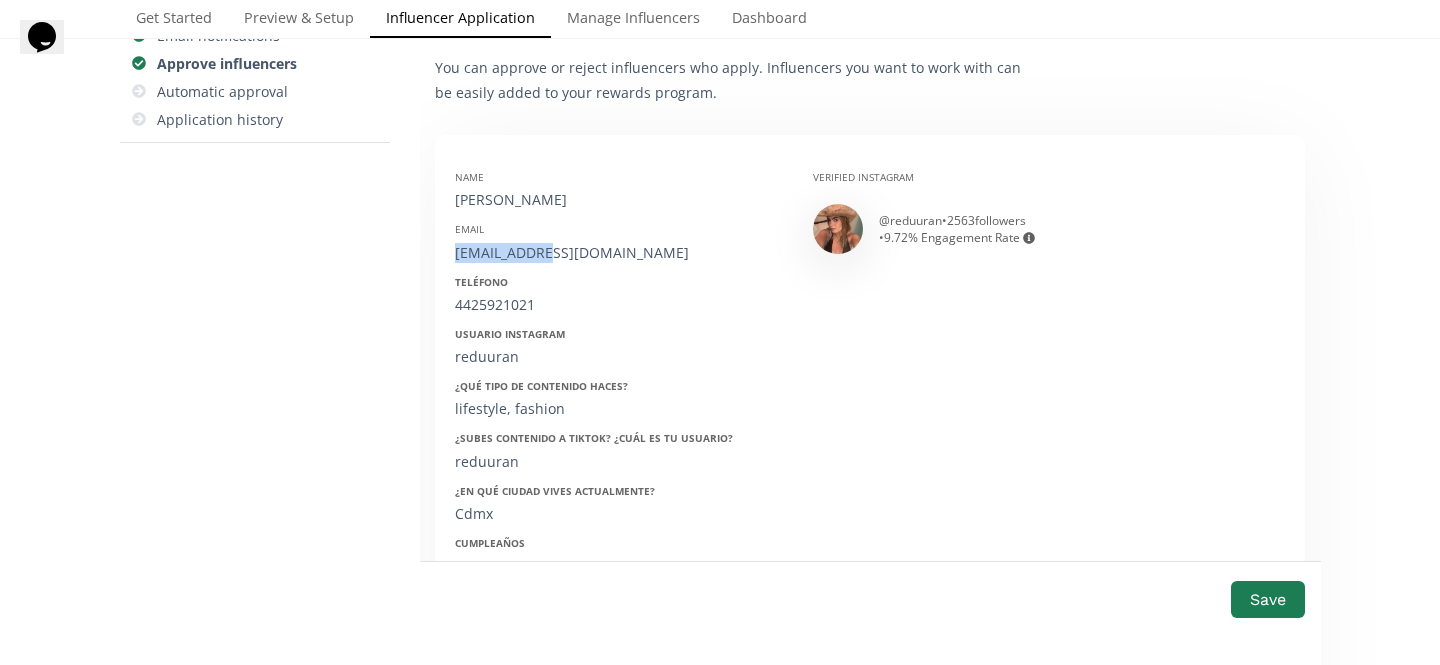 click on "reginaduuran@gmail.com" at bounding box center (619, 253) 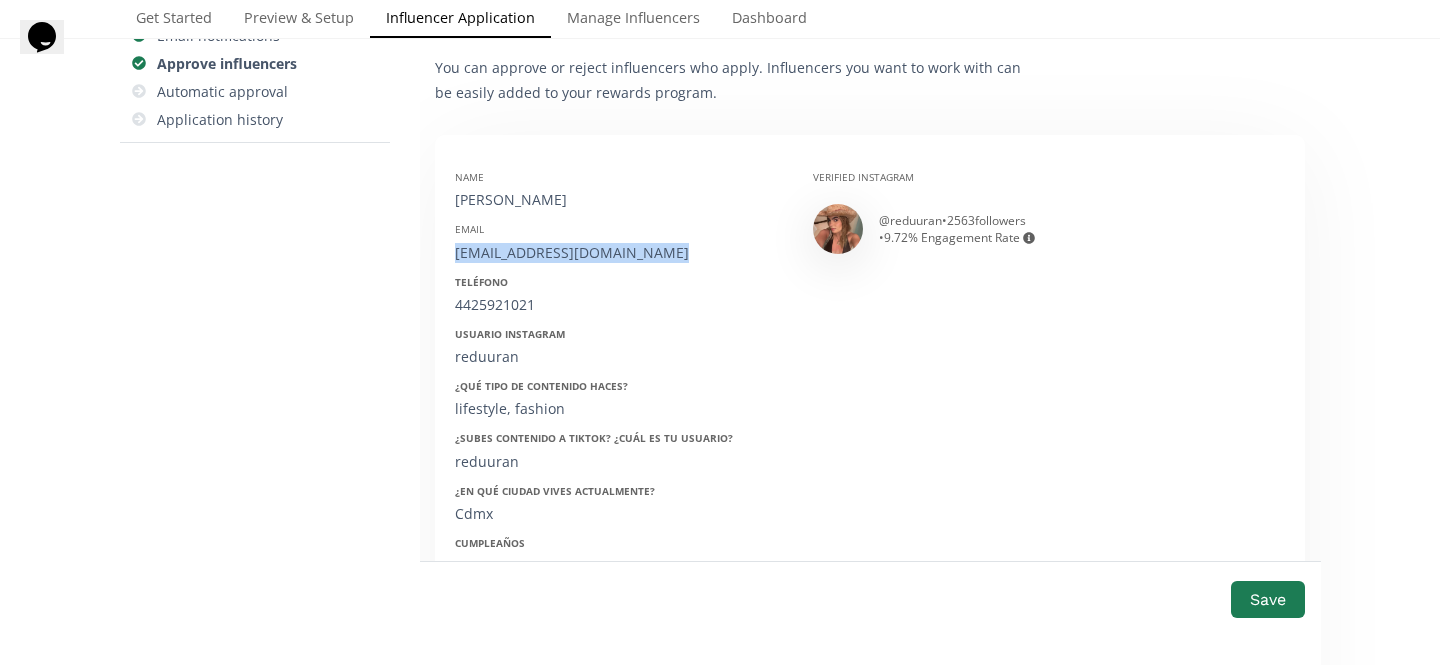 click on "reginaduuran@gmail.com" at bounding box center [619, 253] 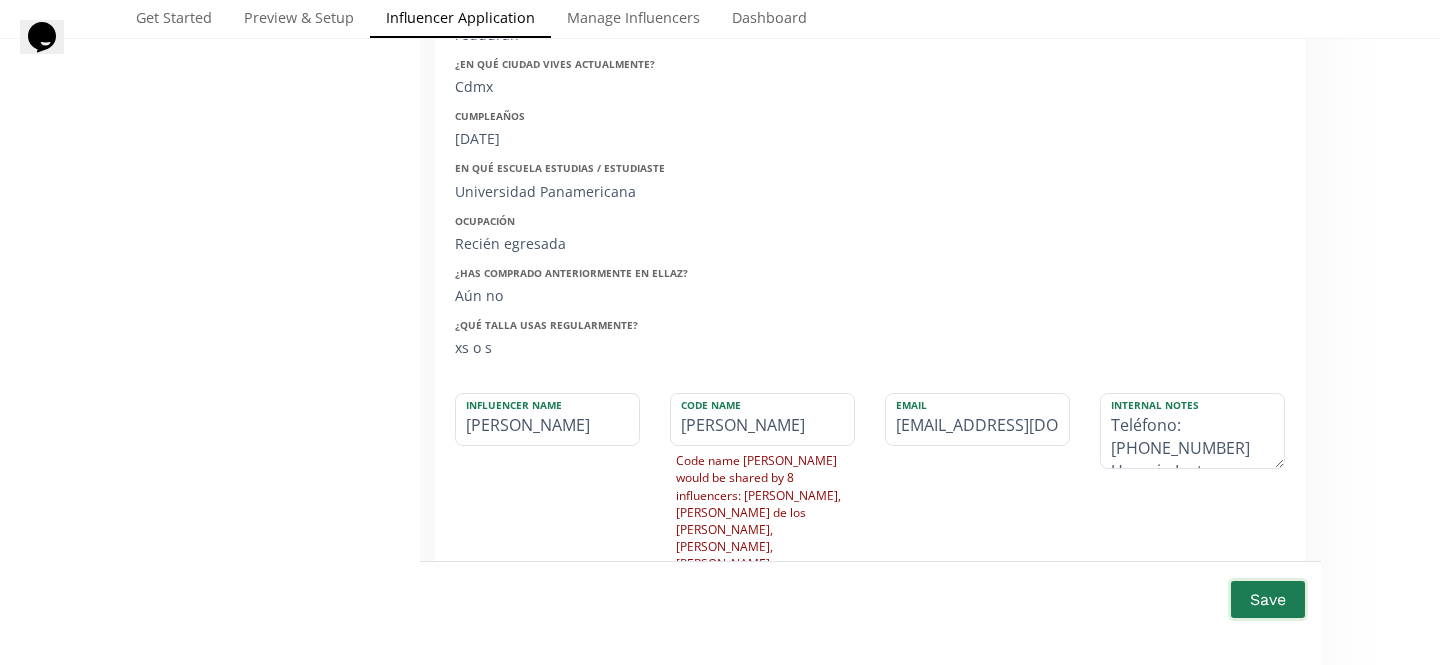 scroll, scrollTop: 732, scrollLeft: 0, axis: vertical 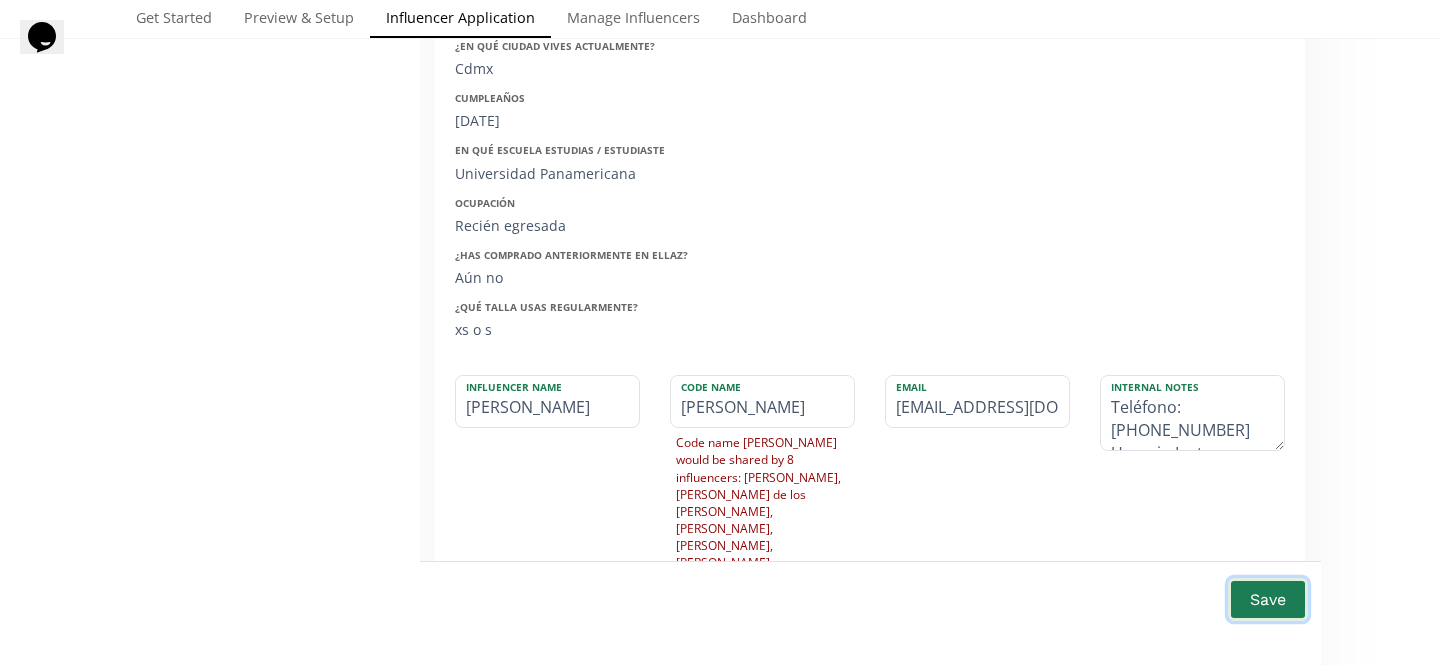click on "Save" at bounding box center (1268, 599) 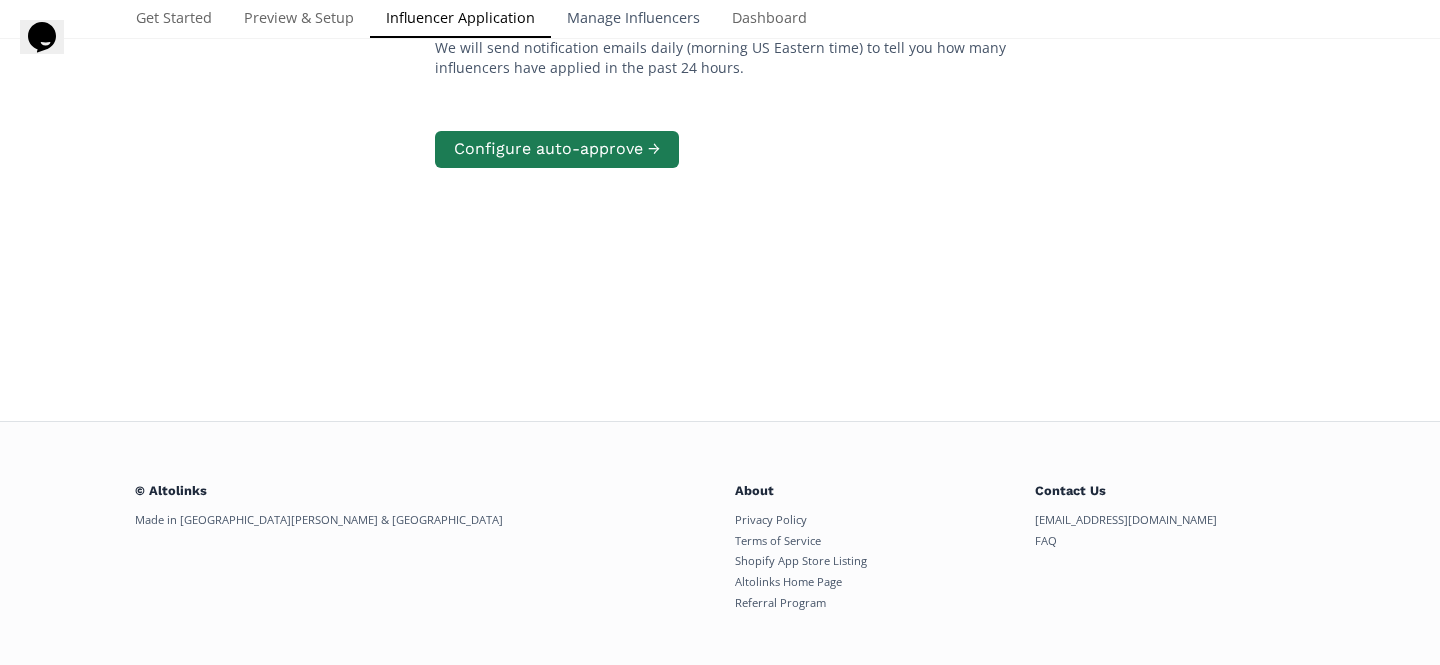 scroll, scrollTop: 455, scrollLeft: 0, axis: vertical 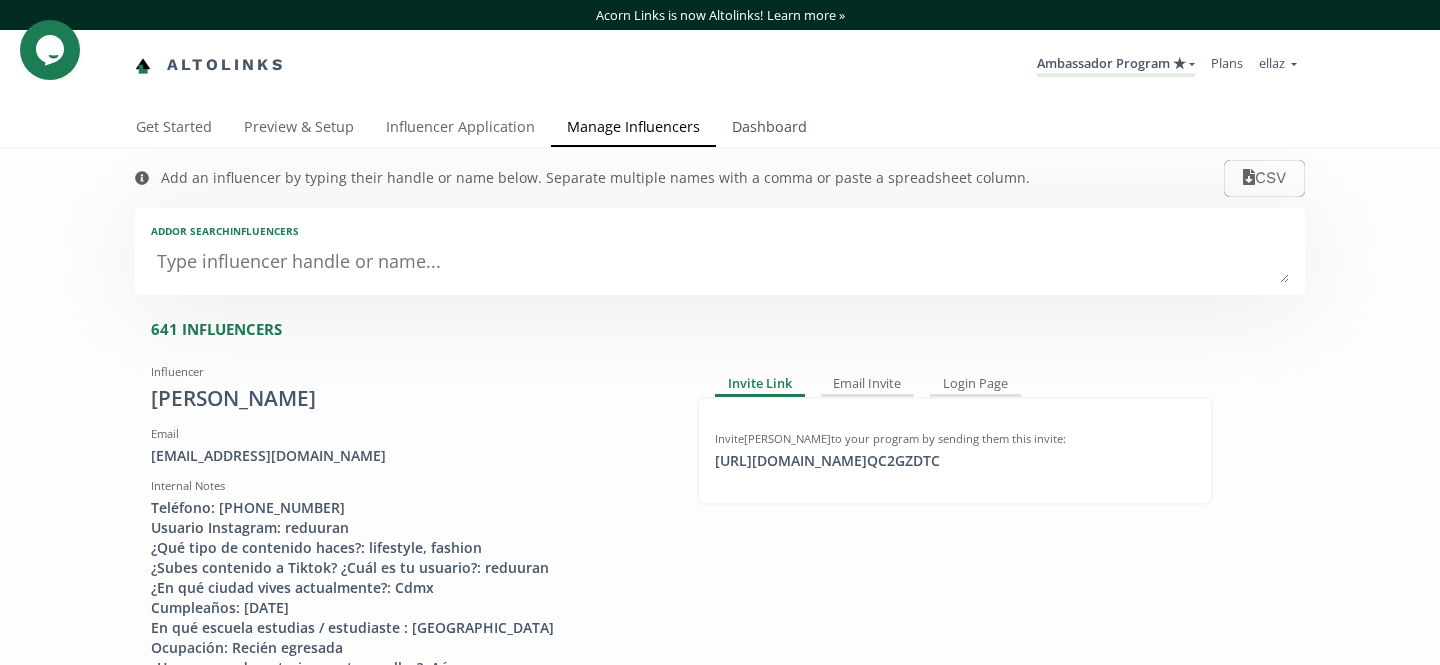 click on "Dashboard" at bounding box center [769, 129] 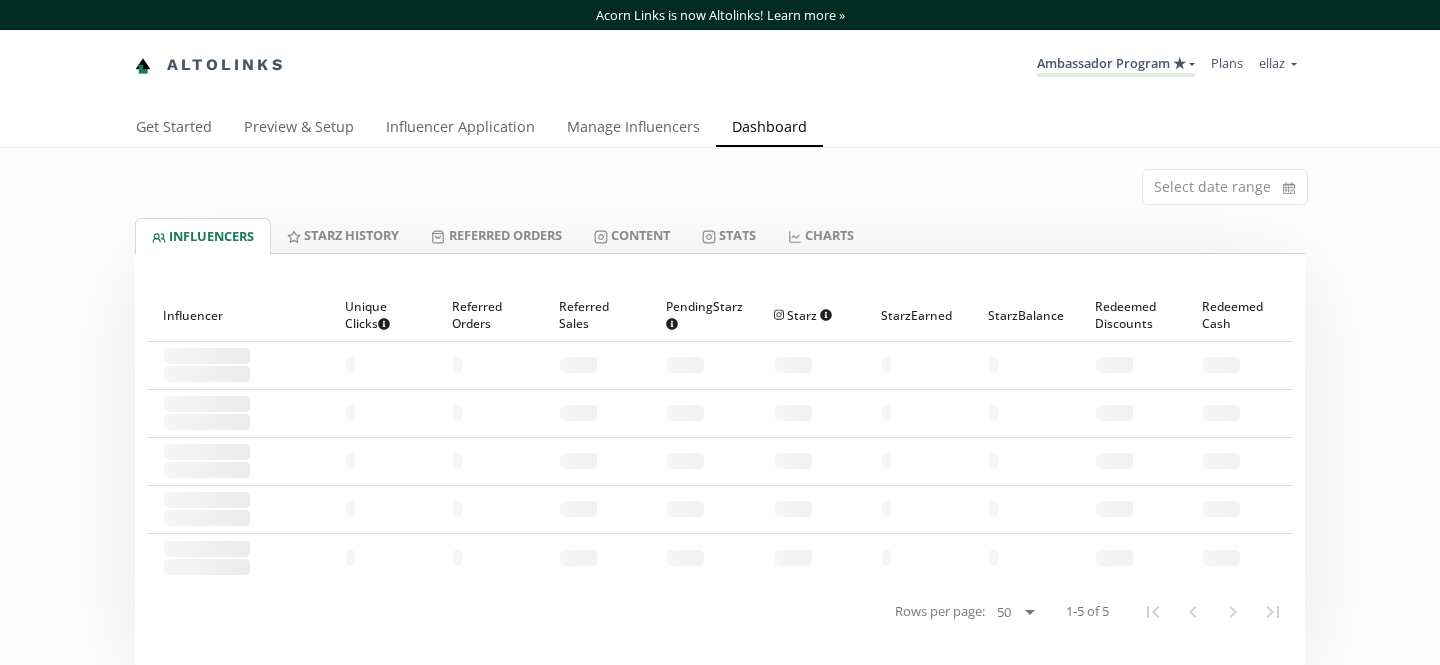 scroll, scrollTop: 0, scrollLeft: 0, axis: both 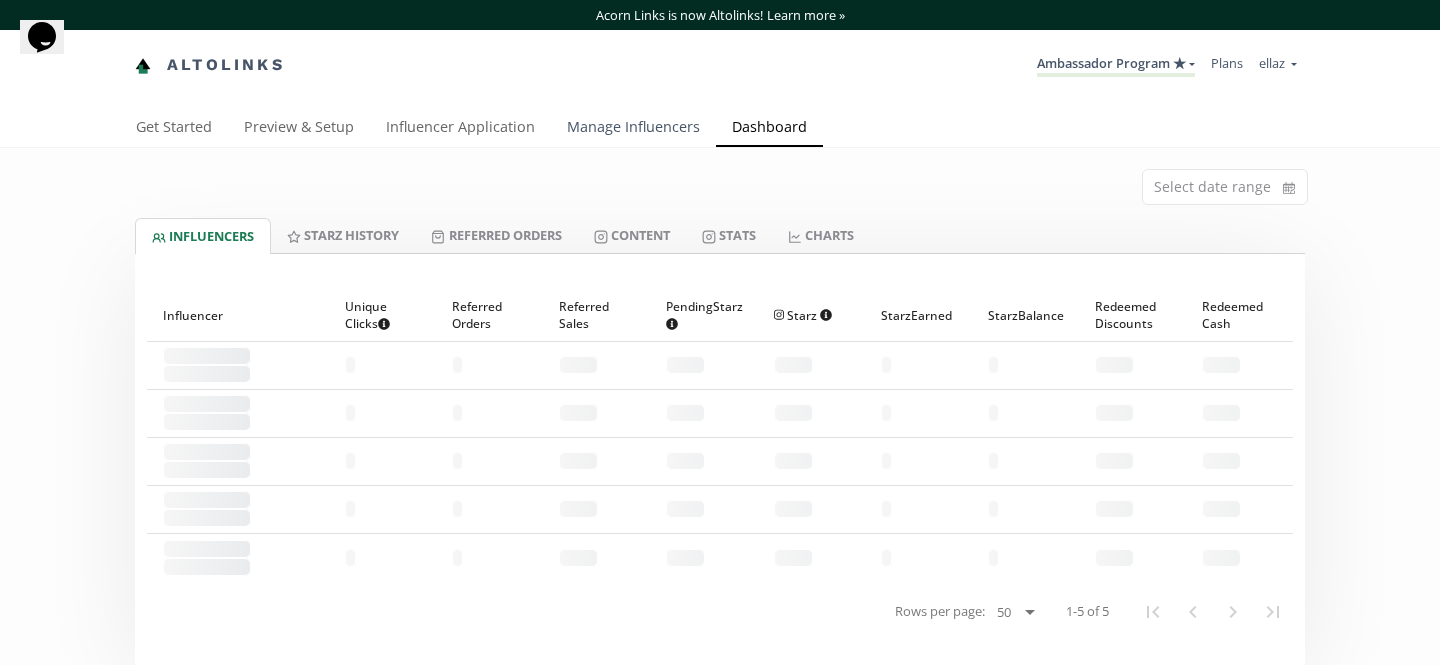 click on "Manage Influencers" at bounding box center (633, 129) 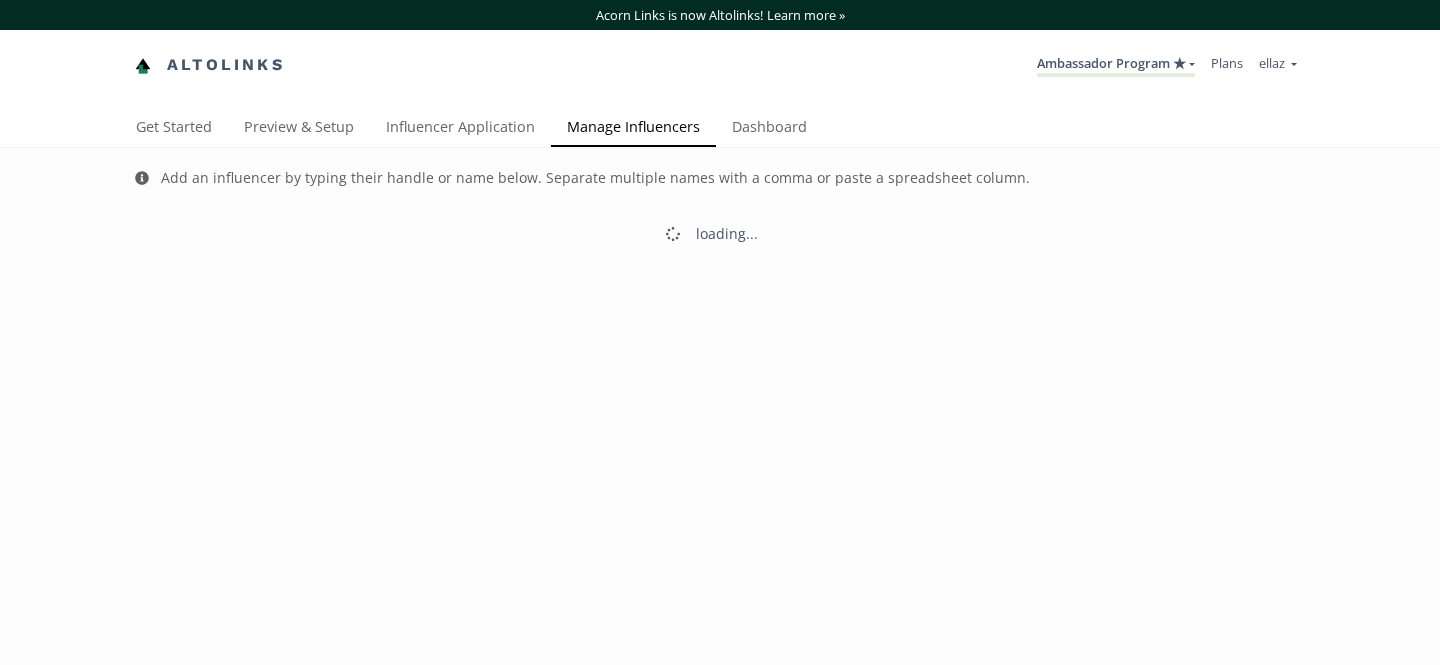 scroll, scrollTop: 0, scrollLeft: 0, axis: both 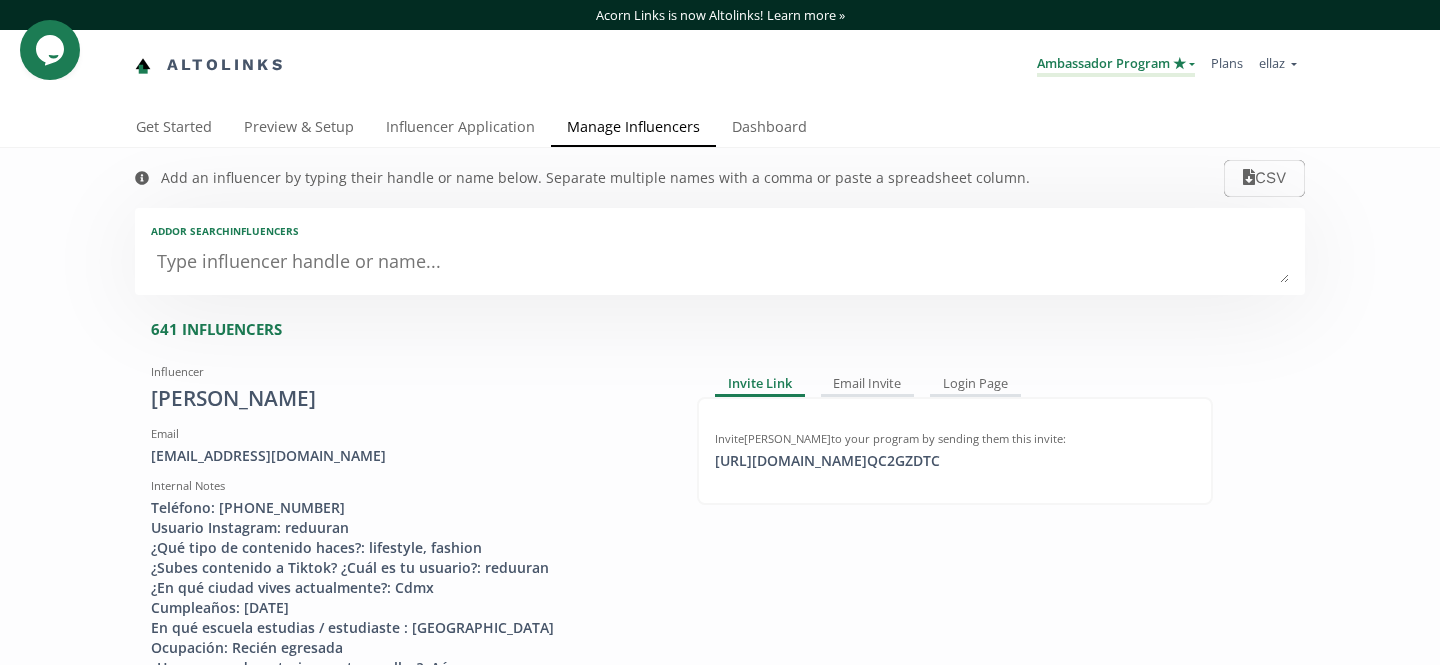 click on "Ambassador Program ★" at bounding box center [1116, 65] 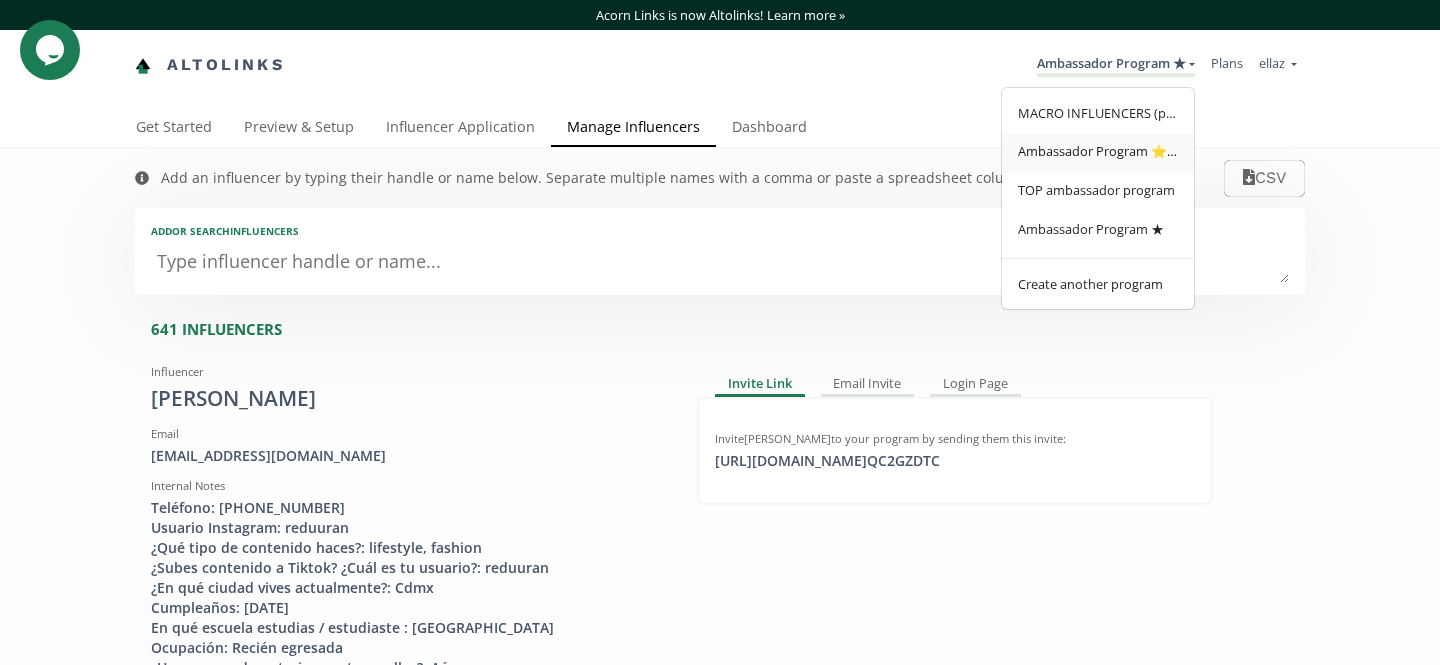 click on "Ambassador Program ⭐️⭐️" at bounding box center [1098, 153] 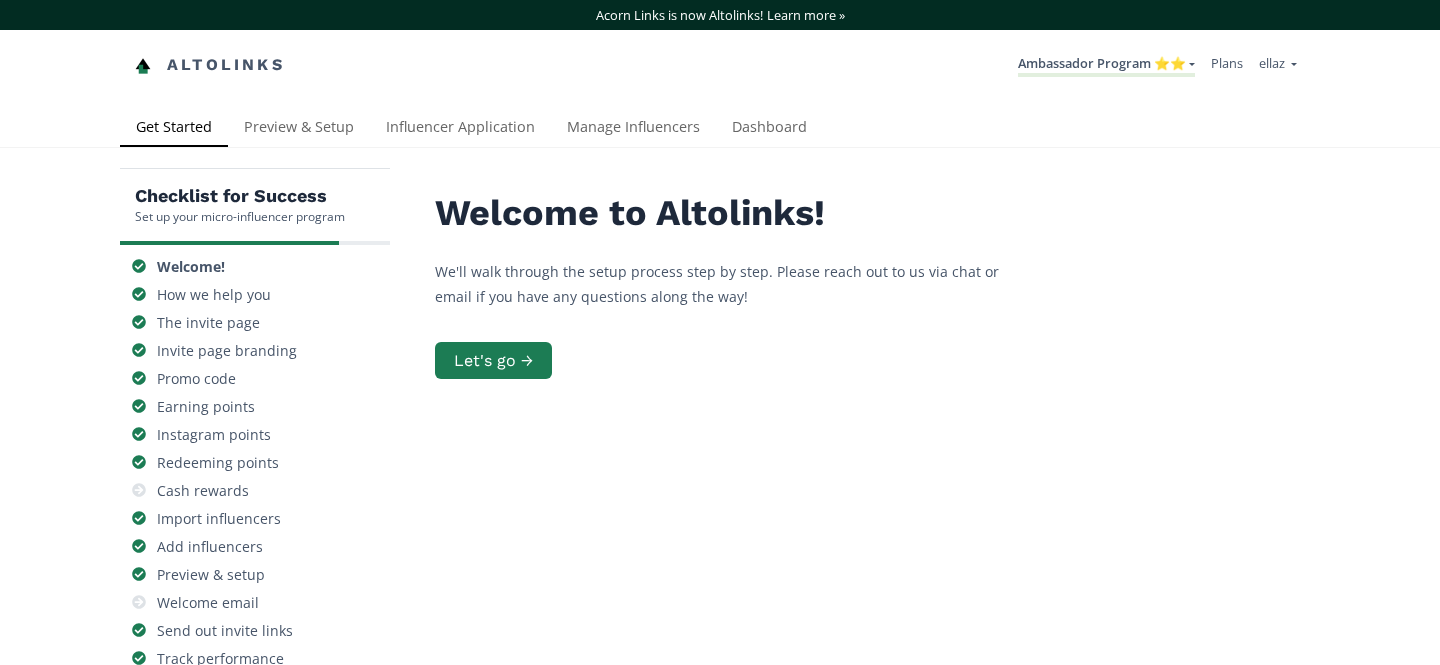 scroll, scrollTop: 0, scrollLeft: 0, axis: both 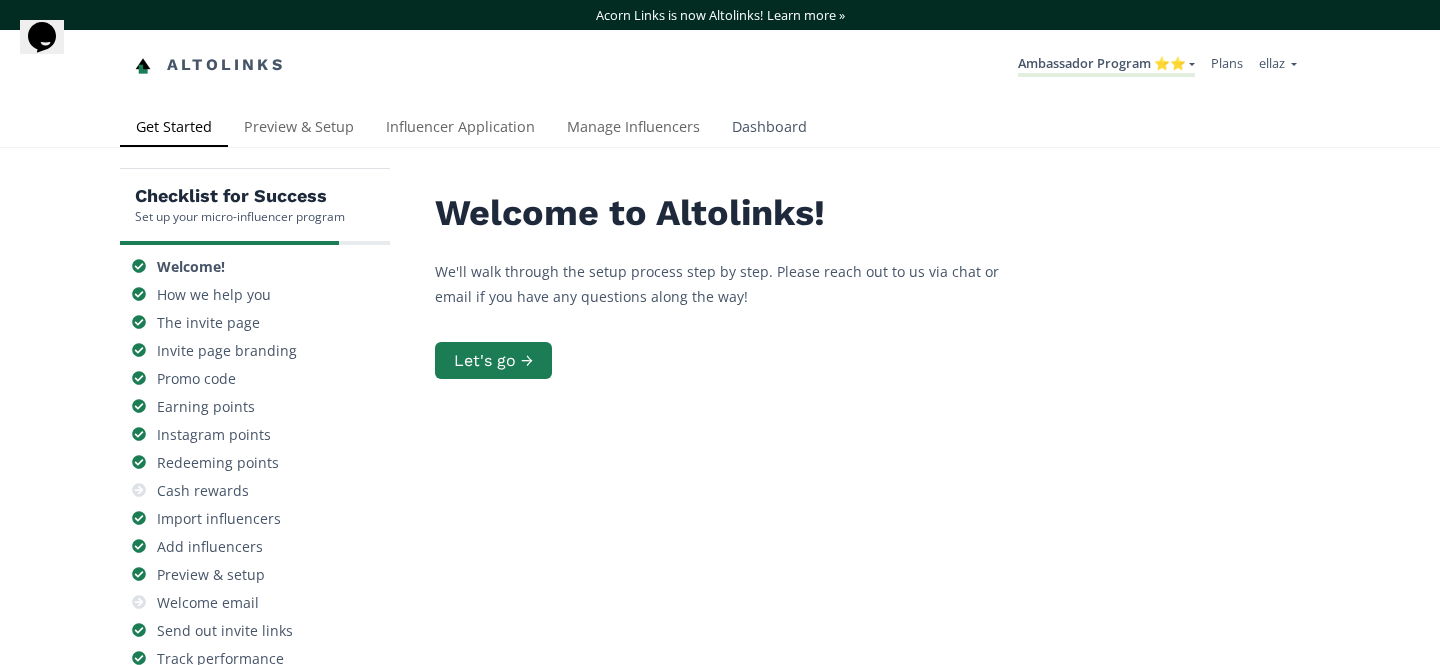 click on "Dashboard" at bounding box center (769, 129) 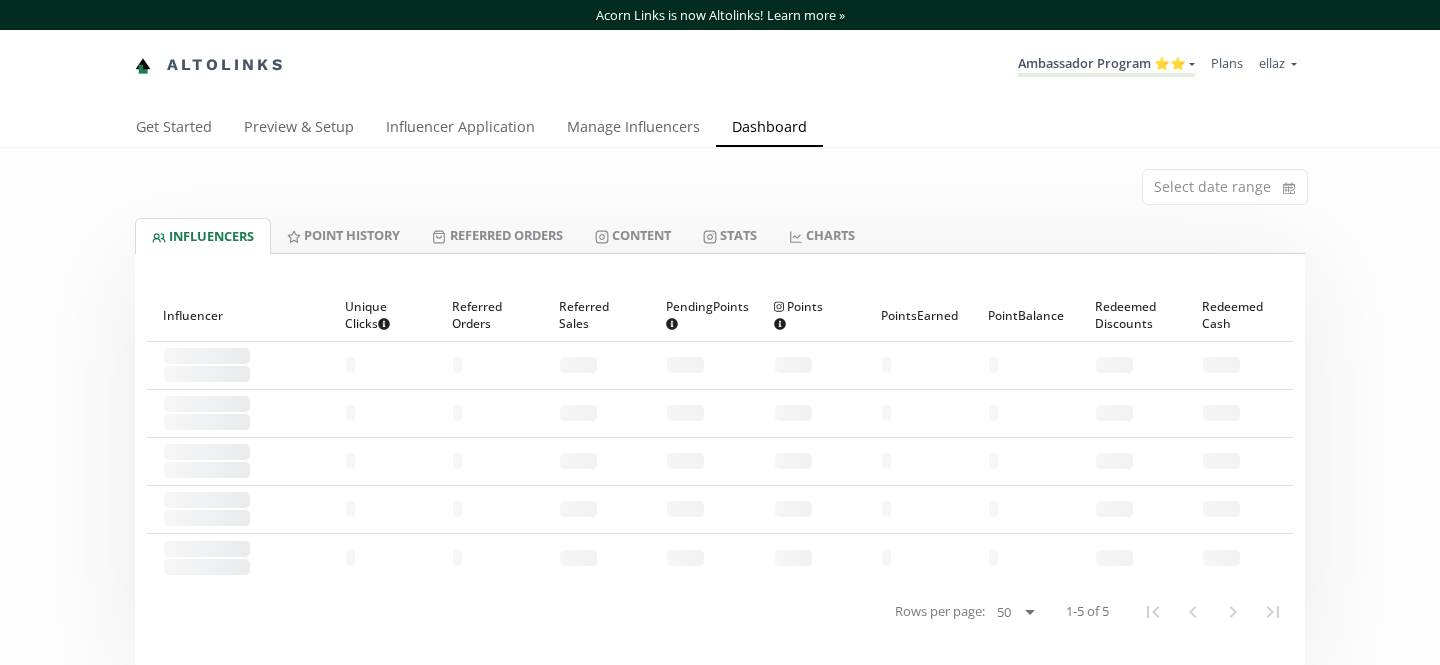 scroll, scrollTop: 0, scrollLeft: 0, axis: both 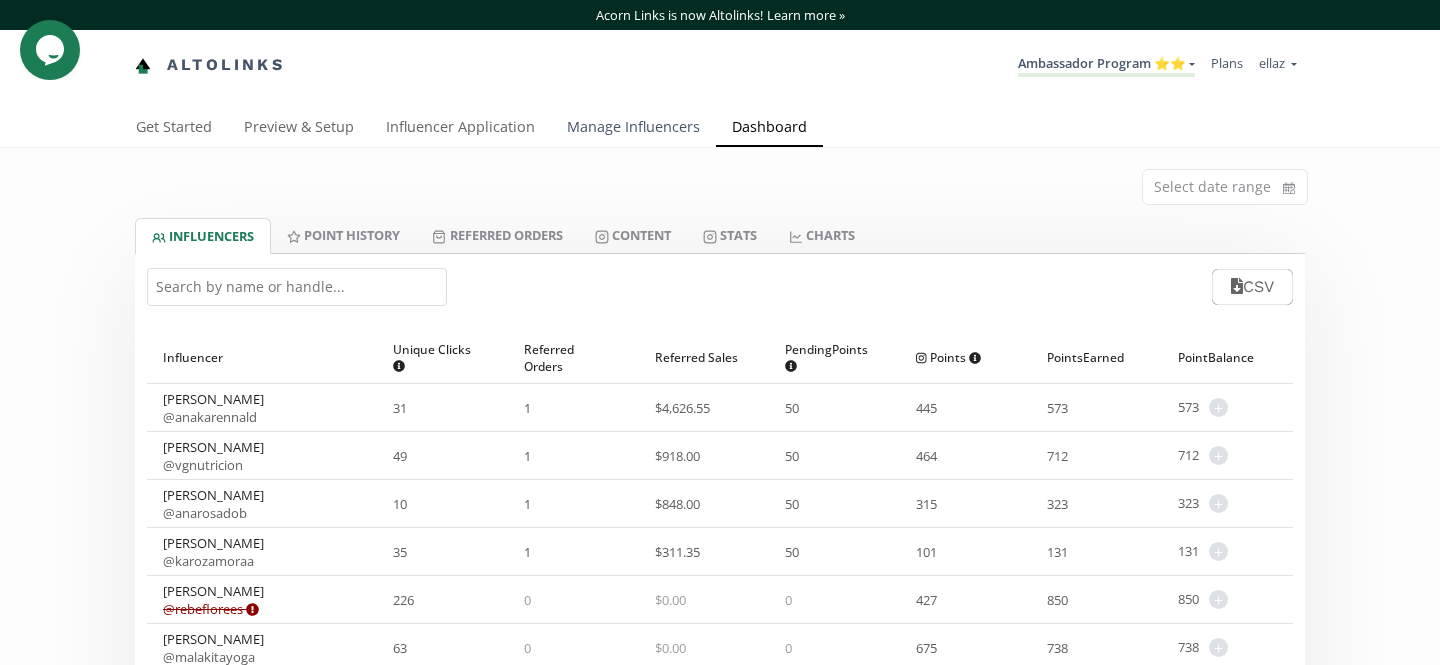 click on "Manage Influencers" at bounding box center [633, 129] 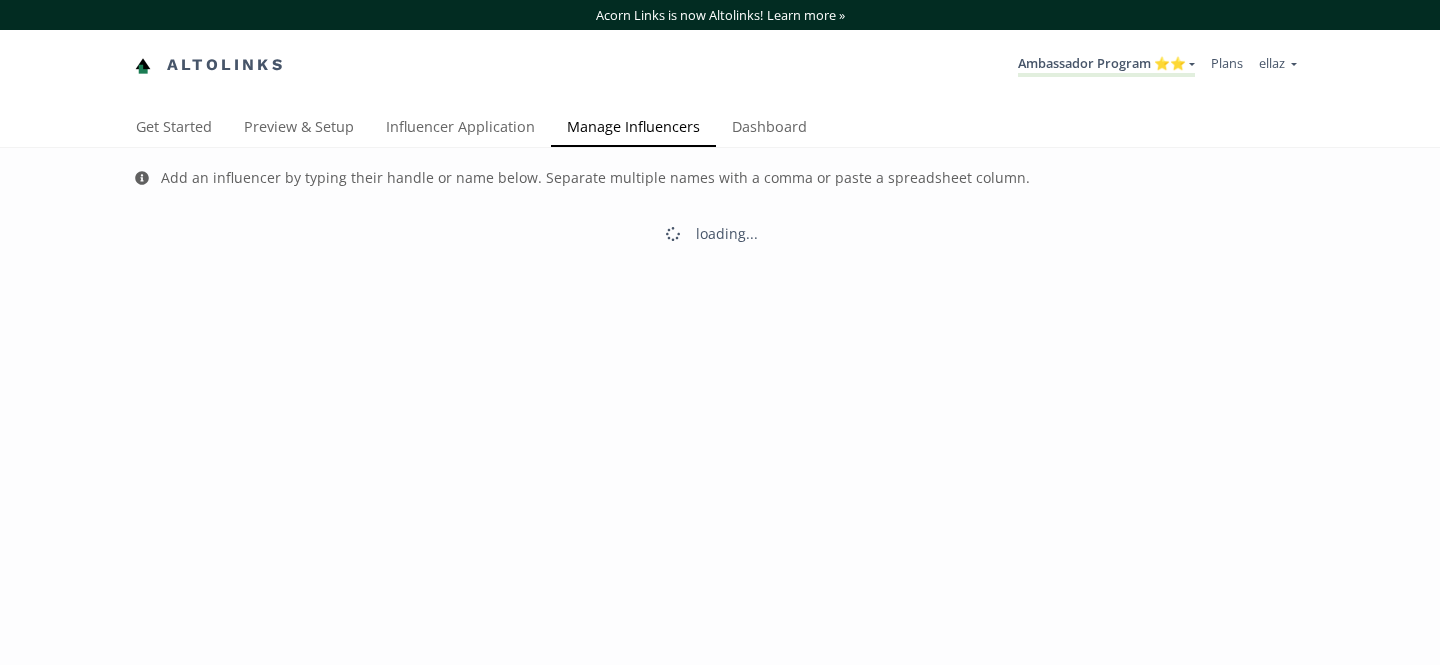 scroll, scrollTop: 0, scrollLeft: 0, axis: both 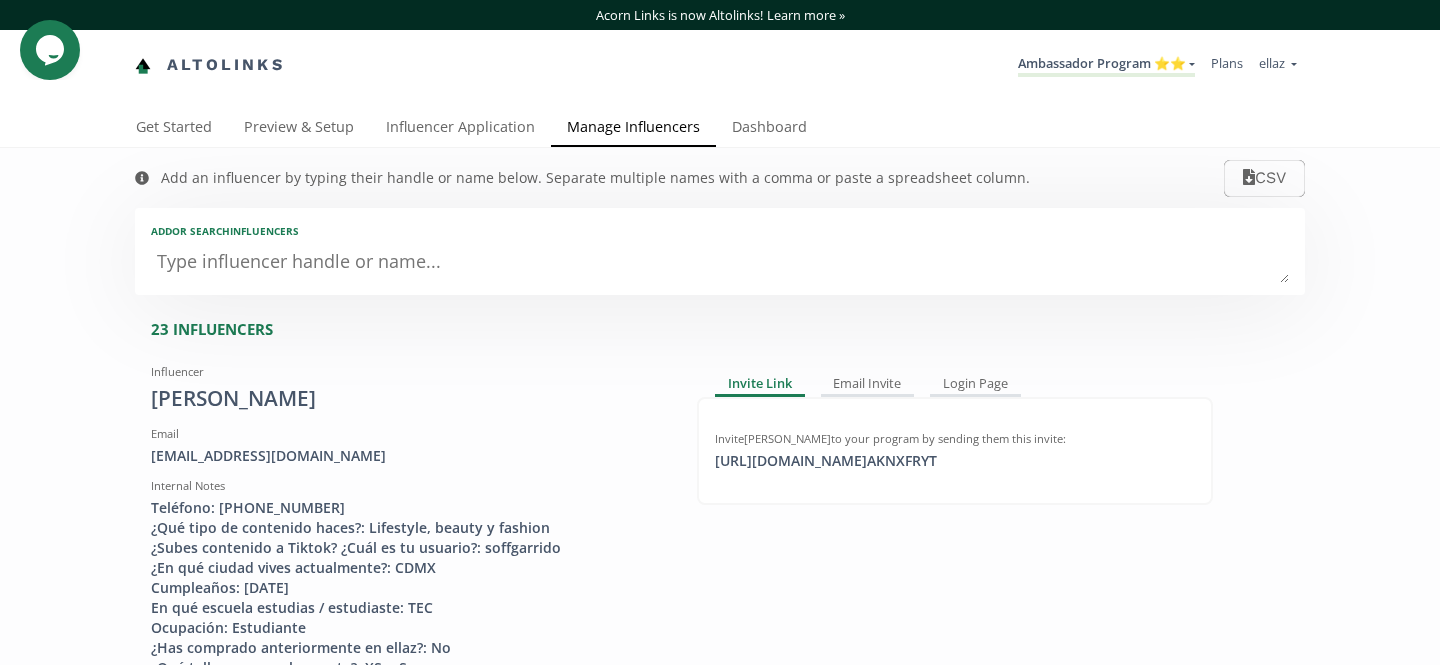 click on "Add an influencer by typing their handle or name below. Separate multiple names with a comma or paste a spreadsheet column." at bounding box center (582, 178) 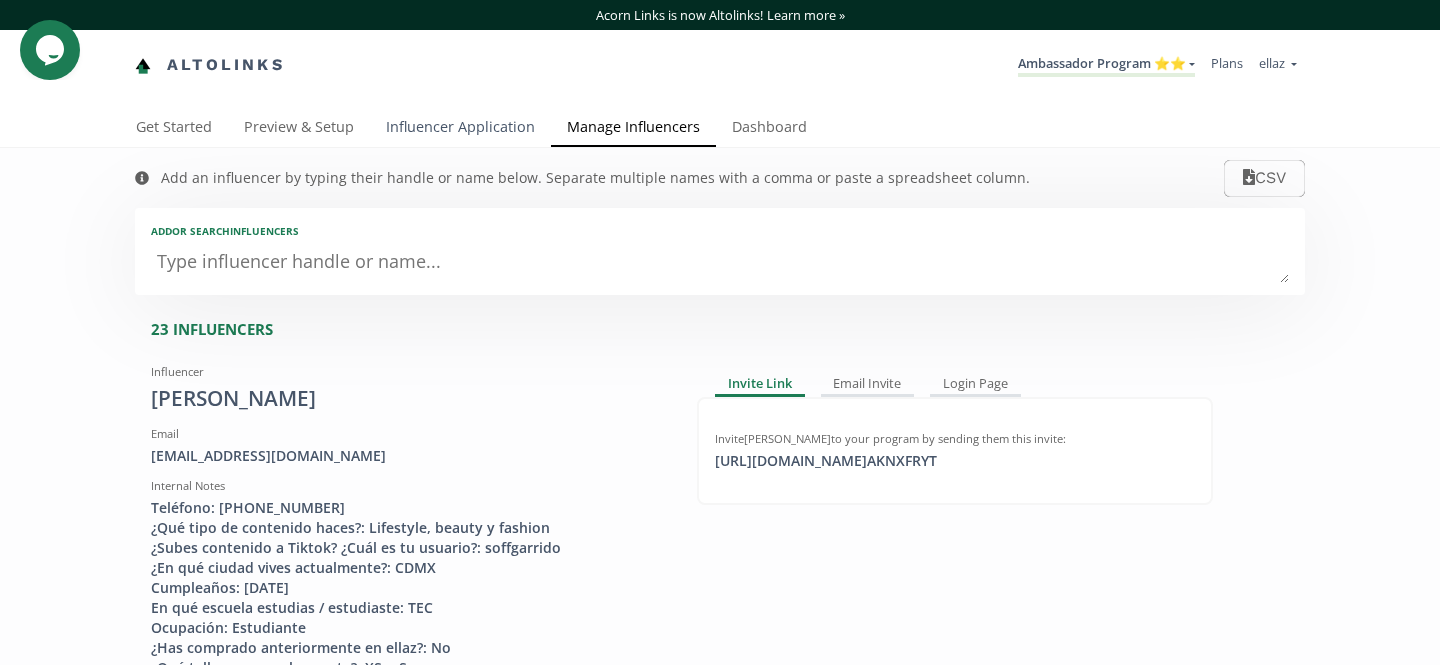 click on "Influencer Application" at bounding box center (460, 129) 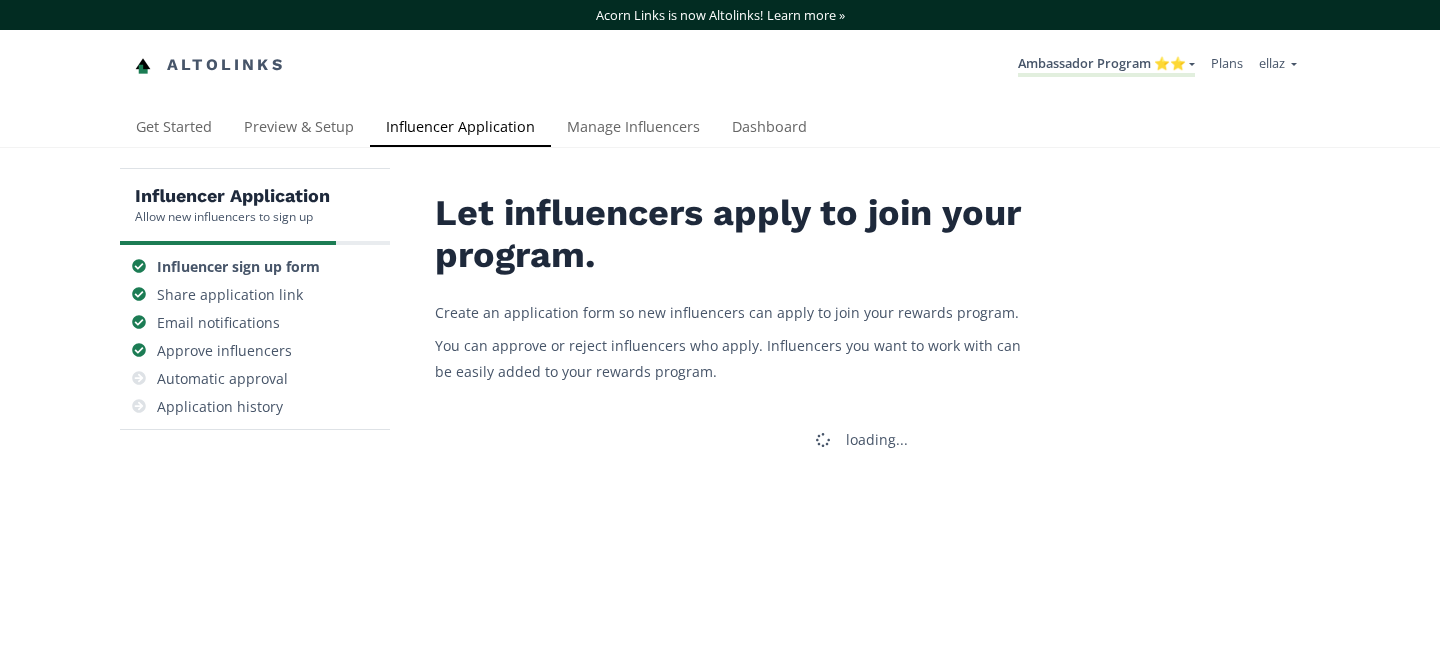 scroll, scrollTop: 0, scrollLeft: 0, axis: both 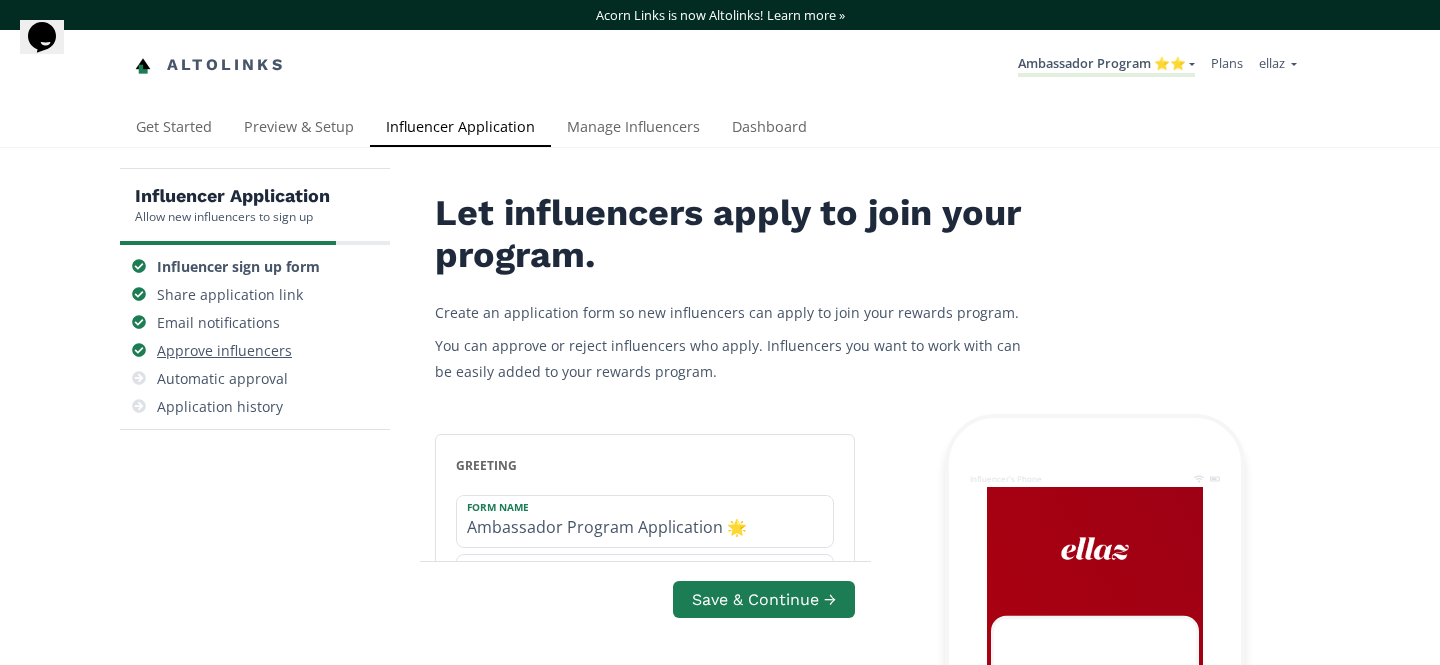 click on "Approve influencers" at bounding box center [224, 351] 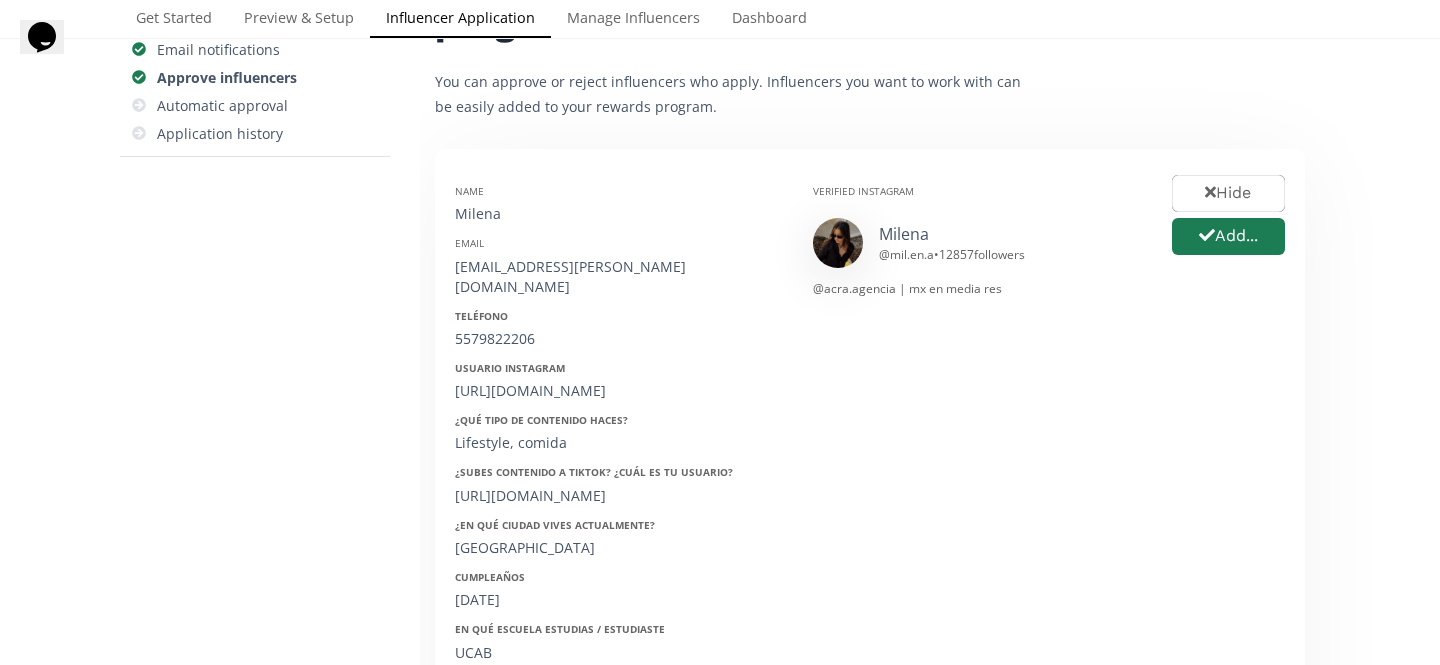 scroll, scrollTop: 163, scrollLeft: 0, axis: vertical 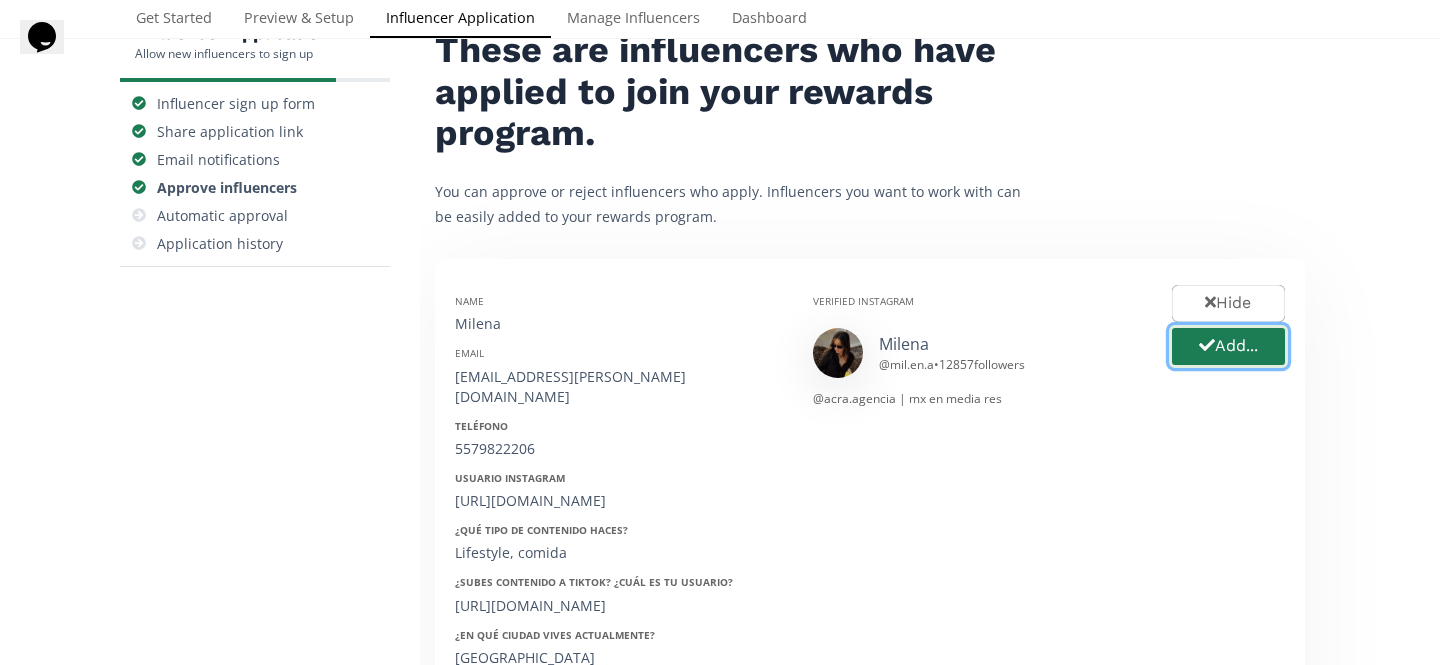 click on "Add..." at bounding box center (1228, 346) 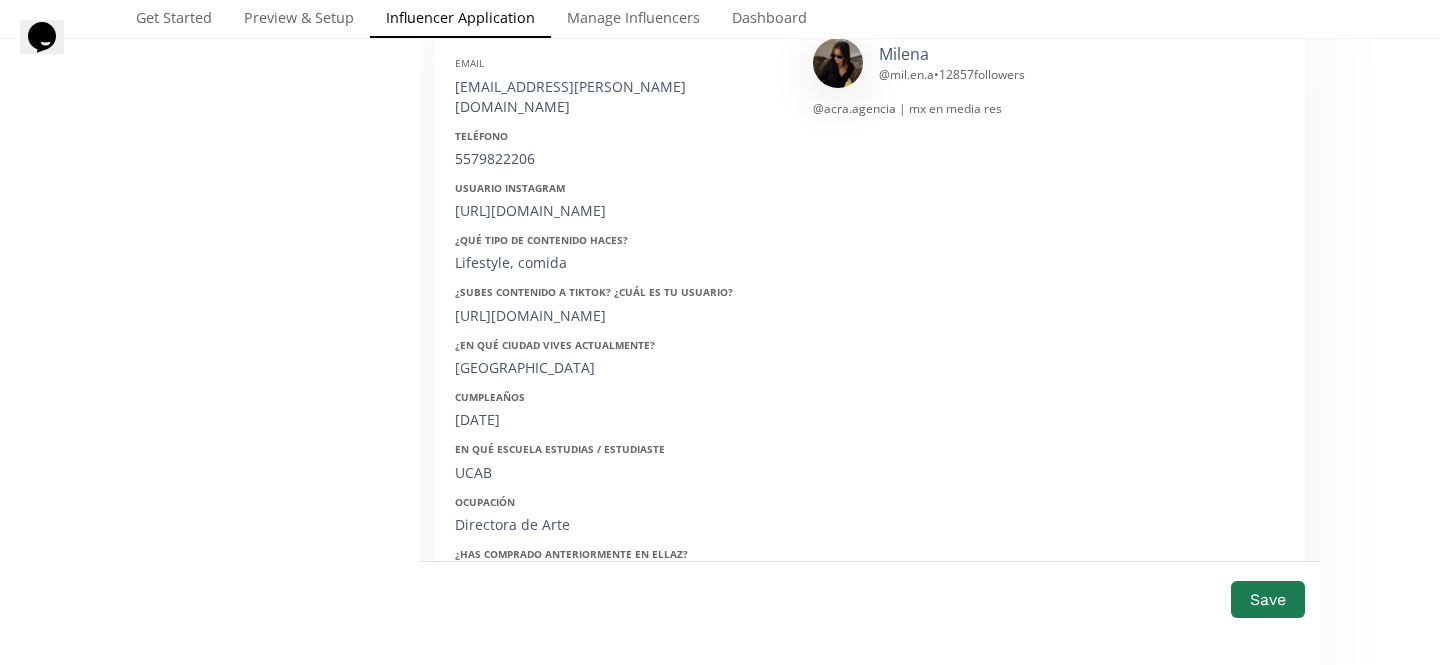 scroll, scrollTop: 448, scrollLeft: 0, axis: vertical 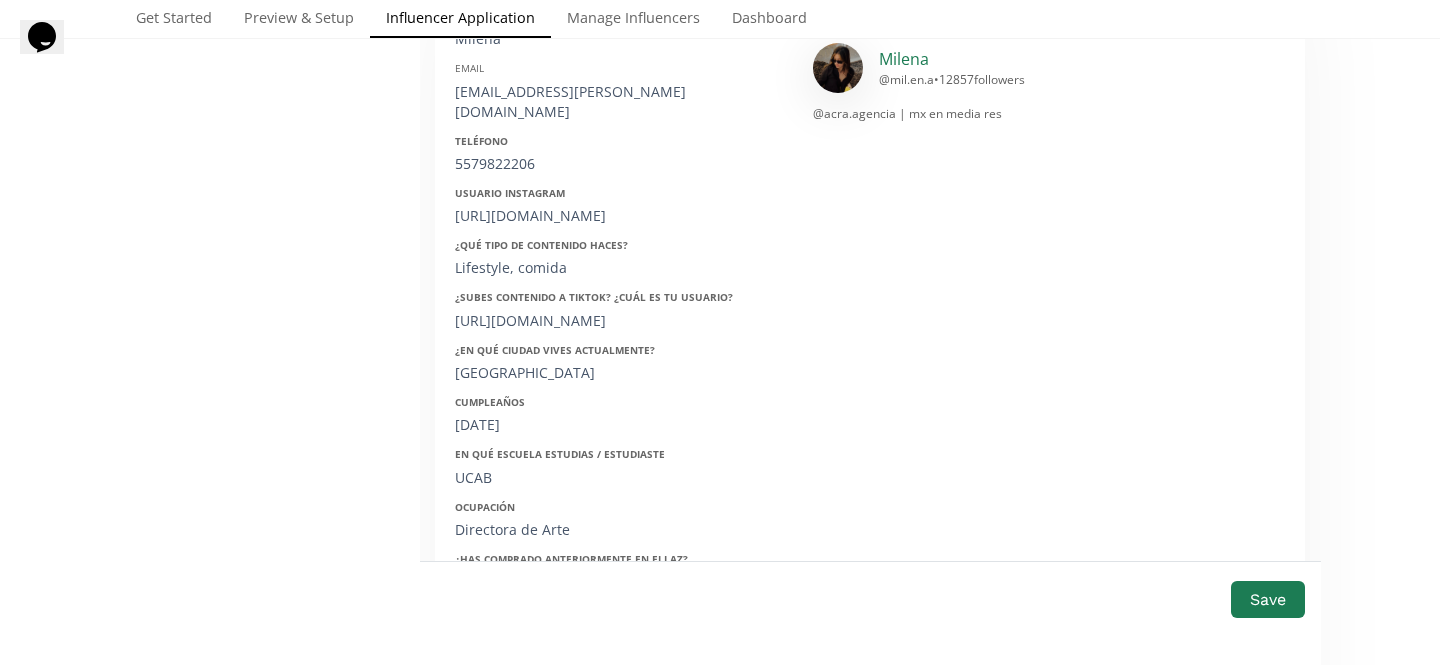 click on "Milena" at bounding box center (904, 59) 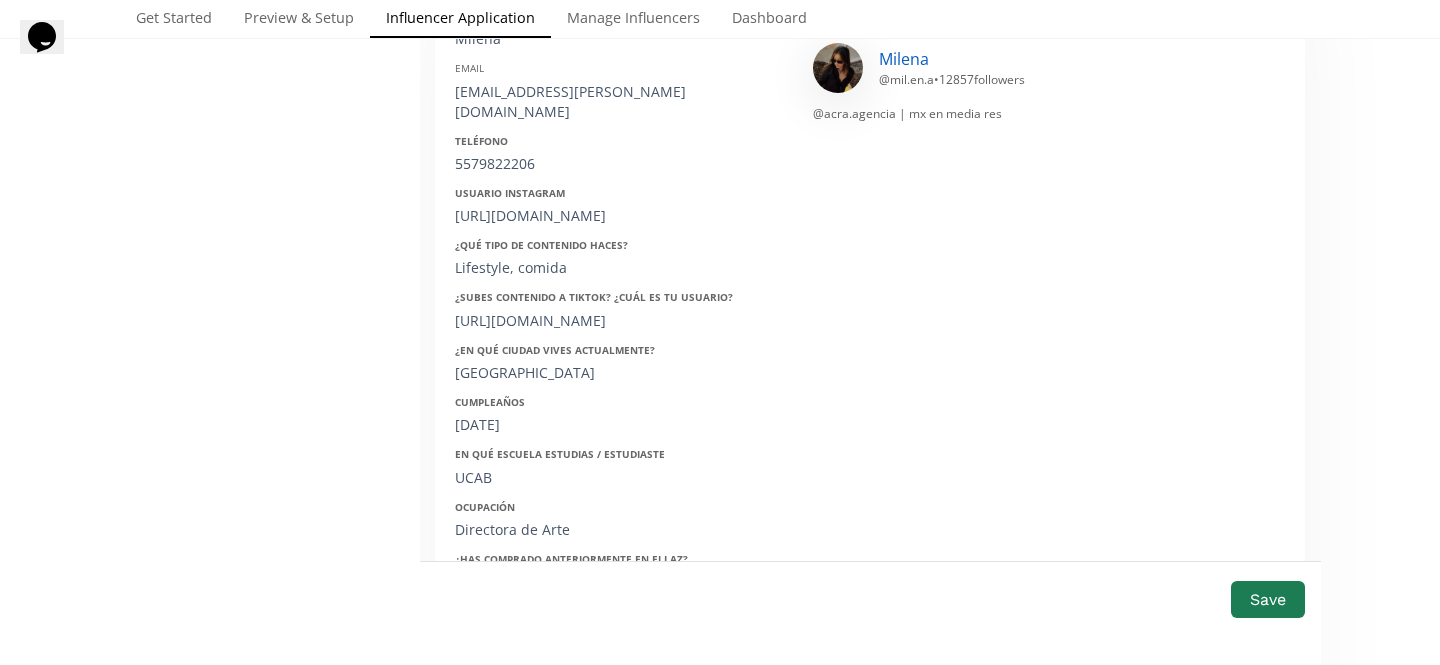 scroll, scrollTop: 361, scrollLeft: 0, axis: vertical 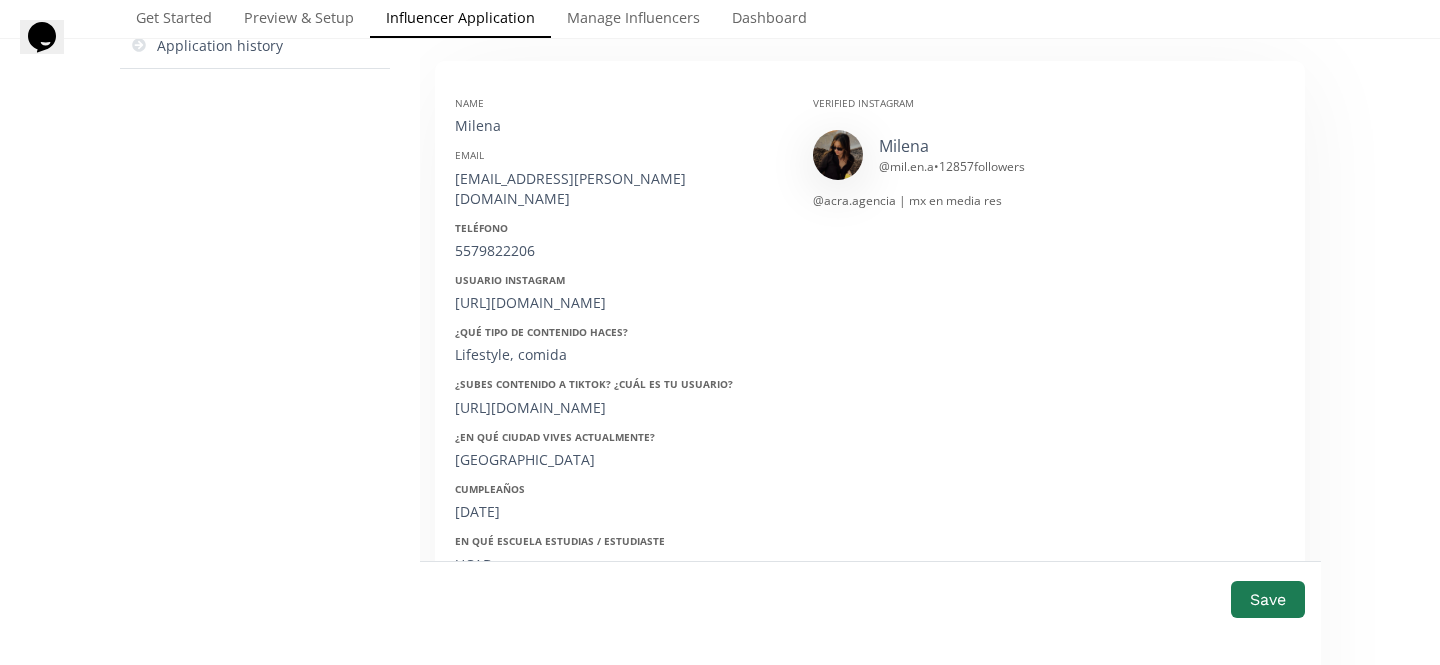 click on "Milena" at bounding box center [619, 126] 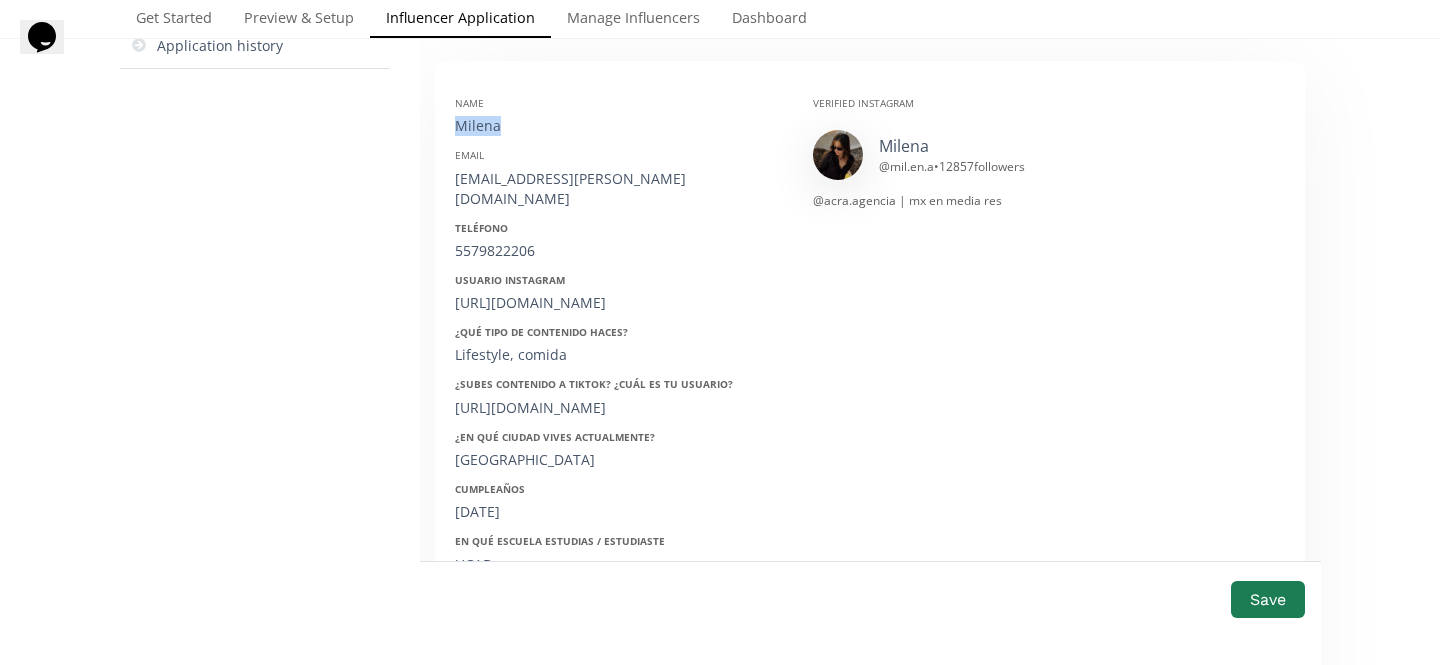 click on "Milena" at bounding box center [619, 126] 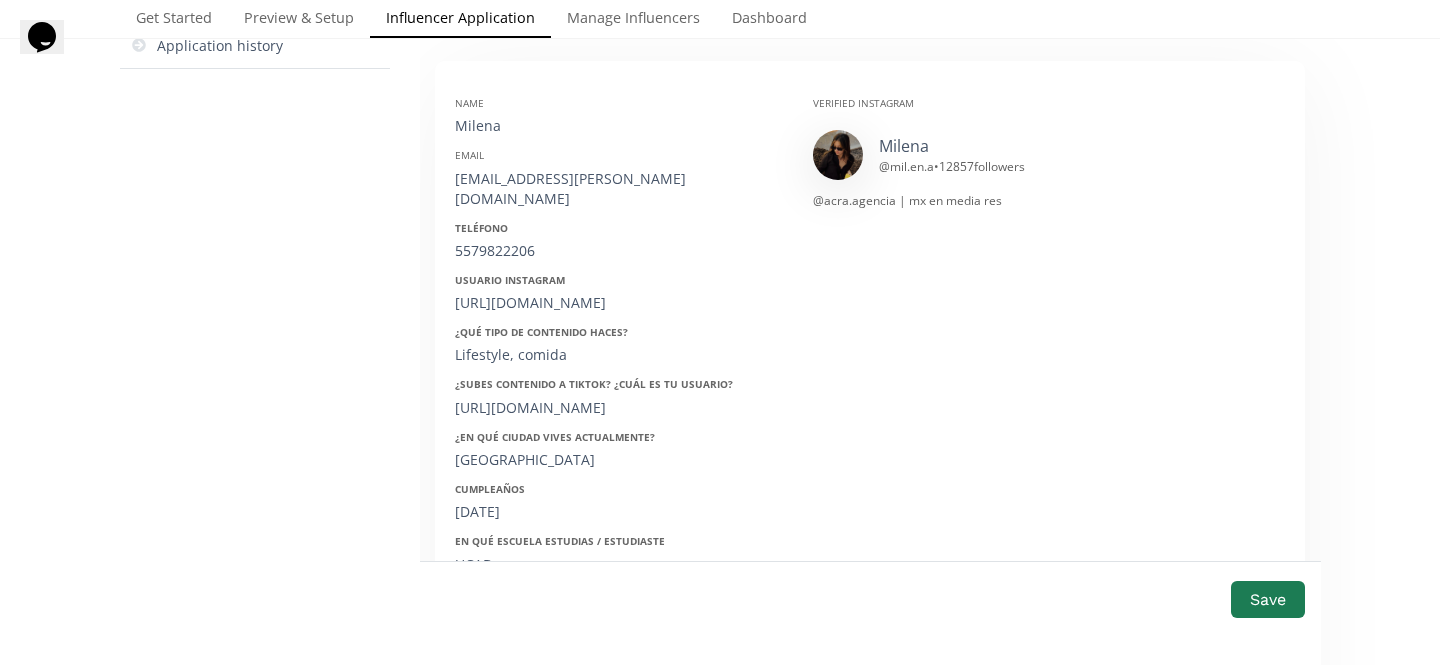 click on "Email info@milena.contact" at bounding box center (619, 178) 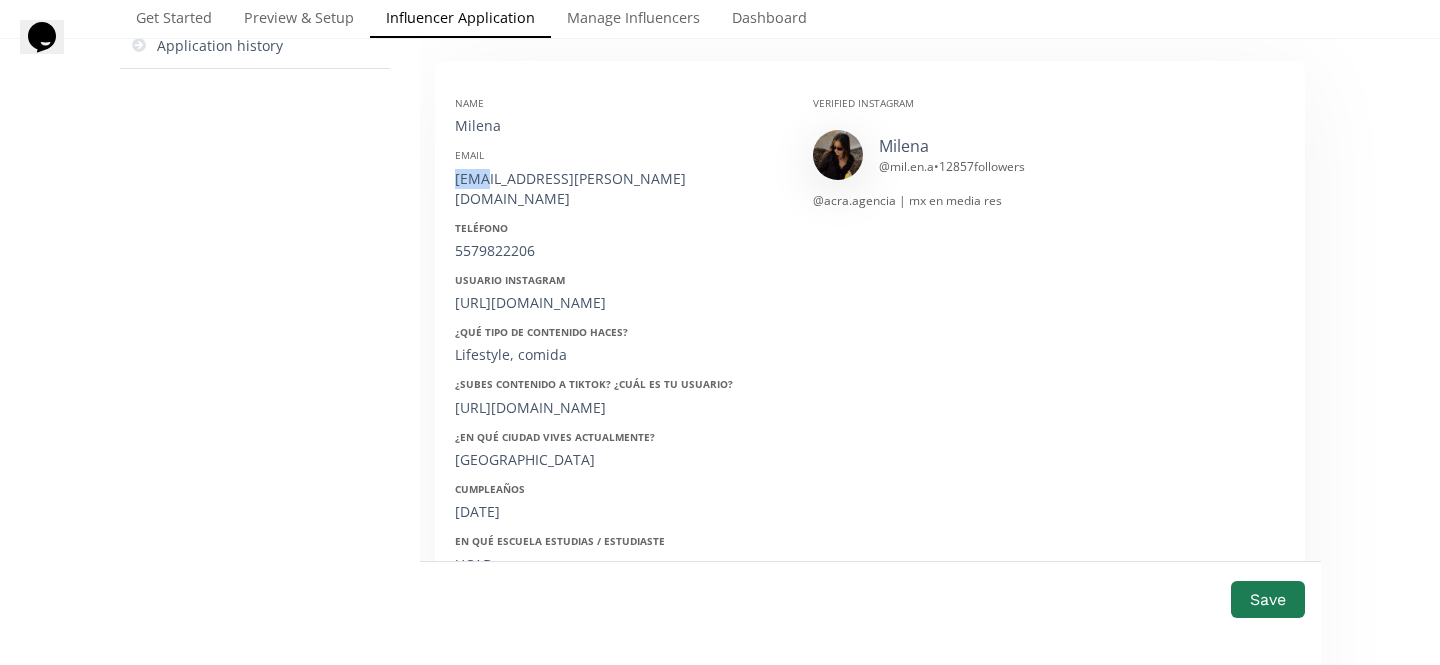 click on "Email info@milena.contact" at bounding box center (619, 178) 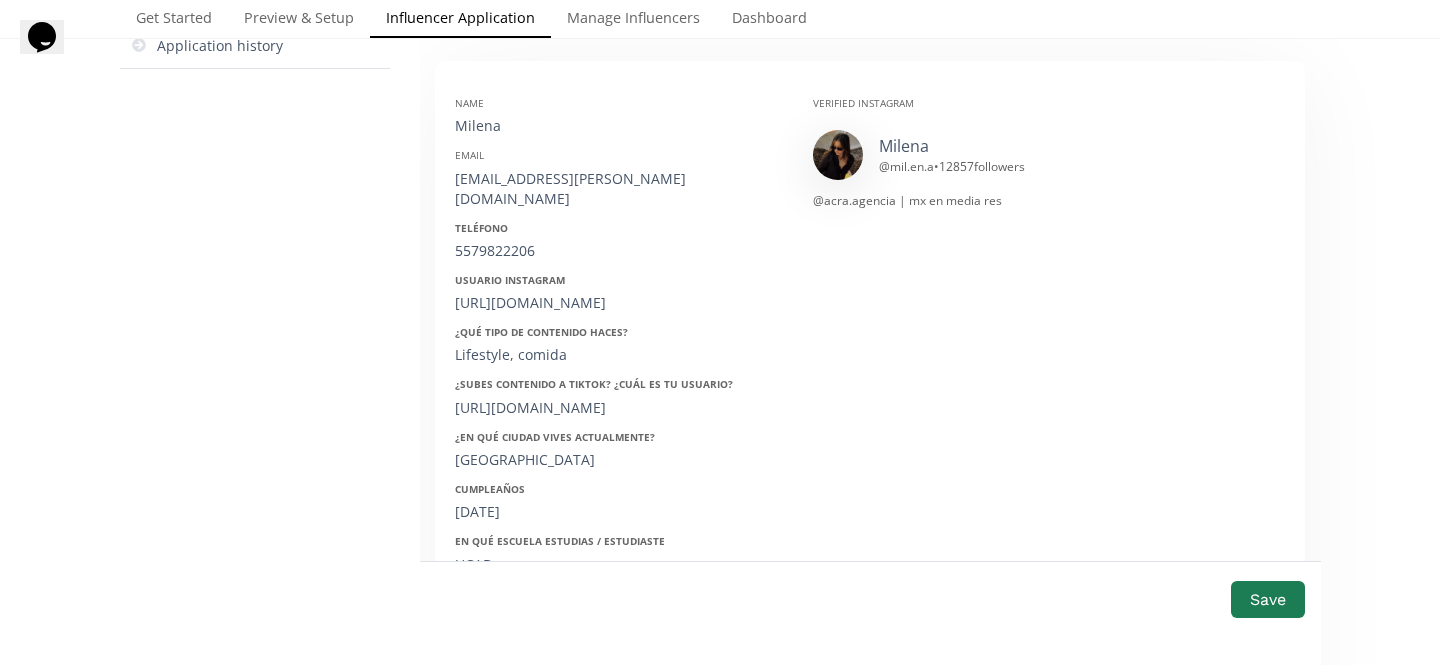 click on "[EMAIL_ADDRESS][PERSON_NAME][DOMAIN_NAME]" at bounding box center (619, 189) 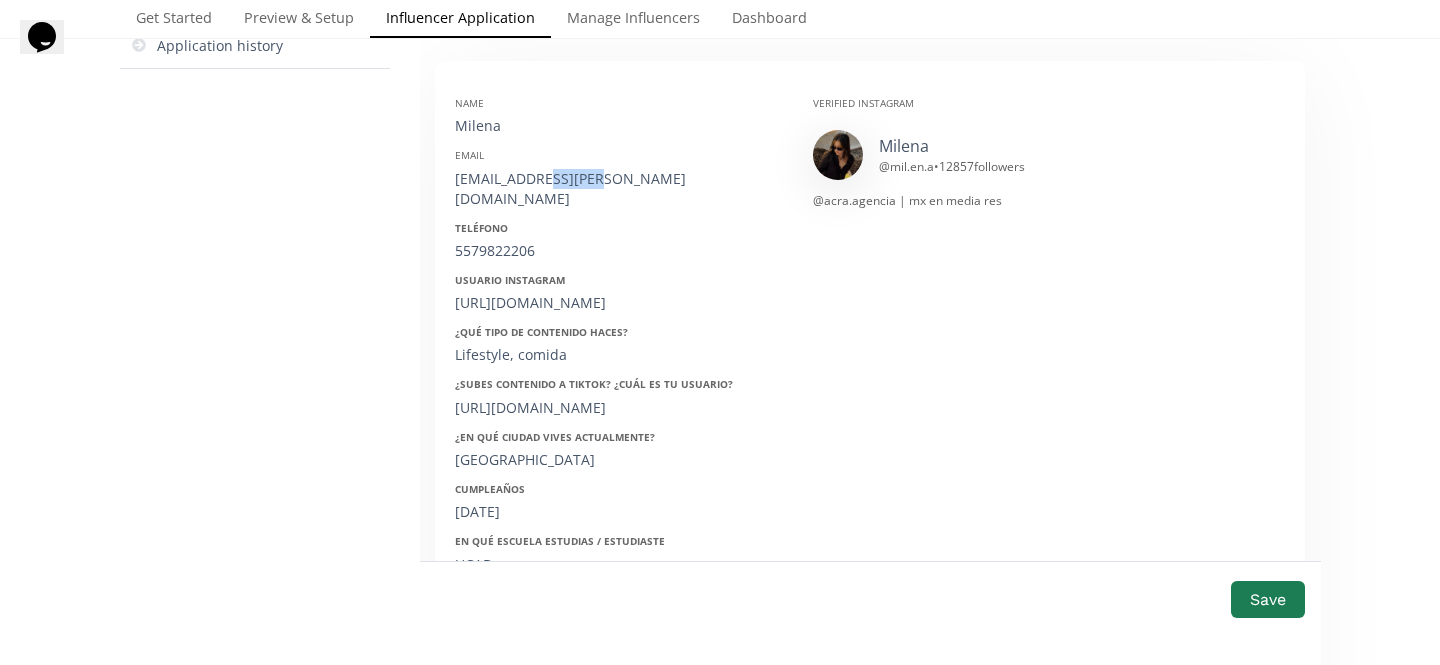 click on "[EMAIL_ADDRESS][PERSON_NAME][DOMAIN_NAME]" at bounding box center (619, 189) 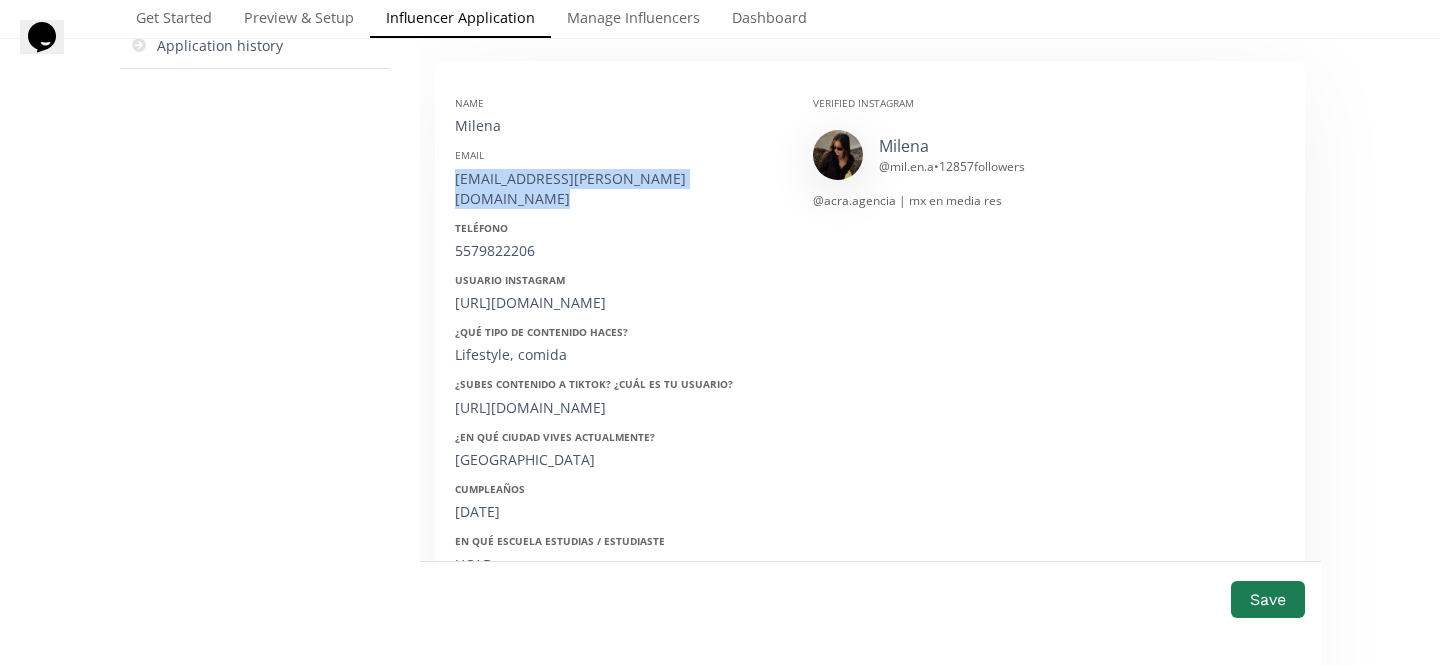 click on "[EMAIL_ADDRESS][PERSON_NAME][DOMAIN_NAME]" at bounding box center [619, 189] 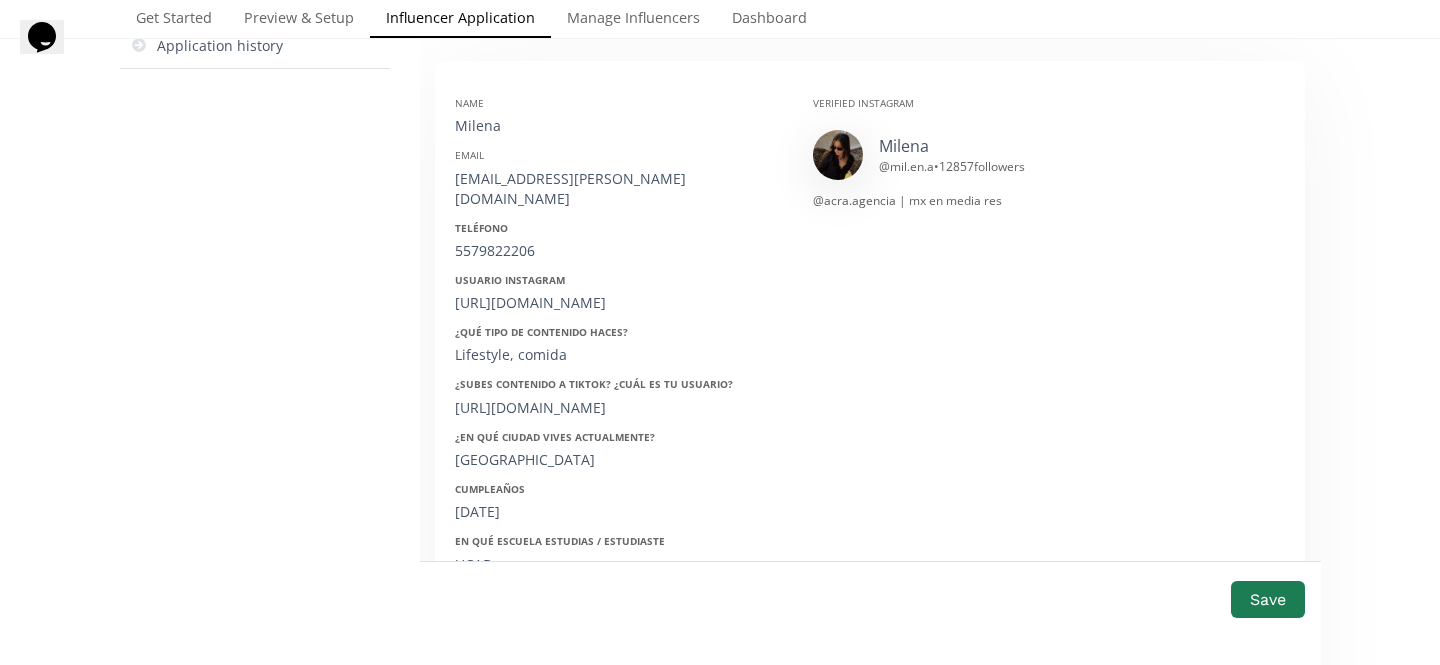 click on "Name Milena Email info@milena.contact Teléfono 5579822206 Usuario Instagram https://www.instagram.com/mil.en.a/ ¿Qué tipo de contenido haces? Lifestyle, comida ¿Subes contenido a Tiktok? ¿Cuál es tu usuario? https://www.tiktok.com/@mil.en.a_ ¿En qué ciudad vives actualmente? Ciudad de México Cumpleaños 12/04/1994 En qué escuela estudias / estudiaste UCAB Ocupación Directora de Arte ¿Has comprado anteriormente en ellaz? Sí ¿Qué talla usas regularmente? M" at bounding box center (619, 407) 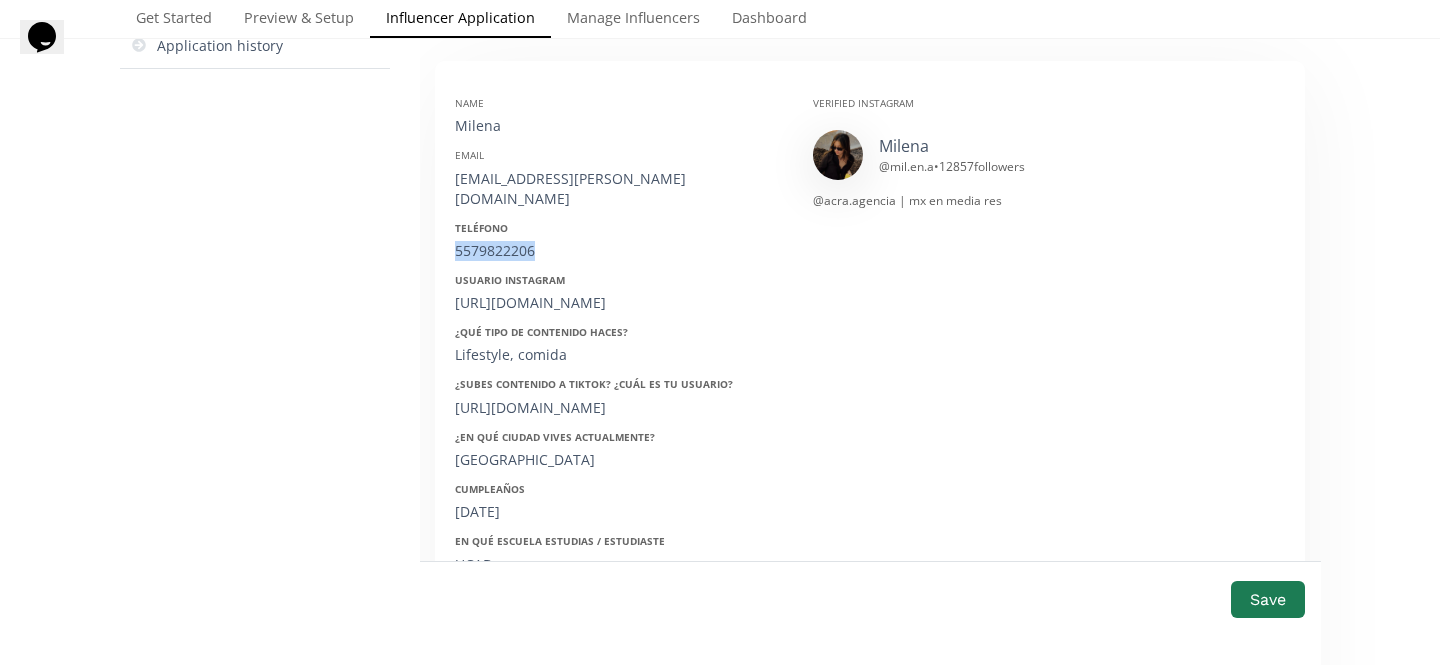 click on "5579822206" at bounding box center (619, 251) 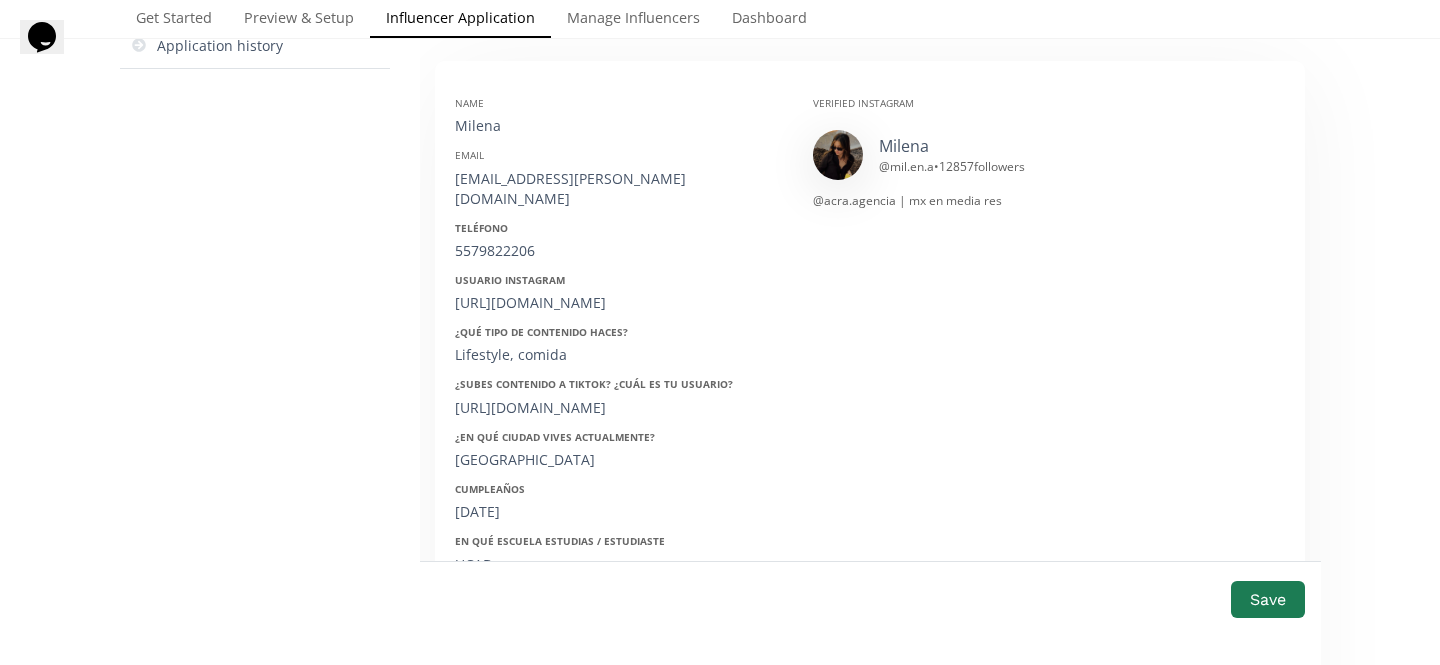 click on "Name Milena Email info@milena.contact Teléfono 5579822206 Usuario Instagram https://www.instagram.com/mil.en.a/ ¿Qué tipo de contenido haces? Lifestyle, comida ¿Subes contenido a Tiktok? ¿Cuál es tu usuario? https://www.tiktok.com/@mil.en.a_ ¿En qué ciudad vives actualmente? Ciudad de México Cumpleaños 12/04/1994 En qué escuela estudias / estudiaste UCAB Ocupación Directora de Arte ¿Has comprado anteriormente en ellaz? Sí ¿Qué talla usas regularmente? M" at bounding box center [619, 407] 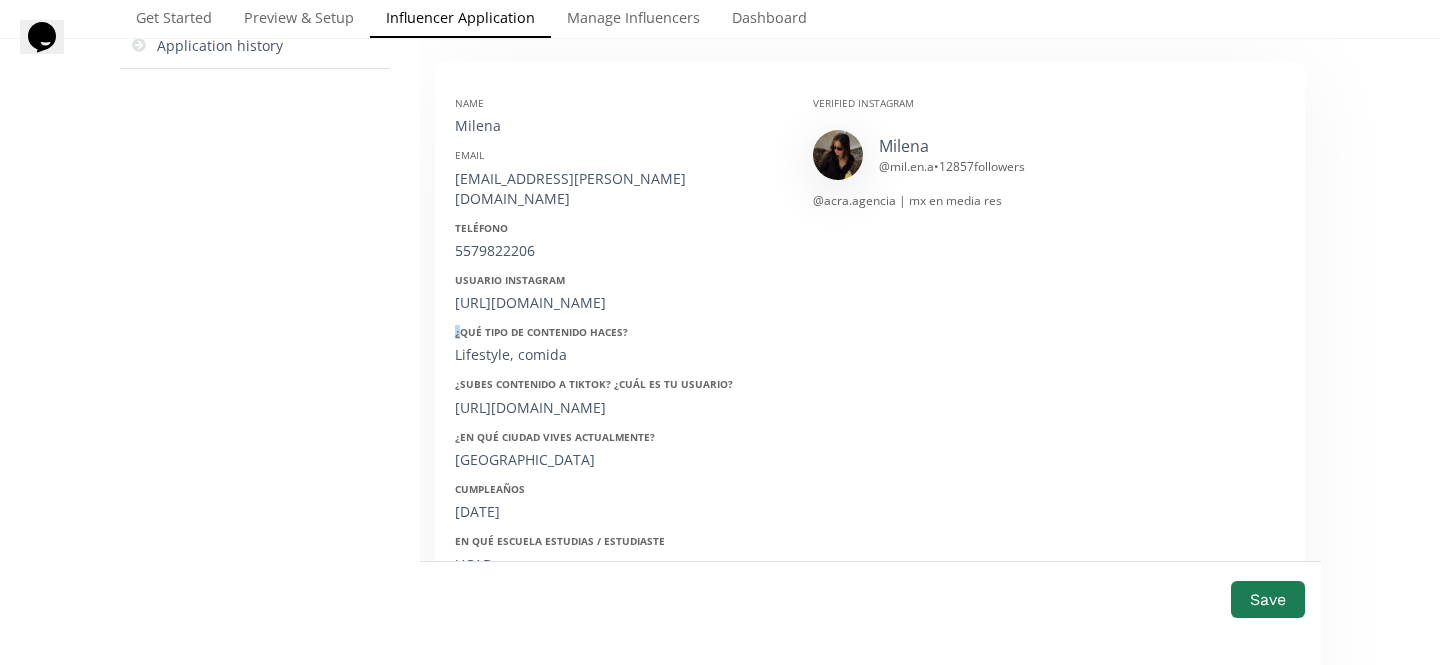 click on "Name Milena Email info@milena.contact Teléfono 5579822206 Usuario Instagram https://www.instagram.com/mil.en.a/ ¿Qué tipo de contenido haces? Lifestyle, comida ¿Subes contenido a Tiktok? ¿Cuál es tu usuario? https://www.tiktok.com/@mil.en.a_ ¿En qué ciudad vives actualmente? Ciudad de México Cumpleaños 12/04/1994 En qué escuela estudias / estudiaste UCAB Ocupación Directora de Arte ¿Has comprado anteriormente en ellaz? Sí ¿Qué talla usas regularmente? M" at bounding box center [619, 407] 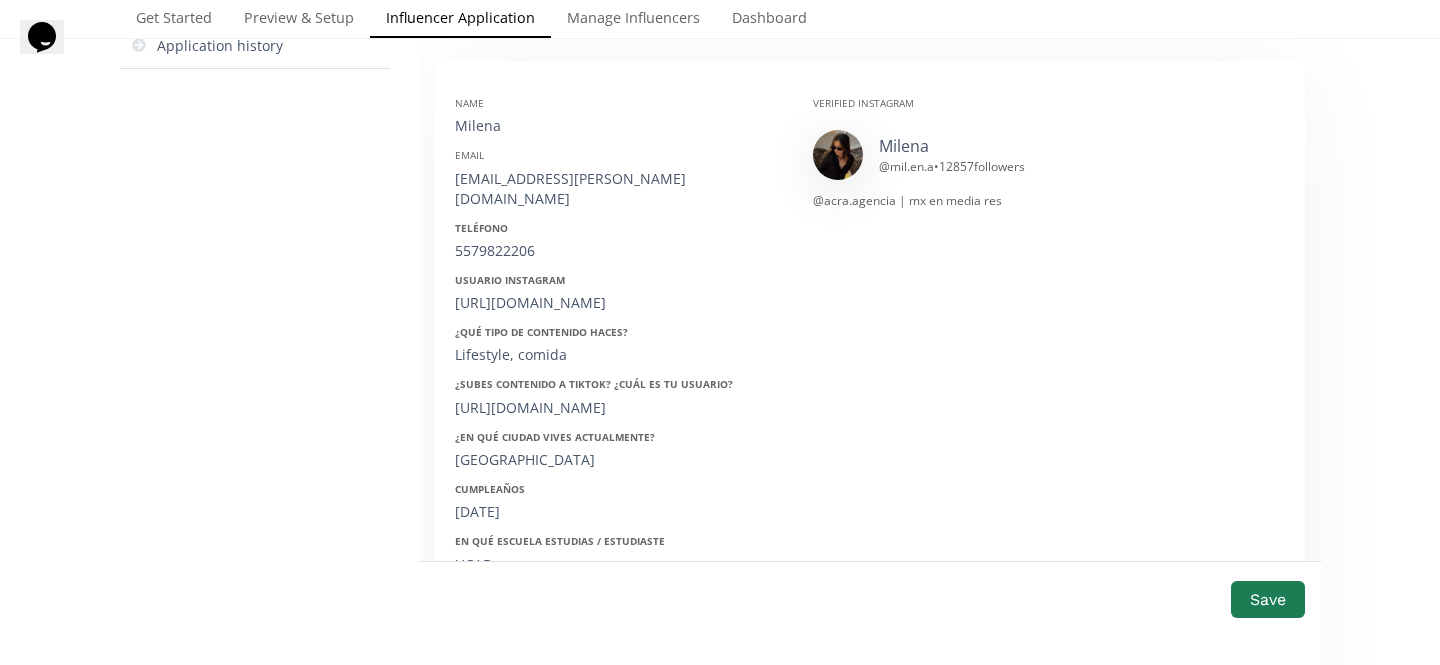 click on "Usuario Instagram" at bounding box center (619, 280) 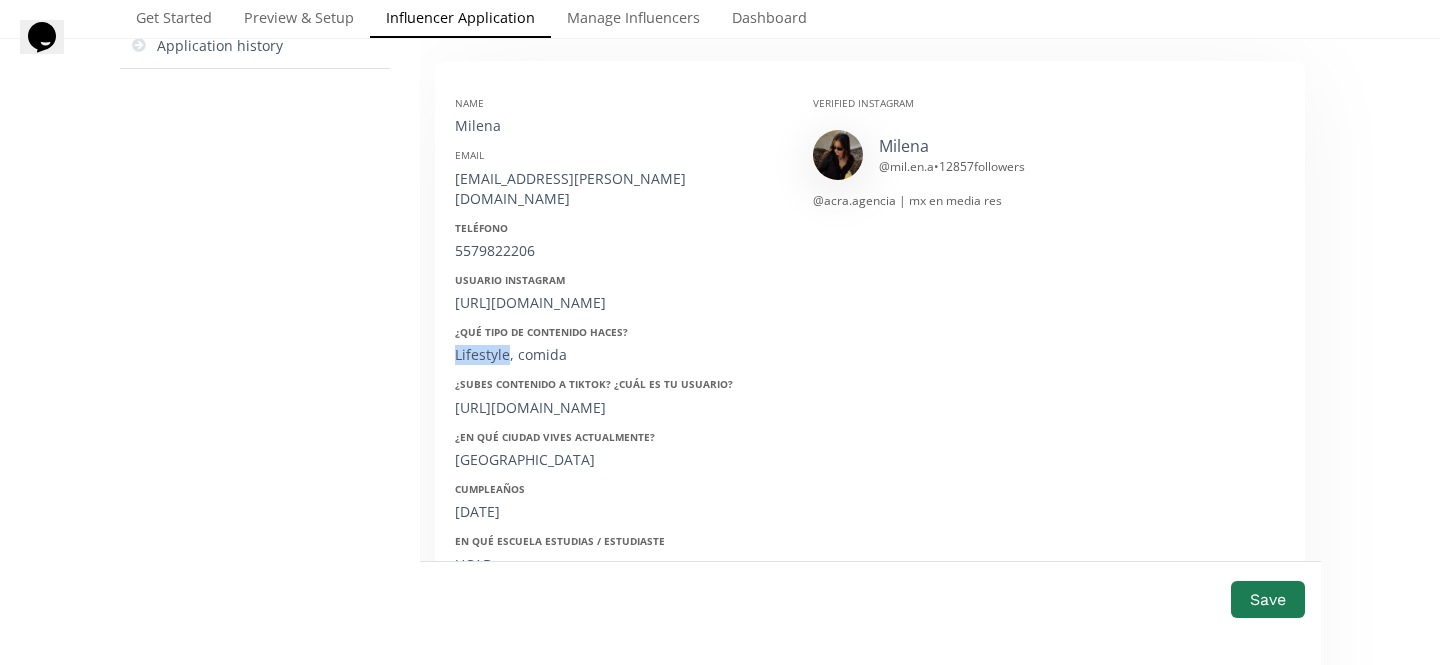 click on "Lifestyle, comida" at bounding box center (619, 355) 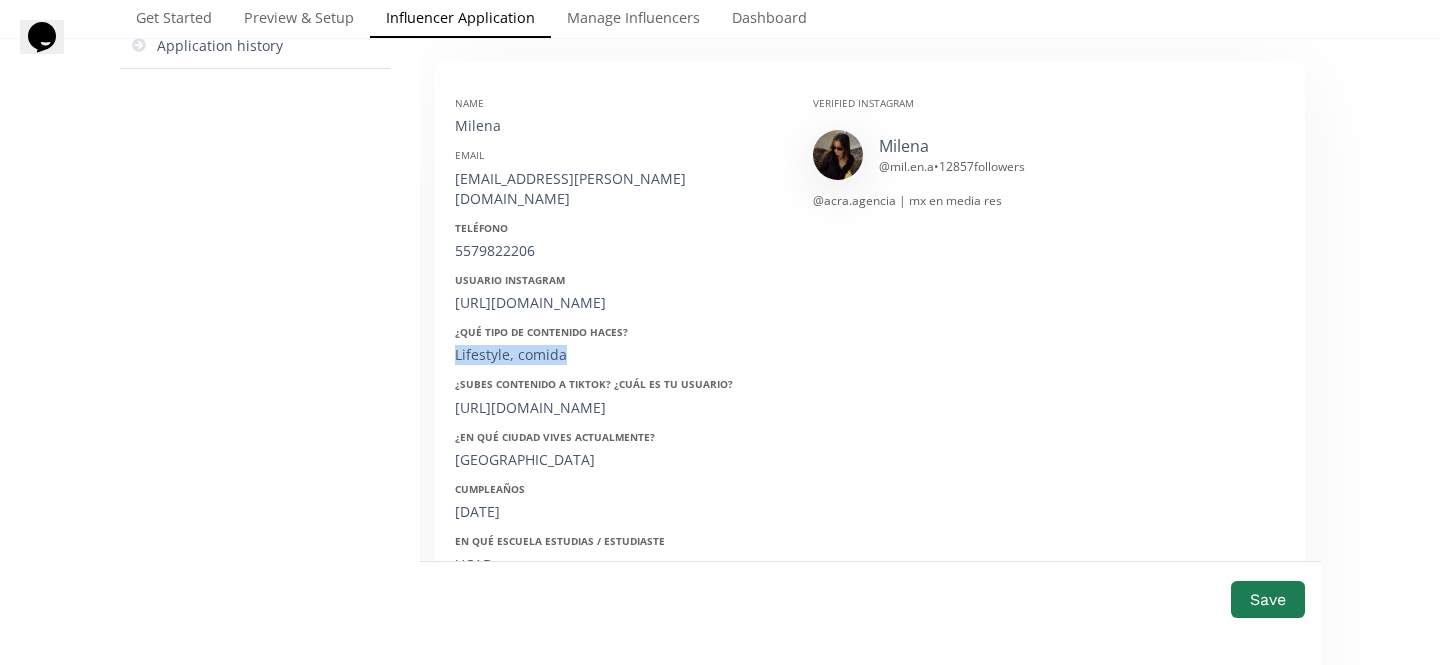 click on "Lifestyle, comida" at bounding box center (619, 355) 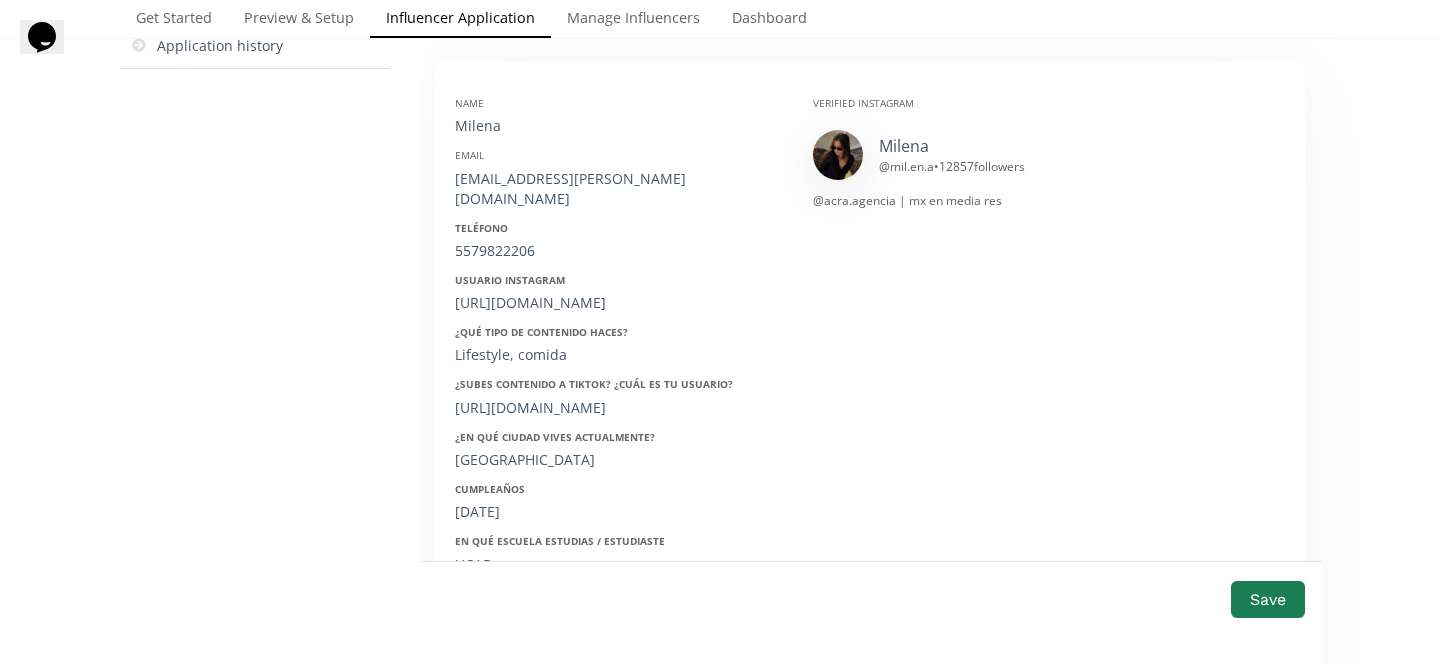 click on "https://www.tiktok.com/@mil.en.a_" at bounding box center (619, 408) 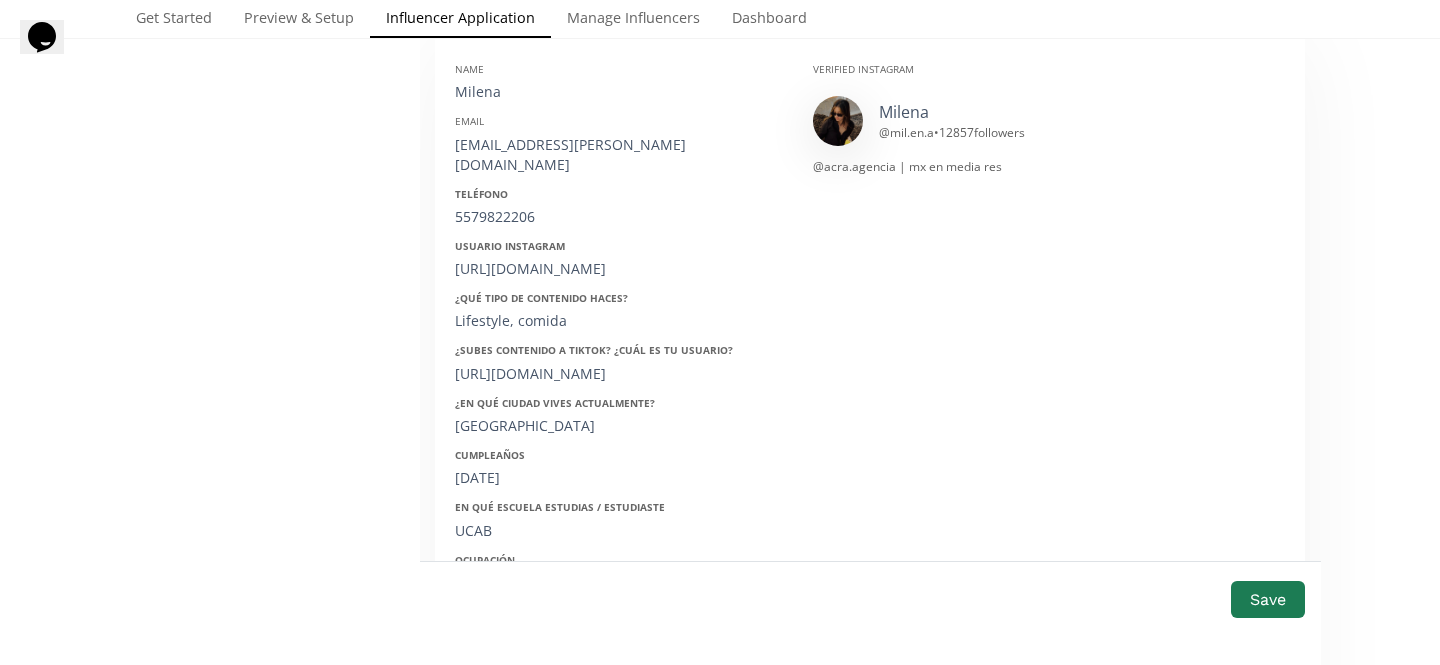 scroll, scrollTop: 397, scrollLeft: 0, axis: vertical 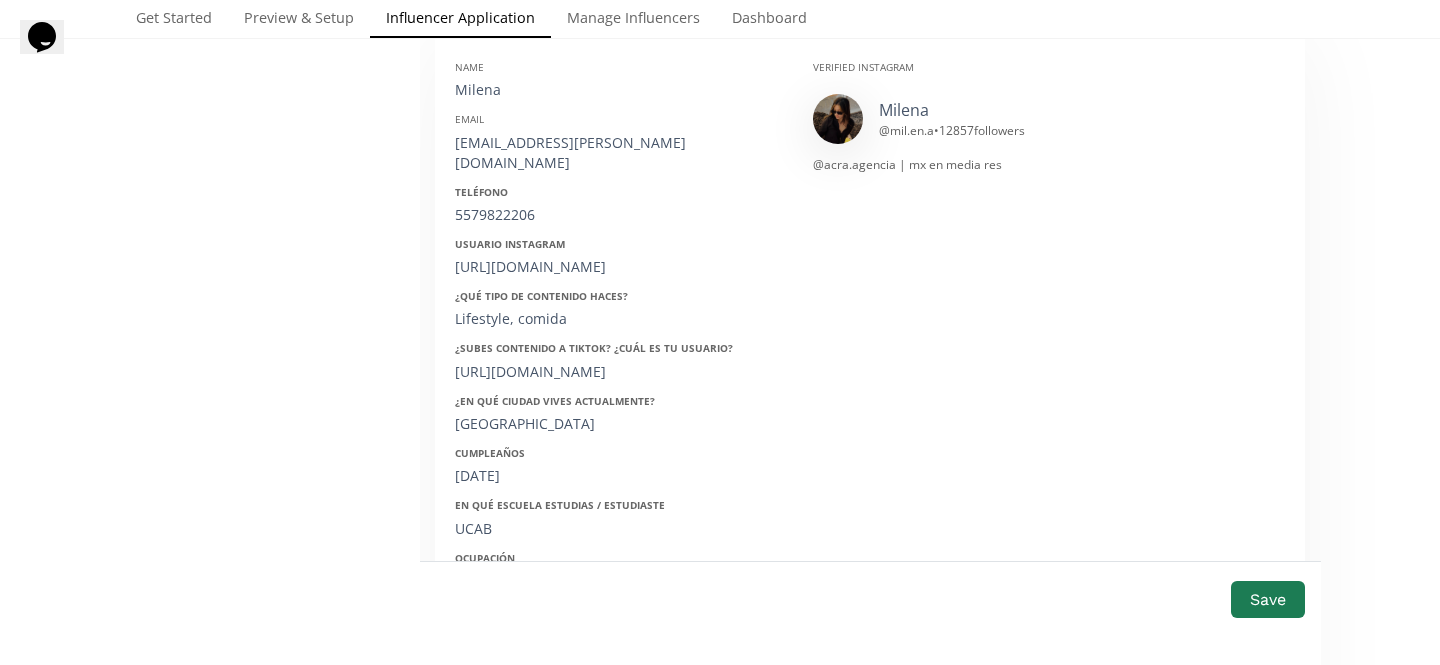 drag, startPoint x: 615, startPoint y: 348, endPoint x: 709, endPoint y: 348, distance: 94 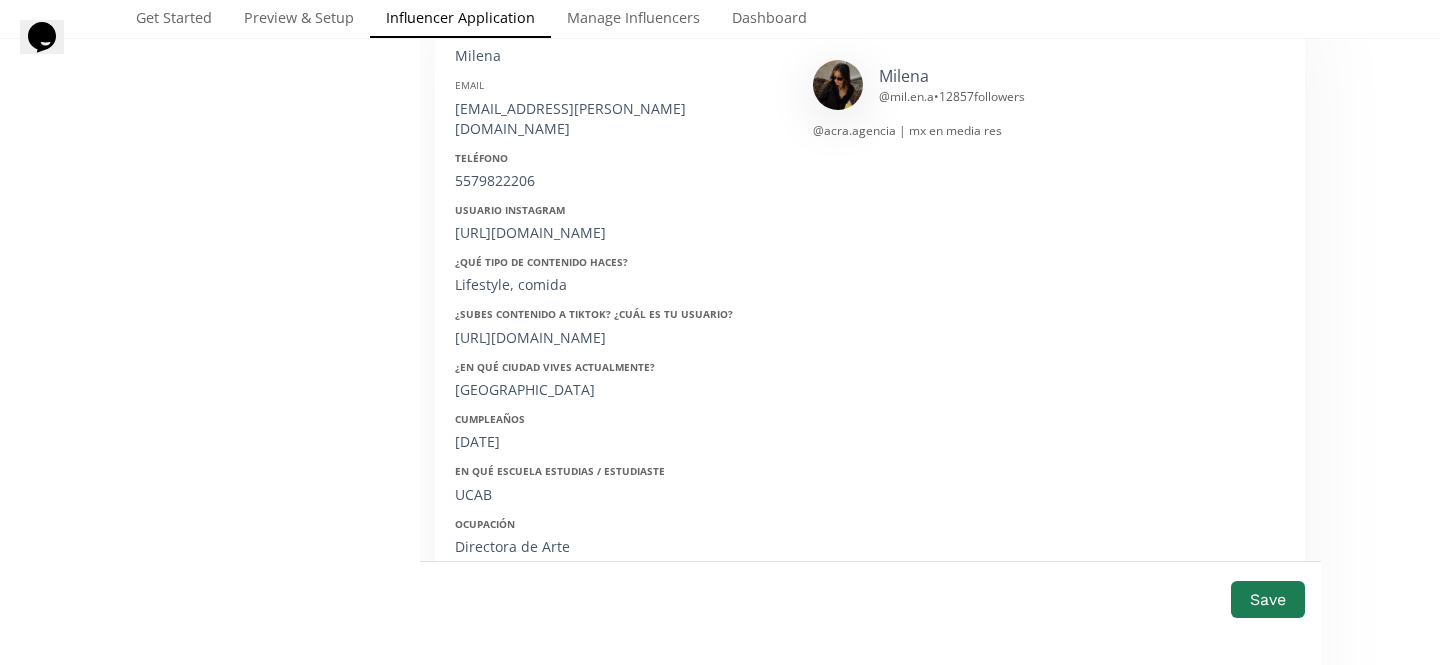 scroll, scrollTop: 437, scrollLeft: 0, axis: vertical 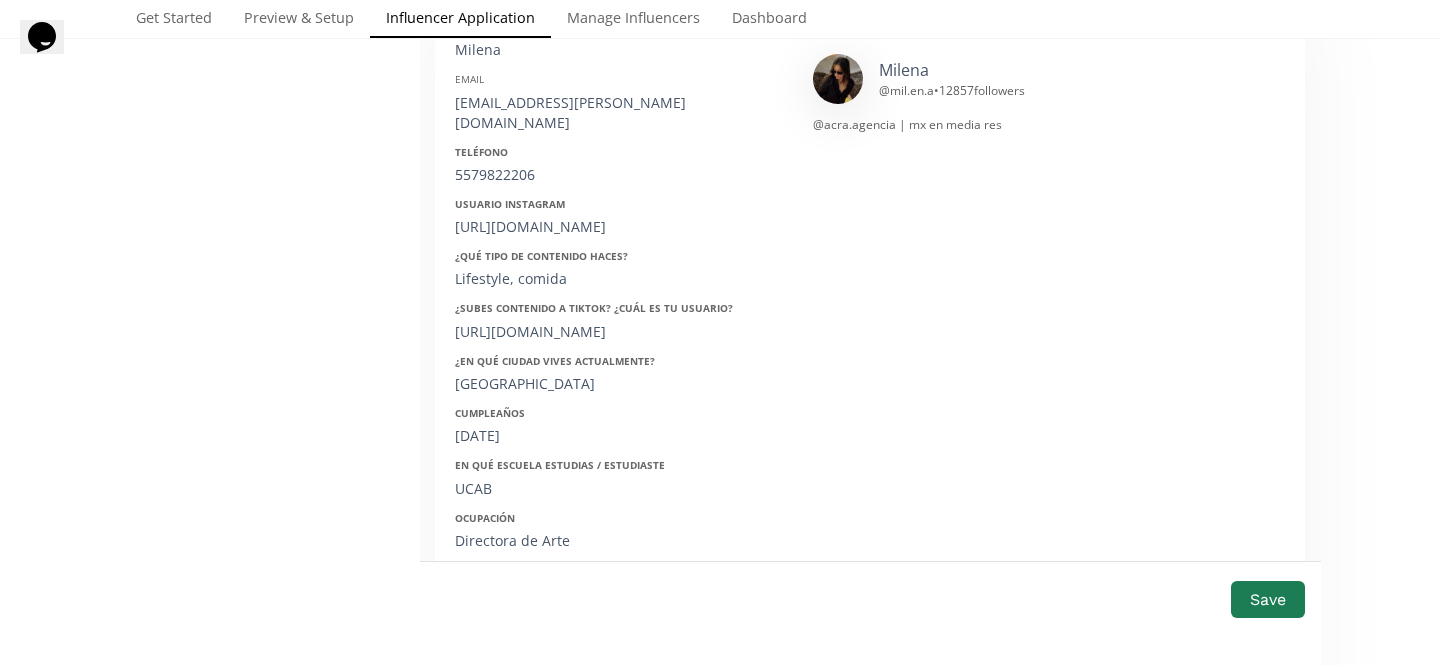 click on "Ciudad de México" at bounding box center [619, 384] 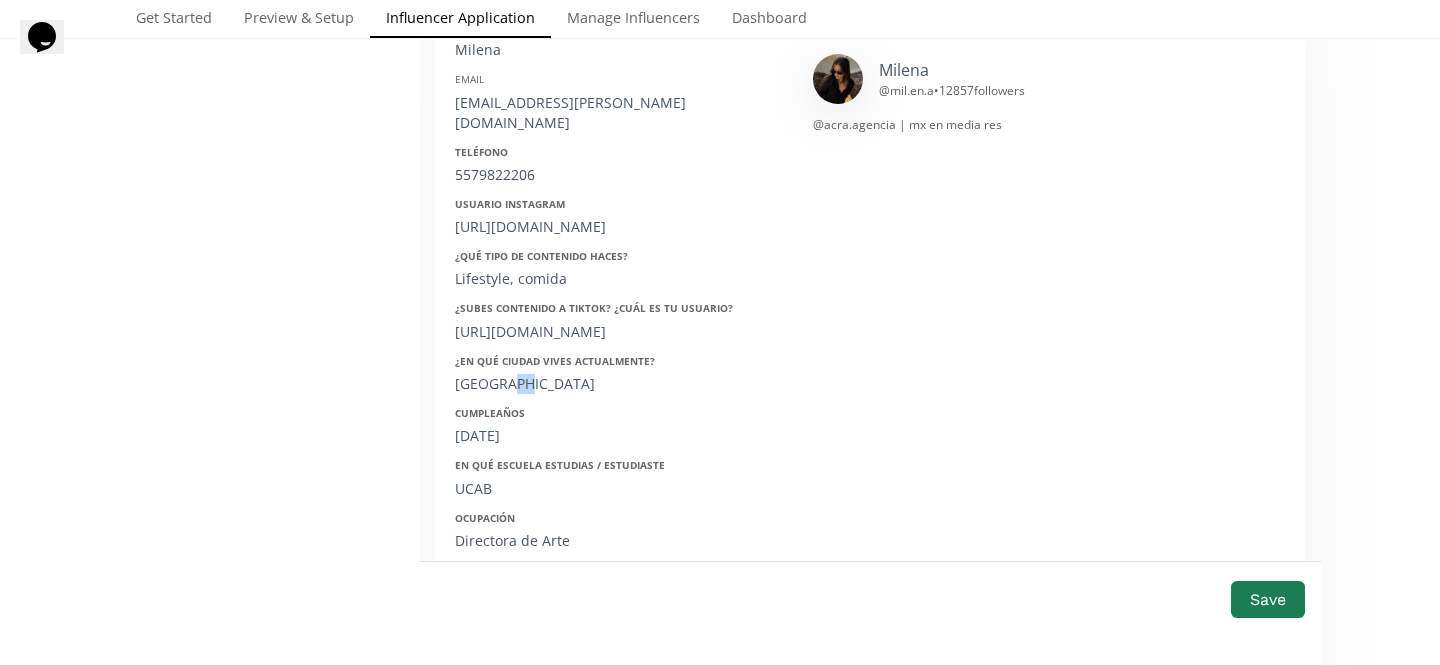 click on "Ciudad de México" at bounding box center (619, 384) 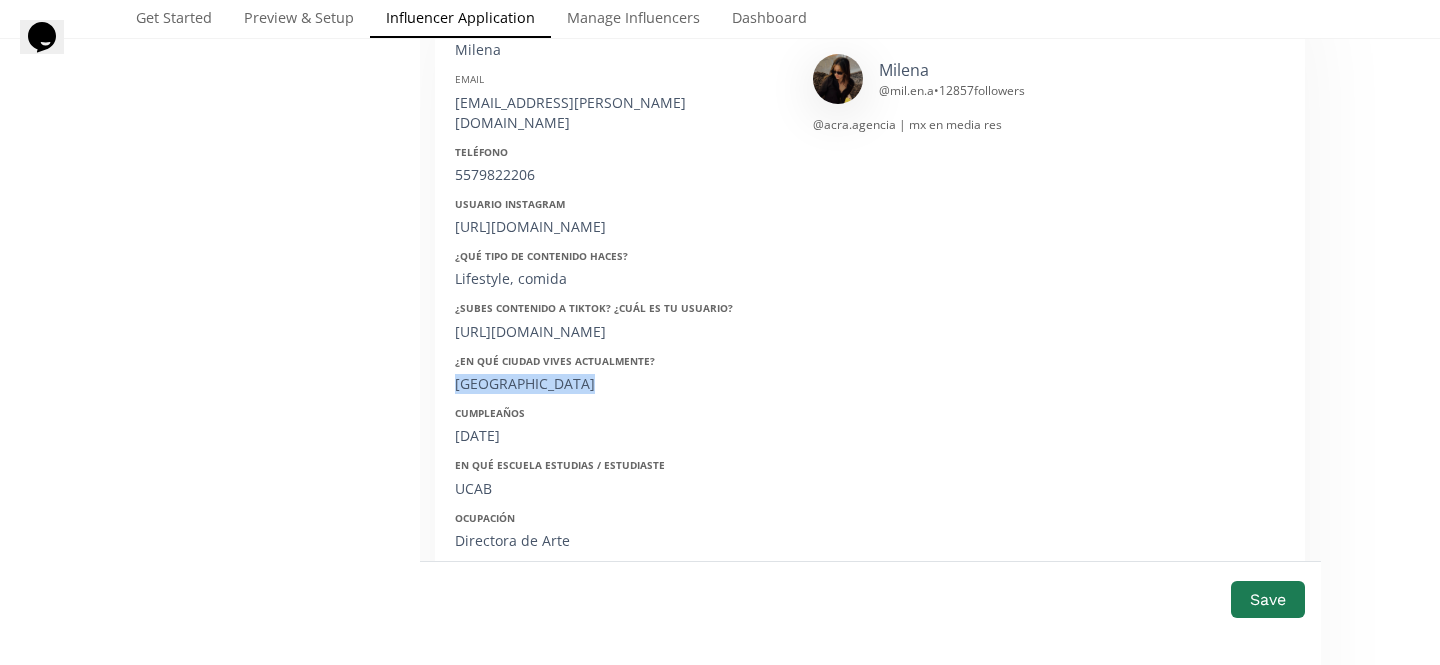 click on "Ciudad de México" at bounding box center [619, 384] 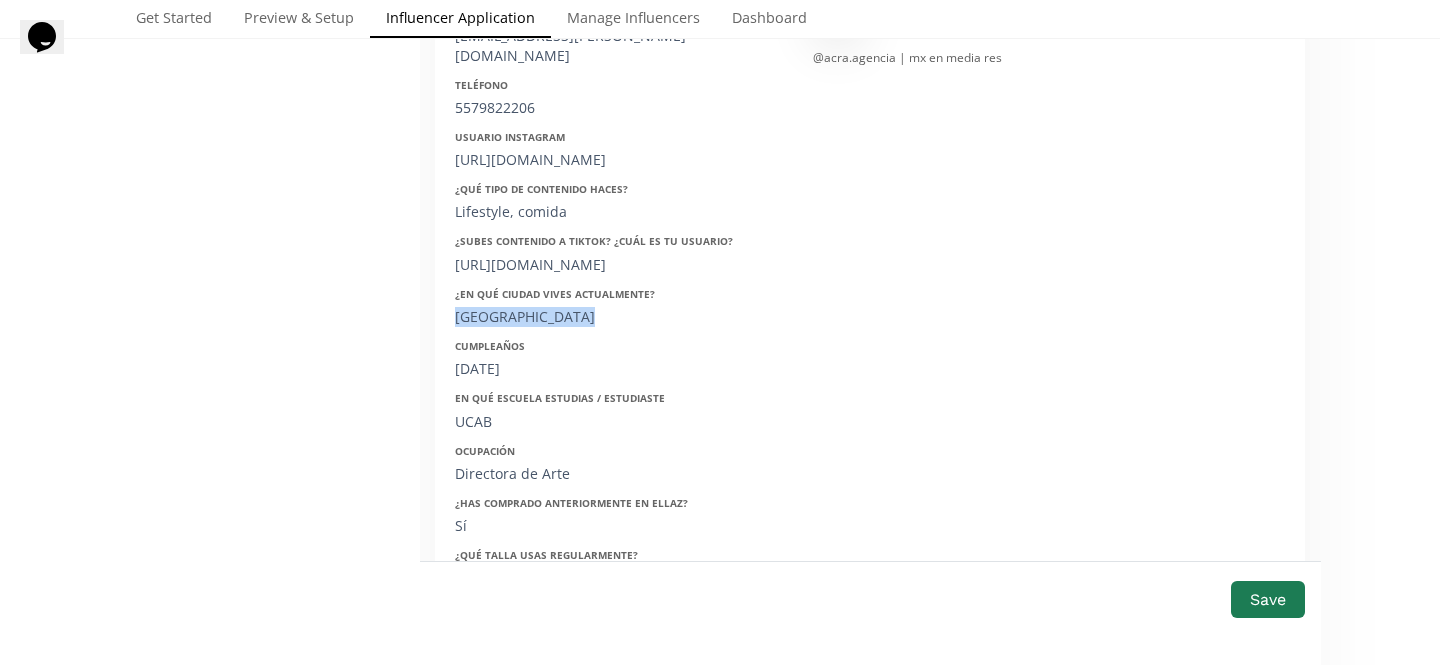 scroll, scrollTop: 516, scrollLeft: 0, axis: vertical 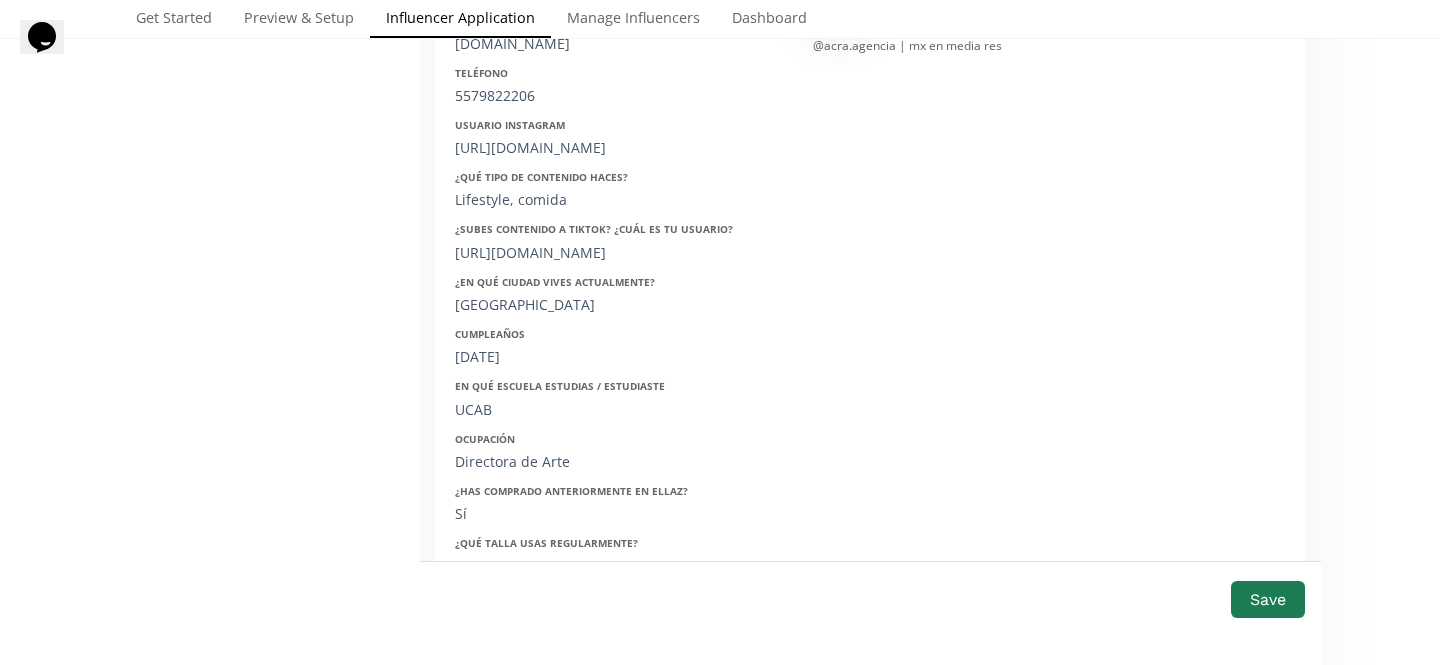 click on "12/04/1994" at bounding box center (619, 357) 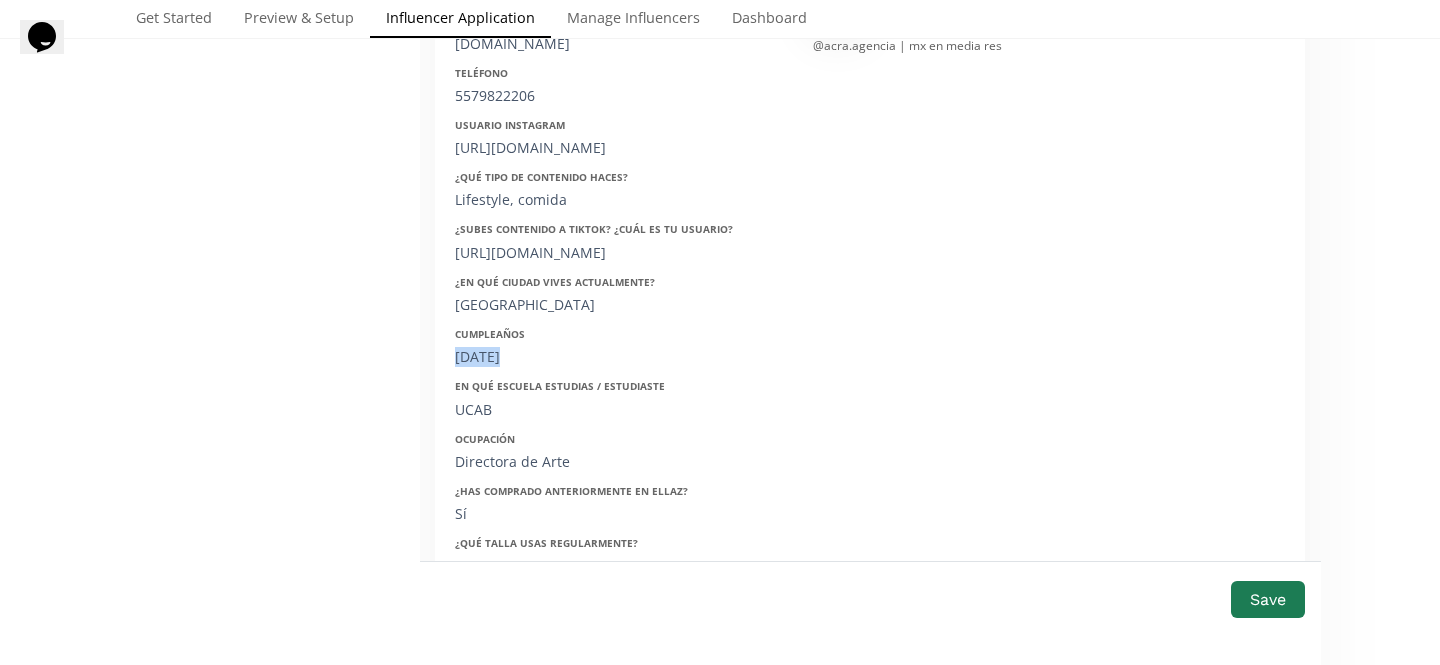 click on "12/04/1994" at bounding box center (619, 357) 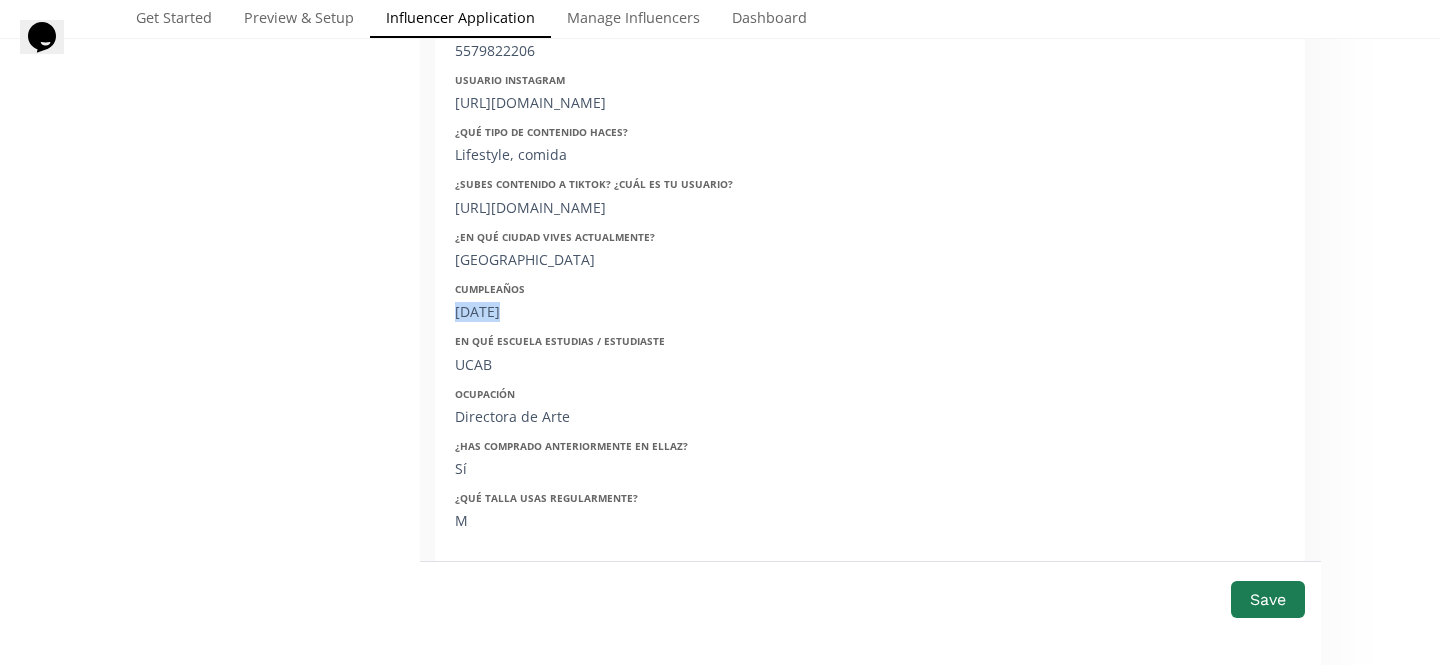 scroll, scrollTop: 577, scrollLeft: 0, axis: vertical 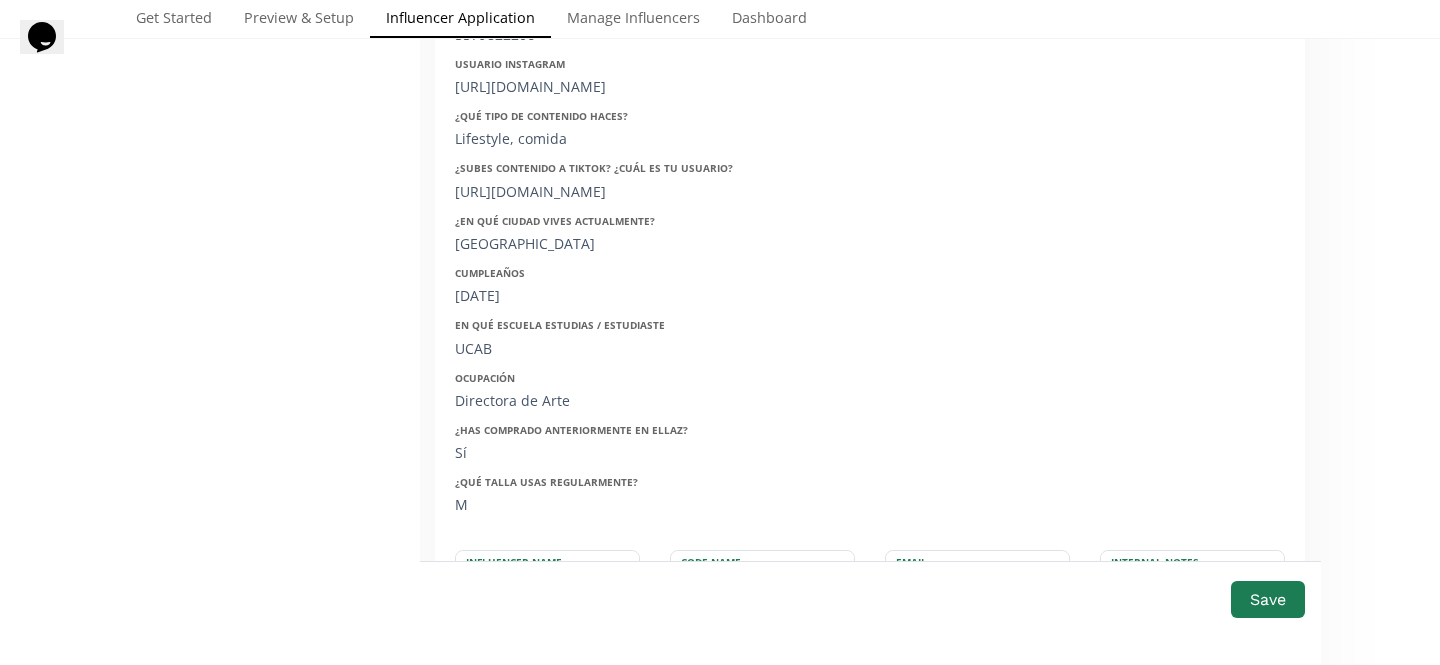 click on "En qué escuela estudias / estudiaste" at bounding box center (560, 325) 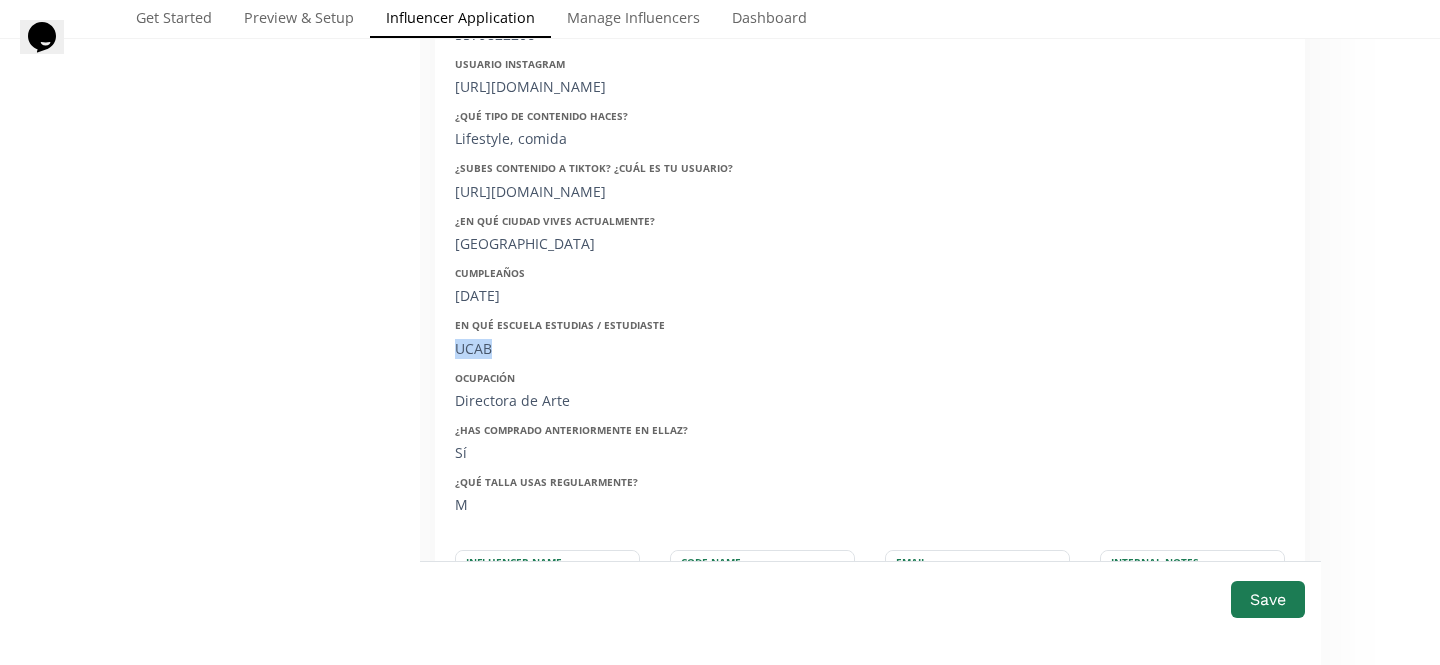 click on "UCAB" at bounding box center (619, 349) 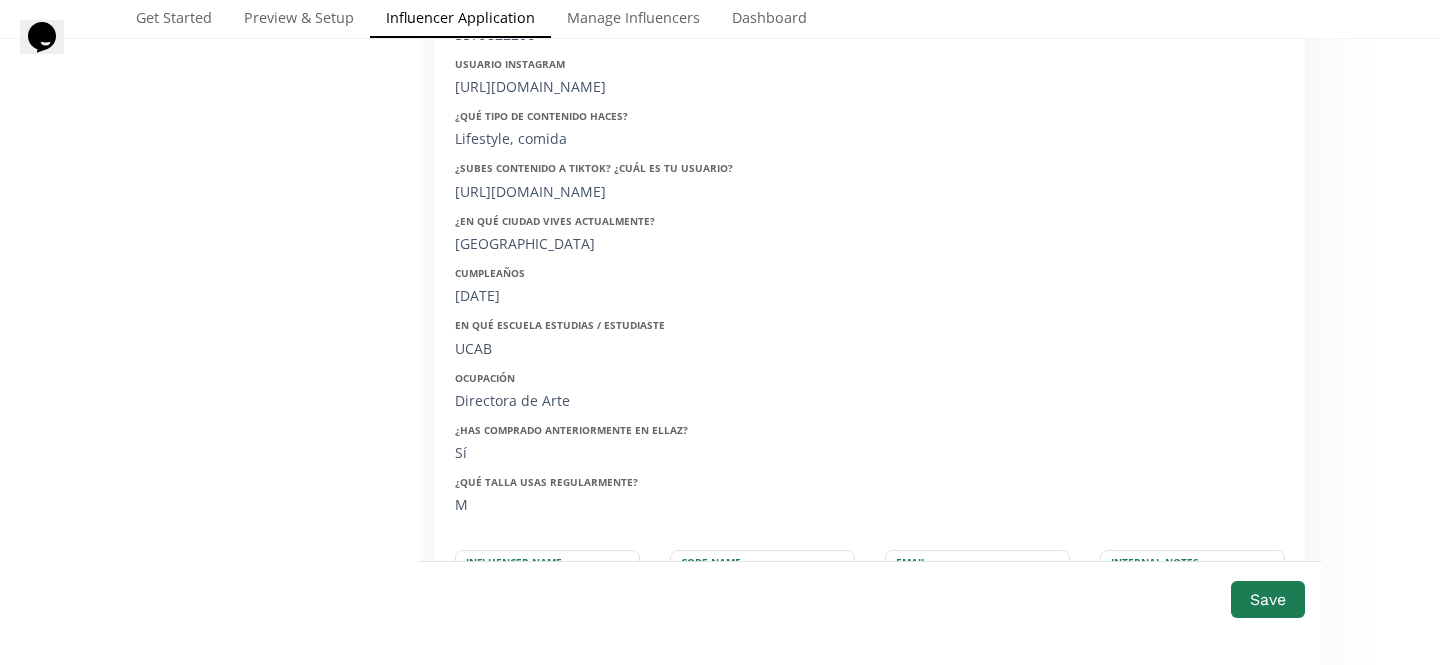 click on "Directora de Arte" at bounding box center (619, 401) 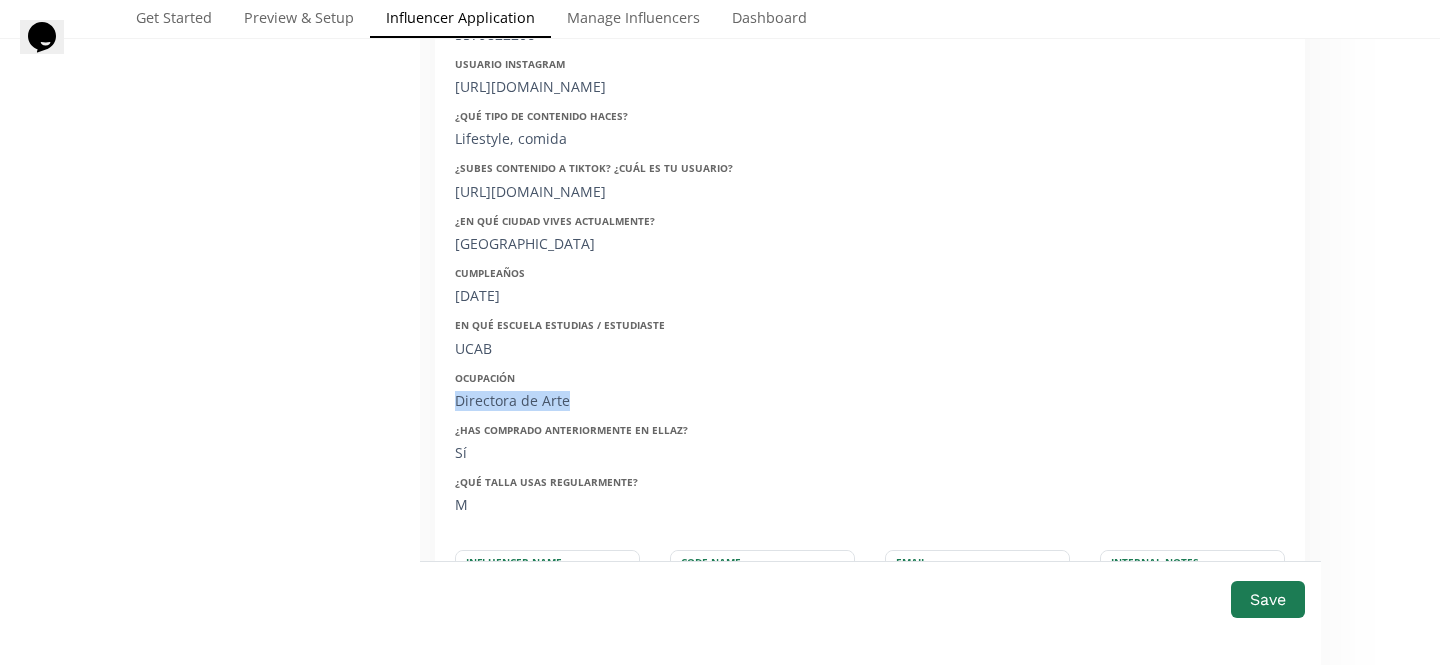 click on "Directora de Arte" at bounding box center [619, 401] 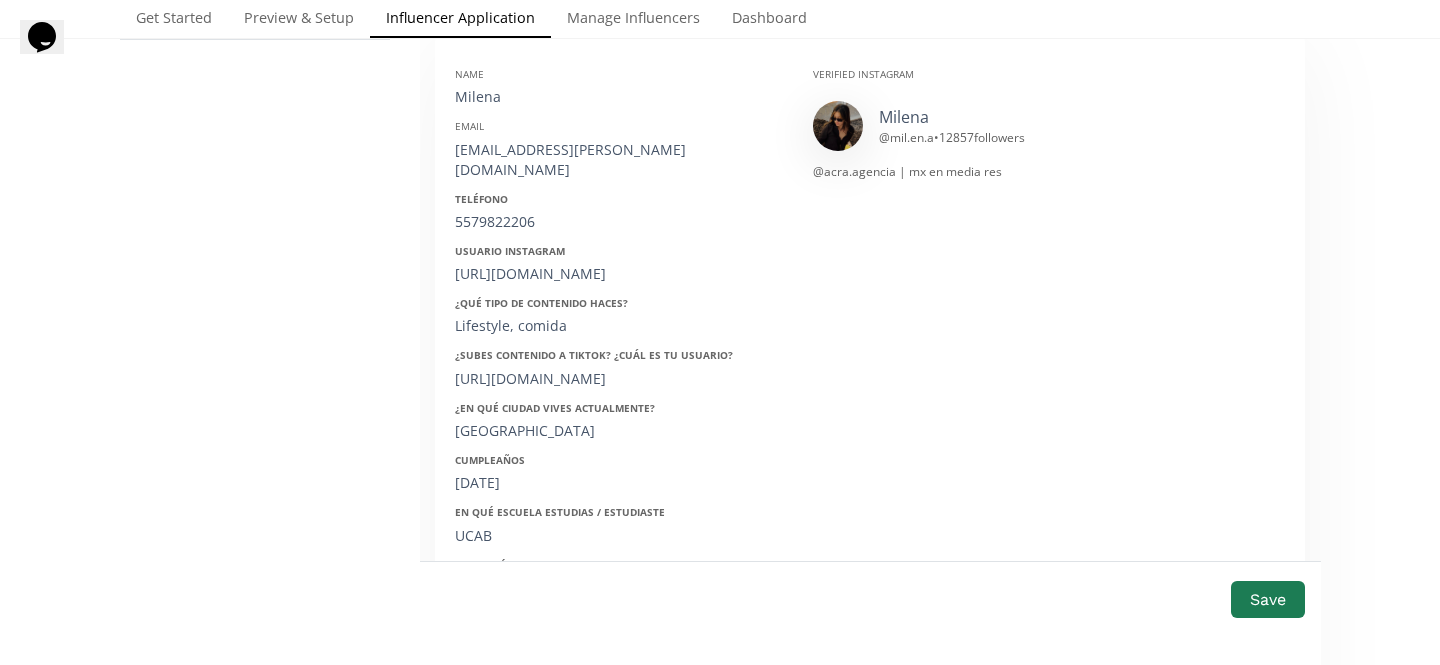 scroll, scrollTop: 362, scrollLeft: 0, axis: vertical 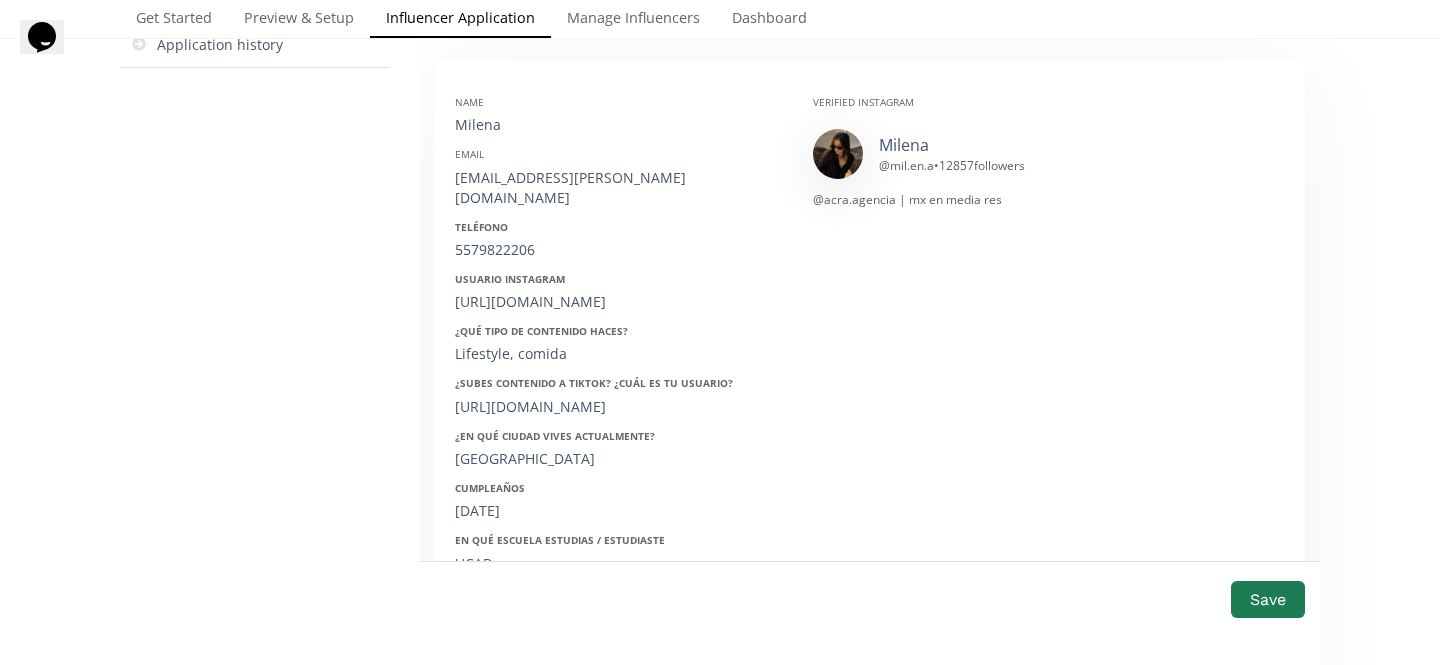 click on "Milena" at bounding box center (619, 125) 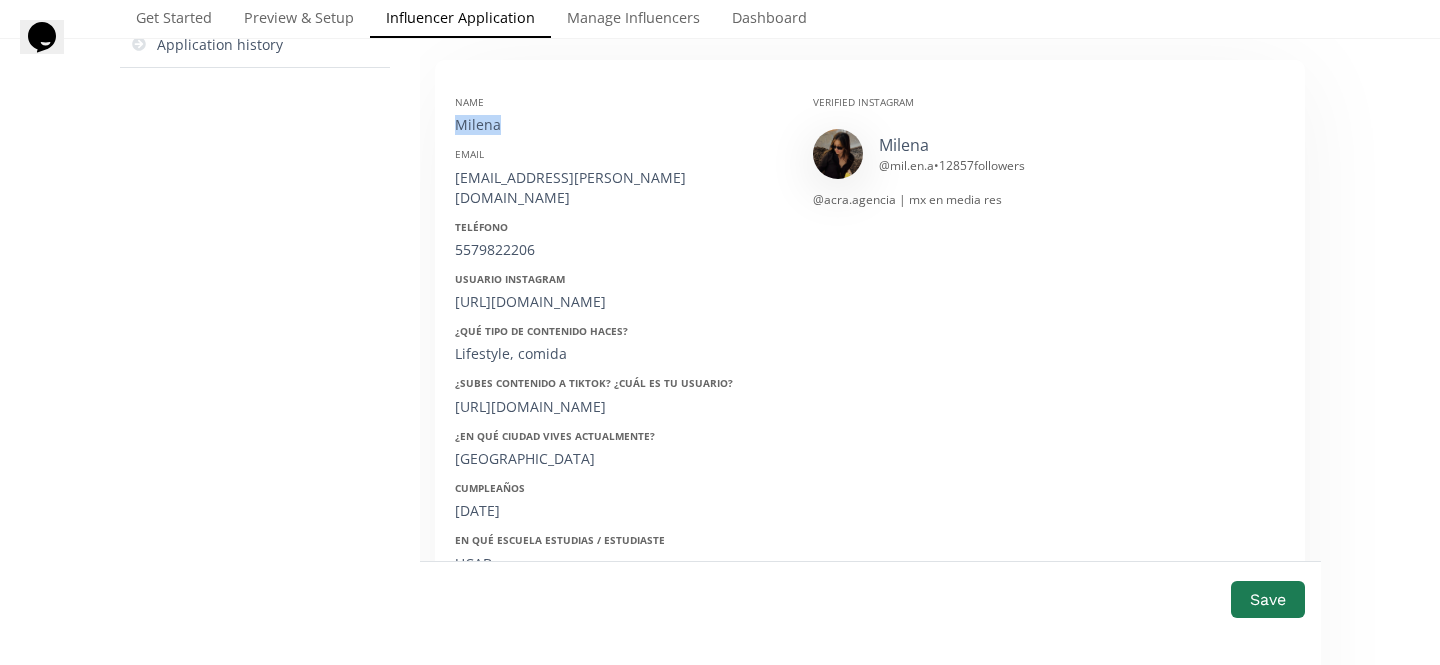 click on "Milena" at bounding box center [619, 125] 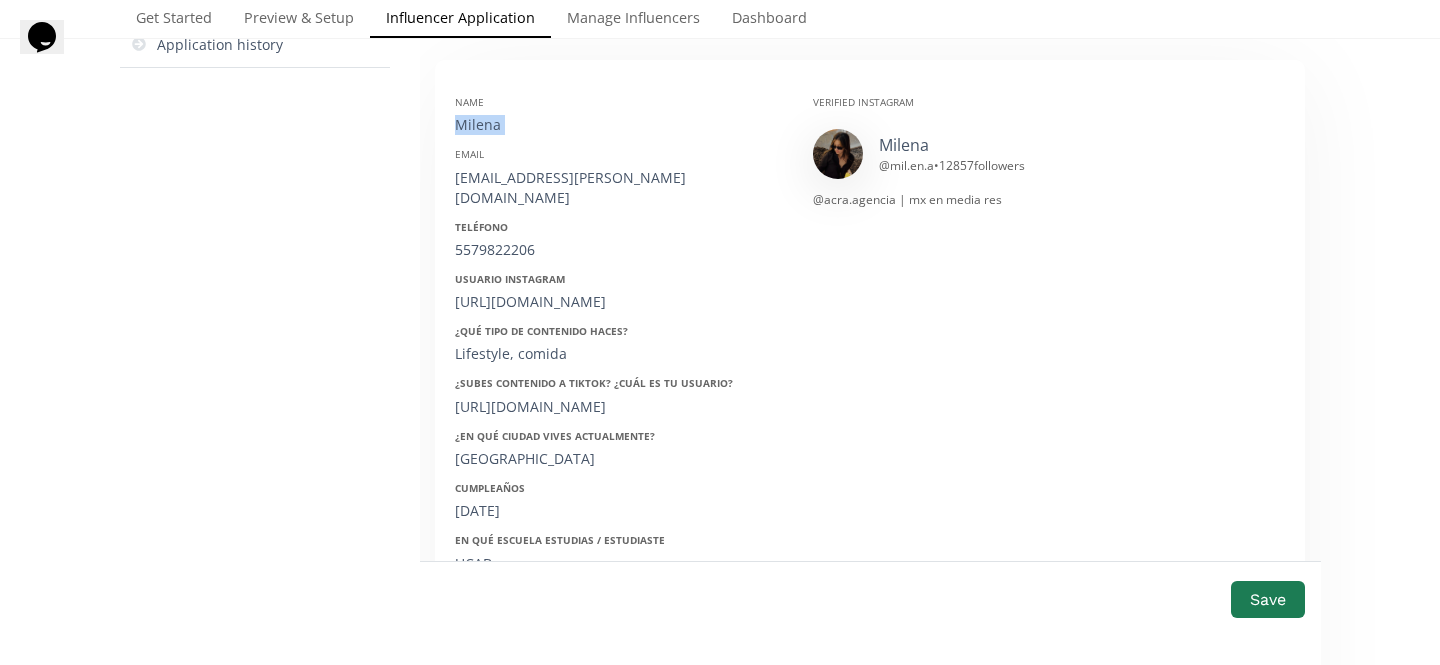 click on "Milena" at bounding box center (619, 125) 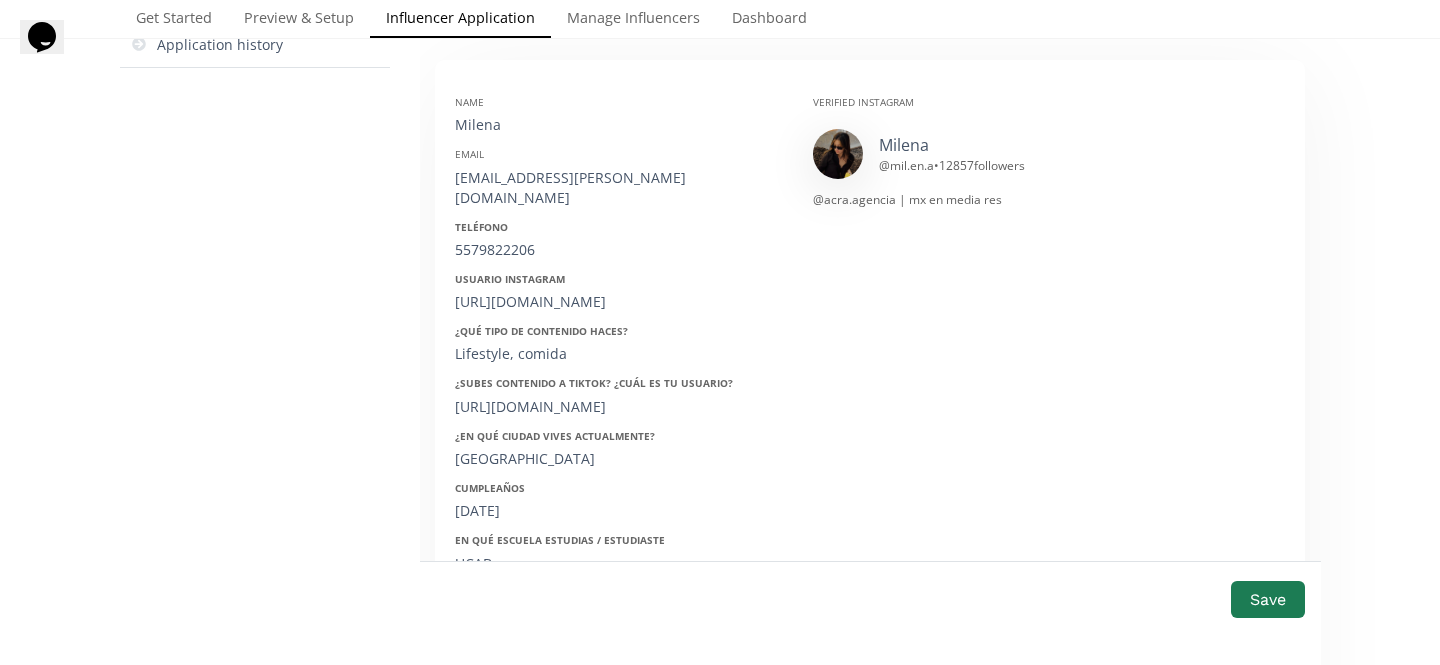 click on "[EMAIL_ADDRESS][PERSON_NAME][DOMAIN_NAME]" at bounding box center (619, 188) 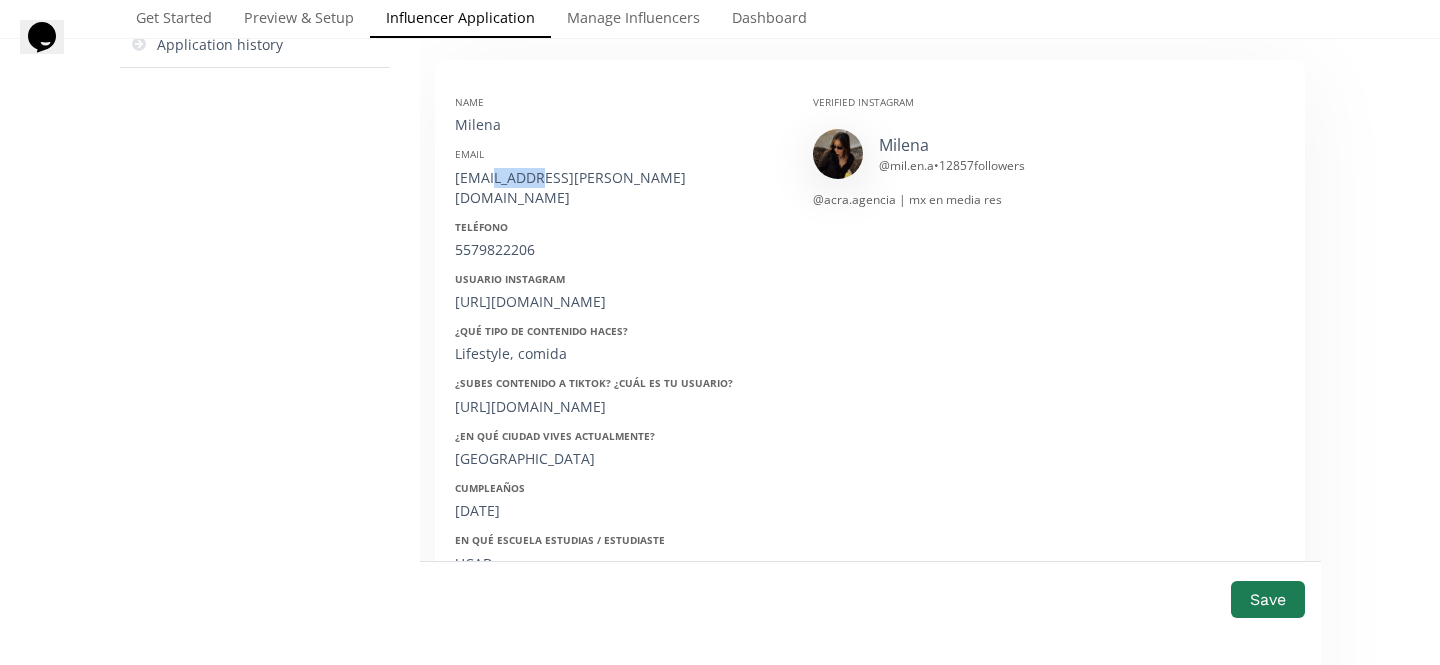 click on "[EMAIL_ADDRESS][PERSON_NAME][DOMAIN_NAME]" at bounding box center (619, 188) 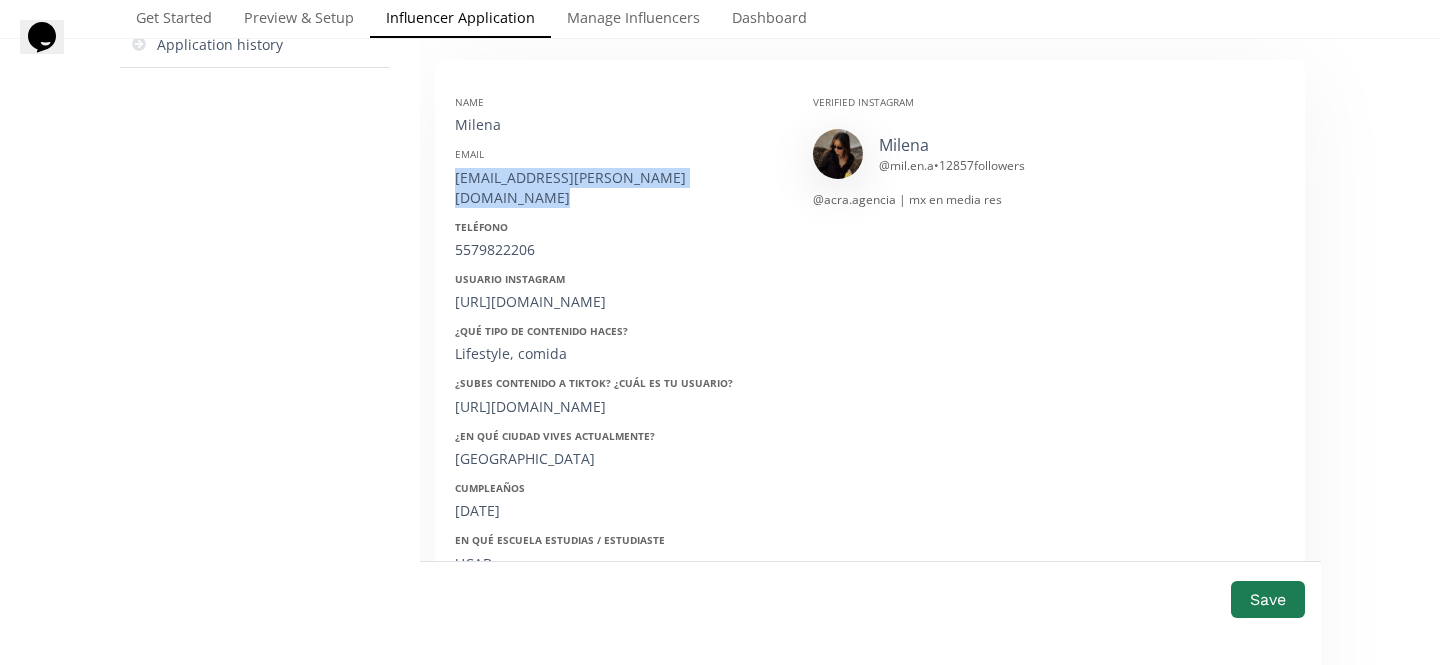 click on "[EMAIL_ADDRESS][PERSON_NAME][DOMAIN_NAME]" at bounding box center (619, 188) 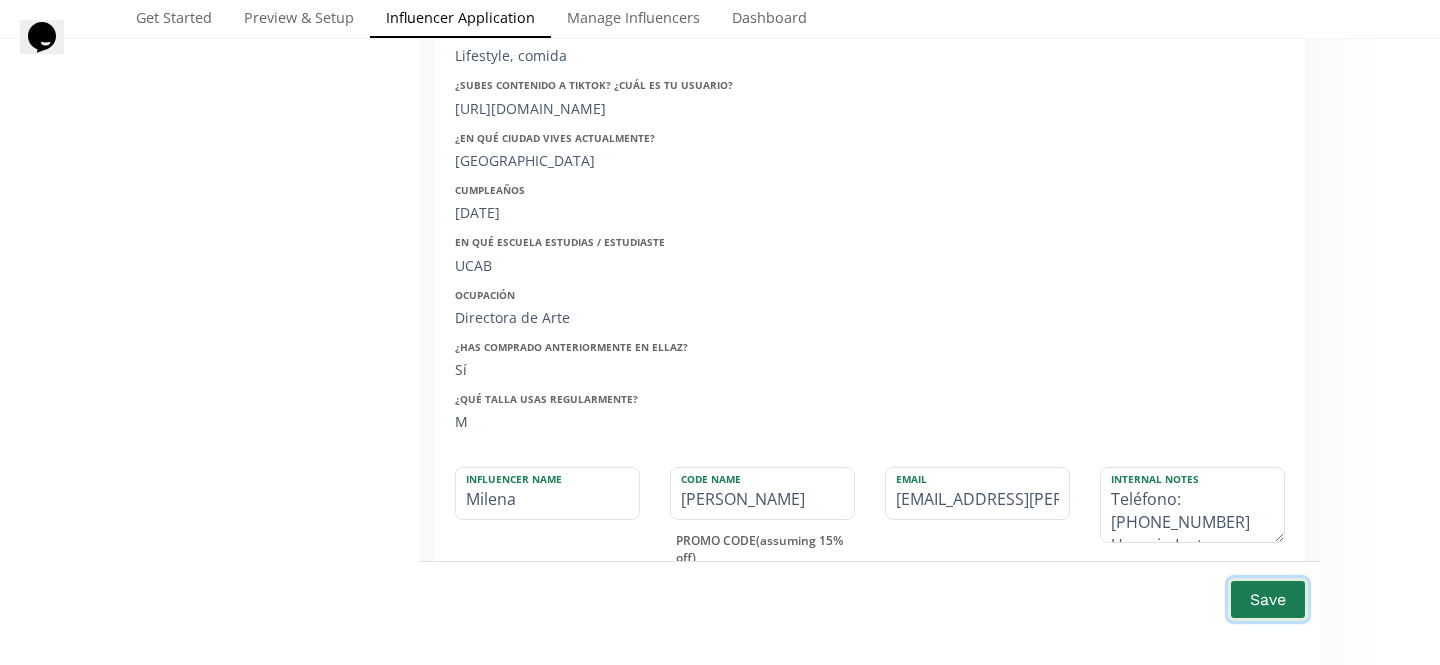 click on "Save" at bounding box center [1268, 599] 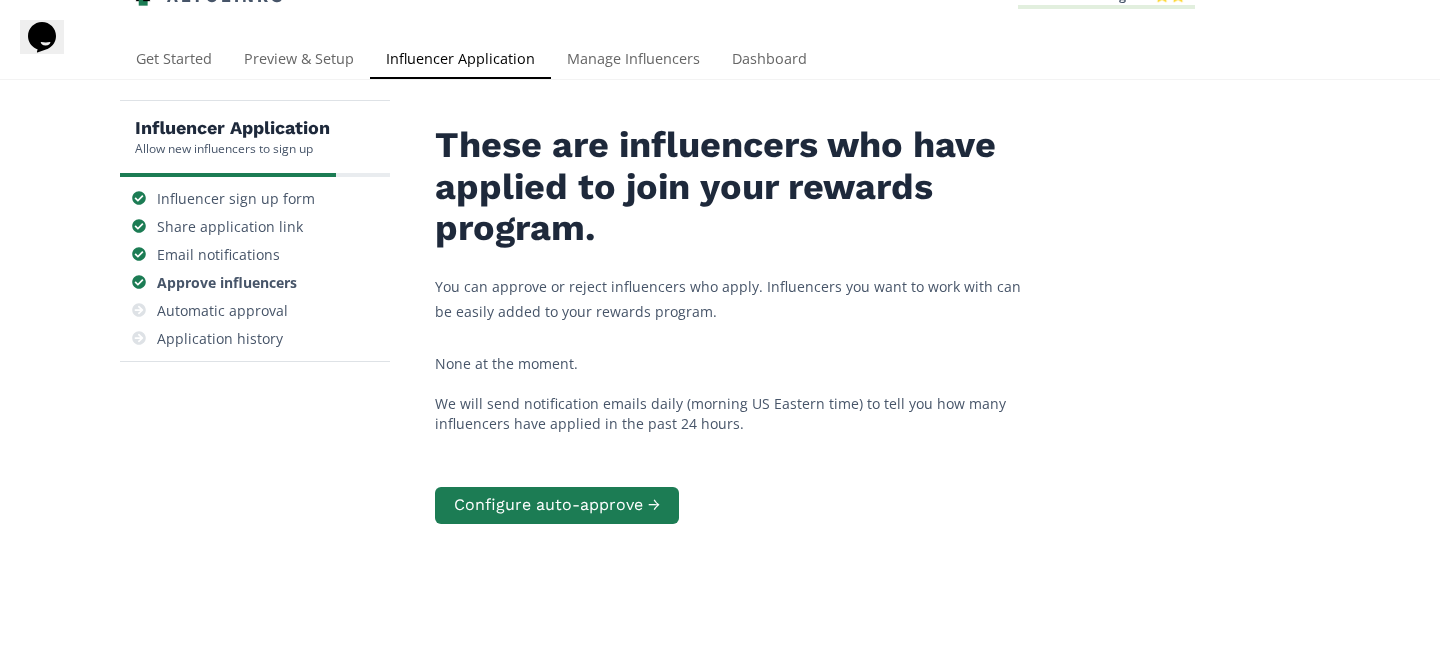 scroll, scrollTop: 0, scrollLeft: 0, axis: both 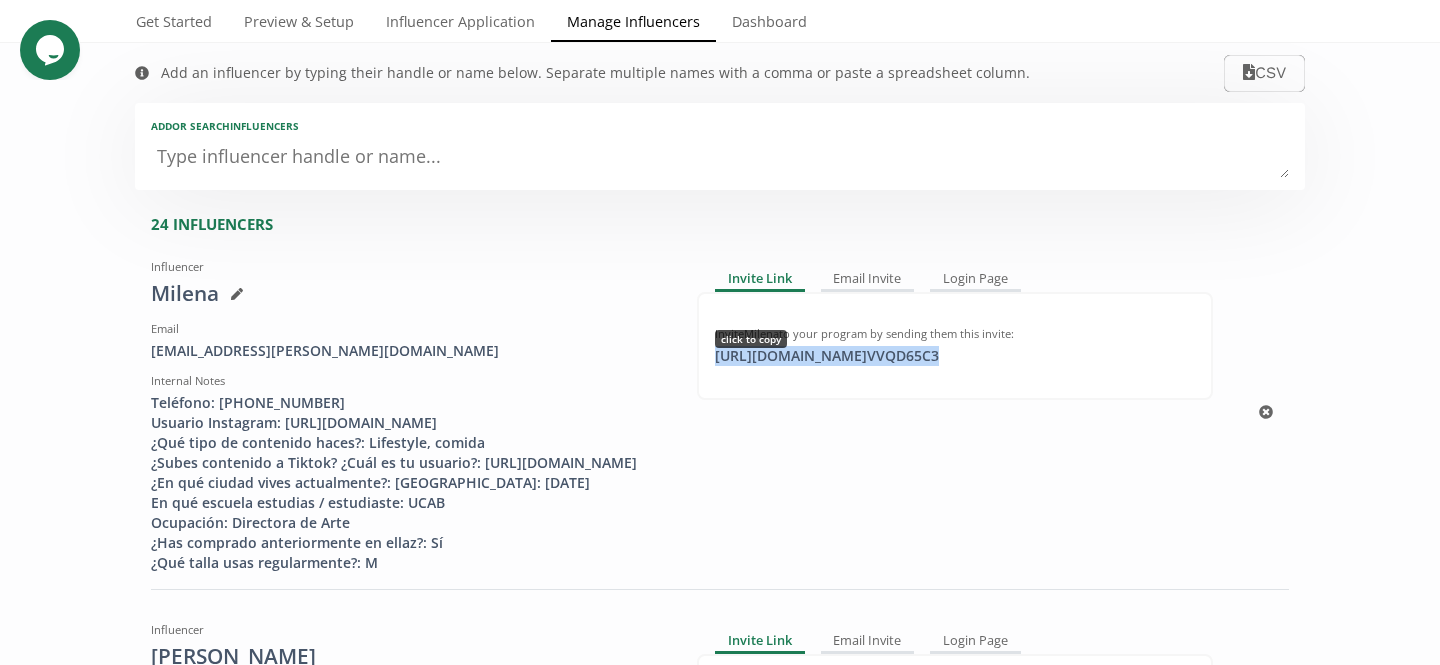 click on "[URL][DOMAIN_NAME] VVQD65C3 click to copy" at bounding box center (827, 356) 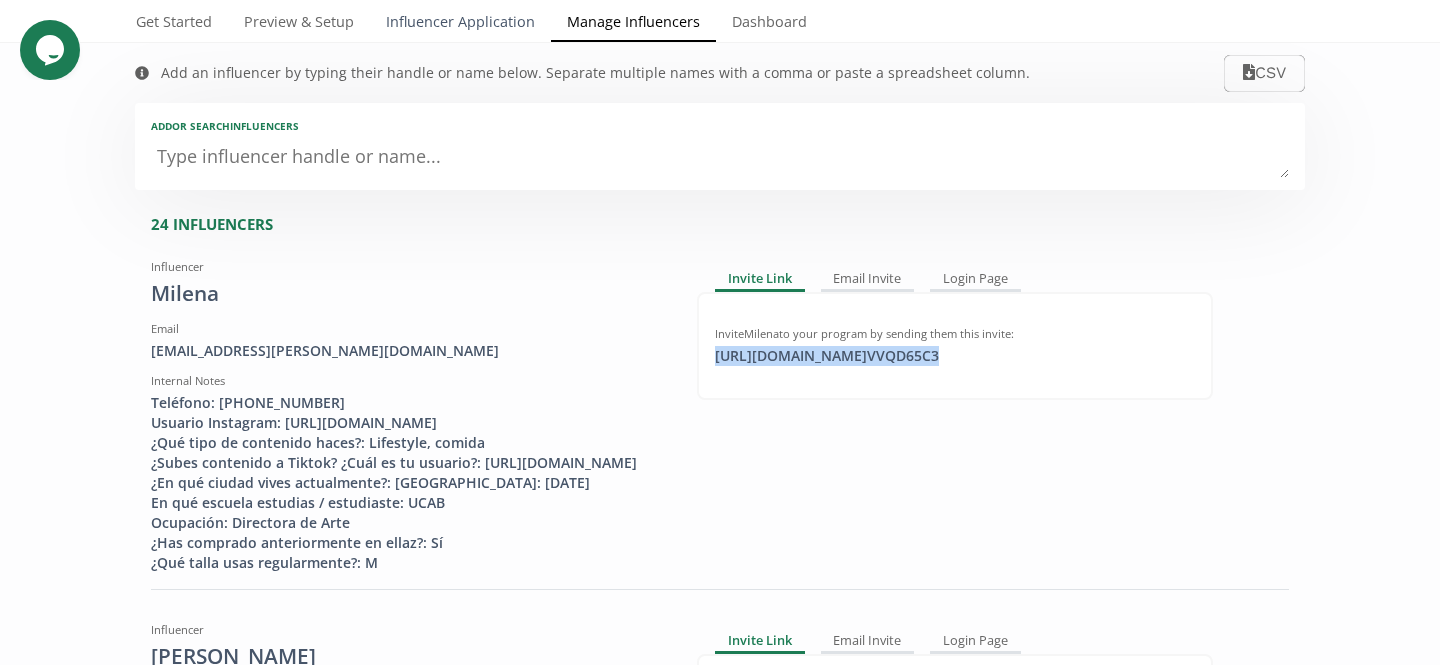click on "Influencer Application" at bounding box center [460, 24] 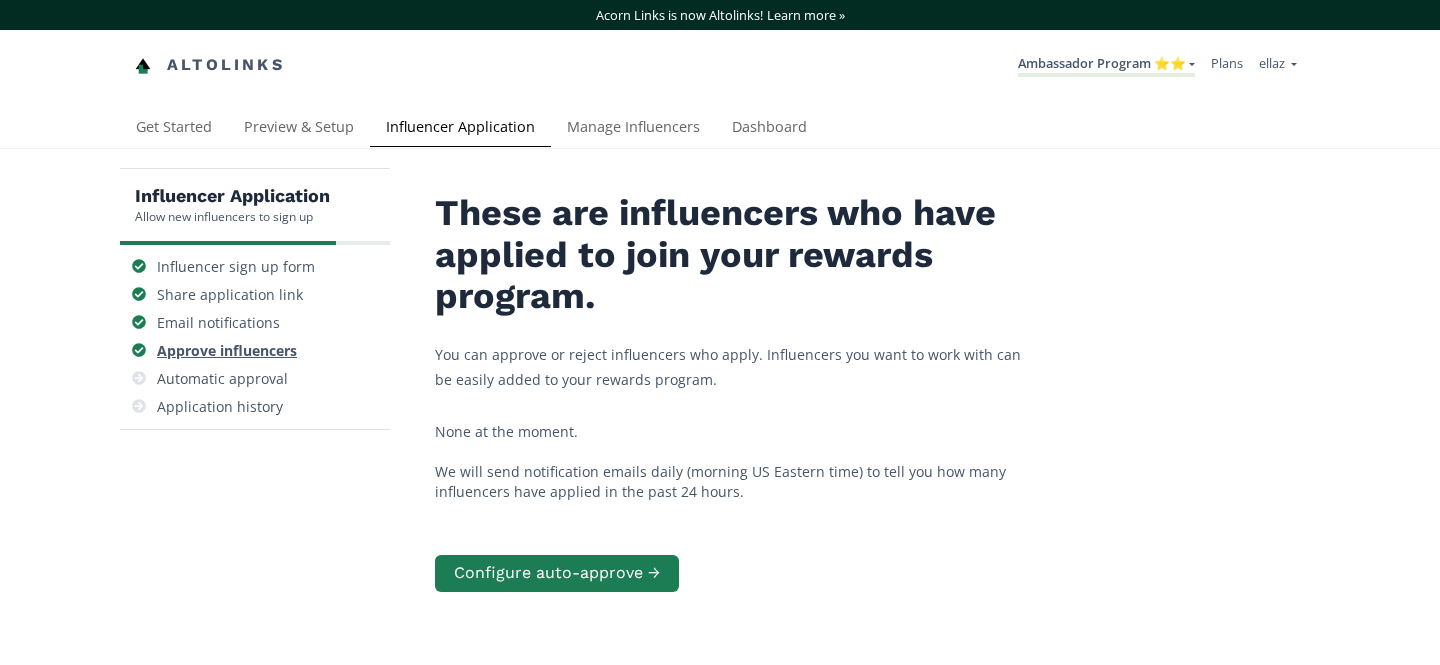 scroll, scrollTop: 0, scrollLeft: 0, axis: both 